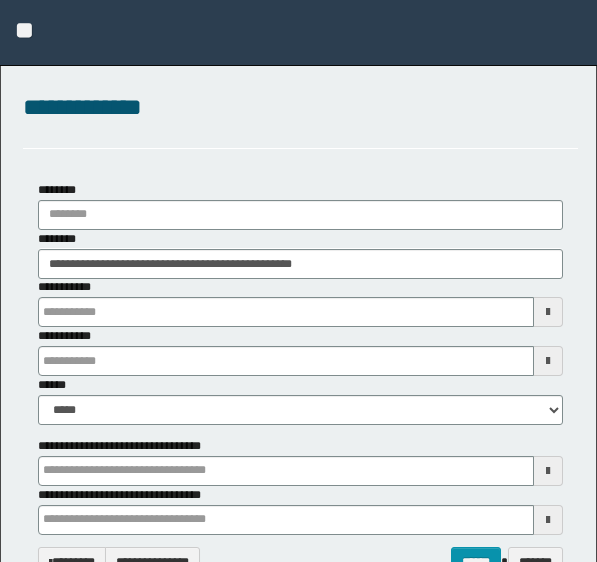 select 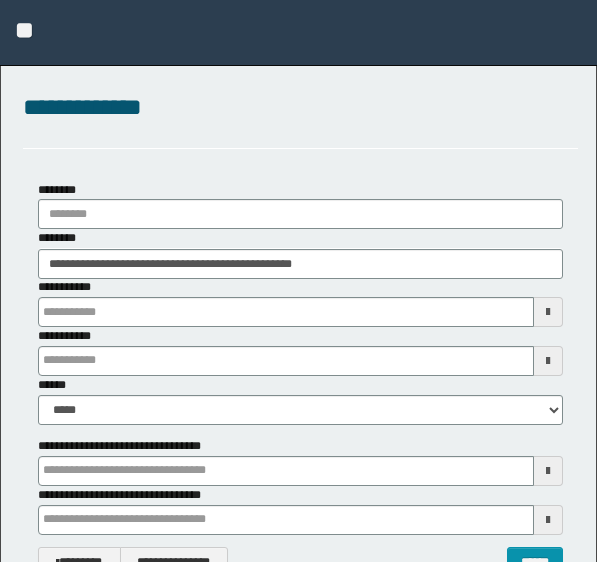 scroll, scrollTop: 360, scrollLeft: 272, axis: both 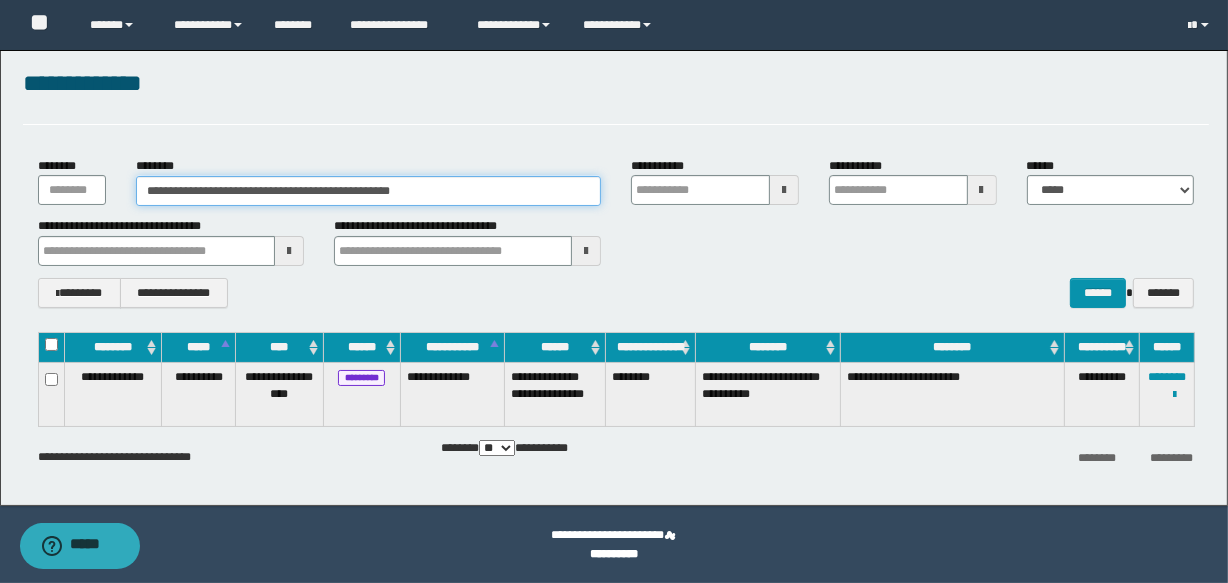drag, startPoint x: 462, startPoint y: 188, endPoint x: 0, endPoint y: 233, distance: 464.18637 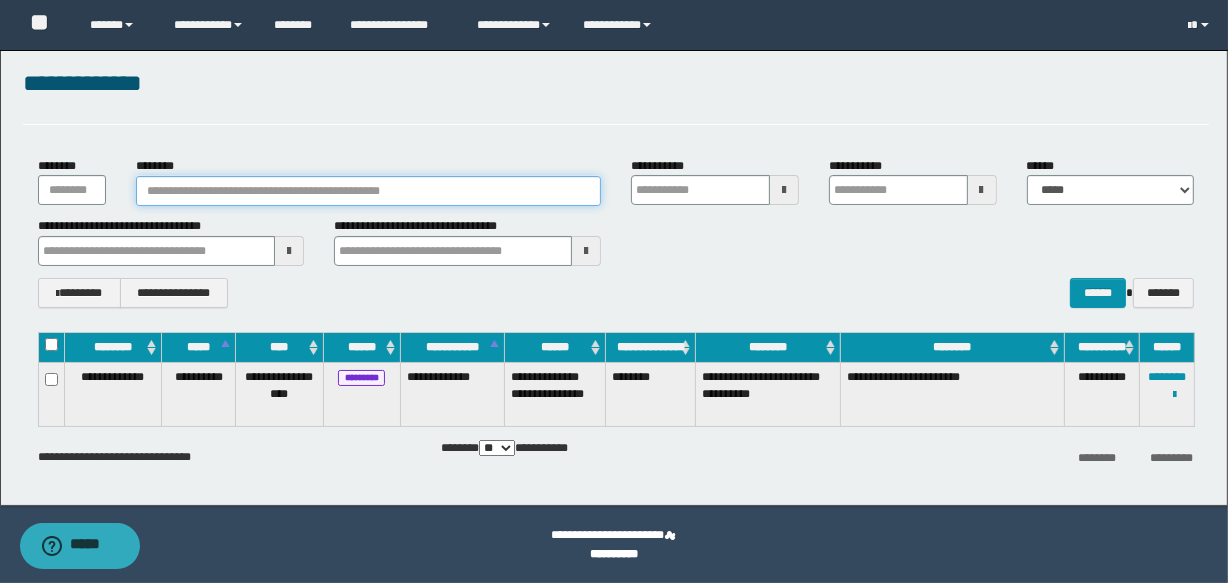 type 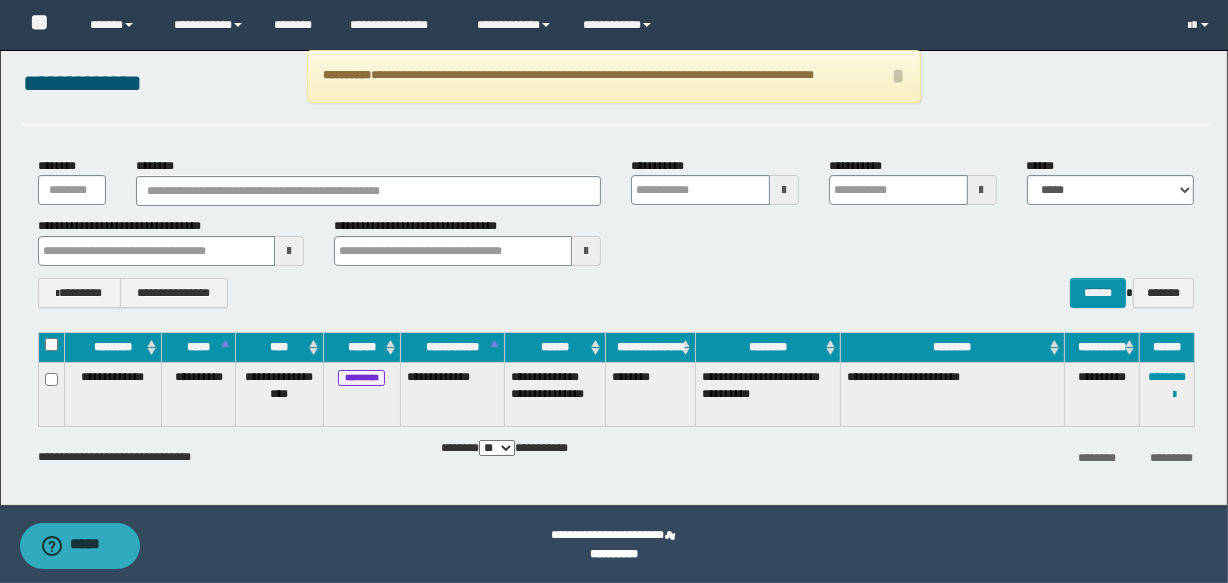 click on "**********" at bounding box center [616, 293] 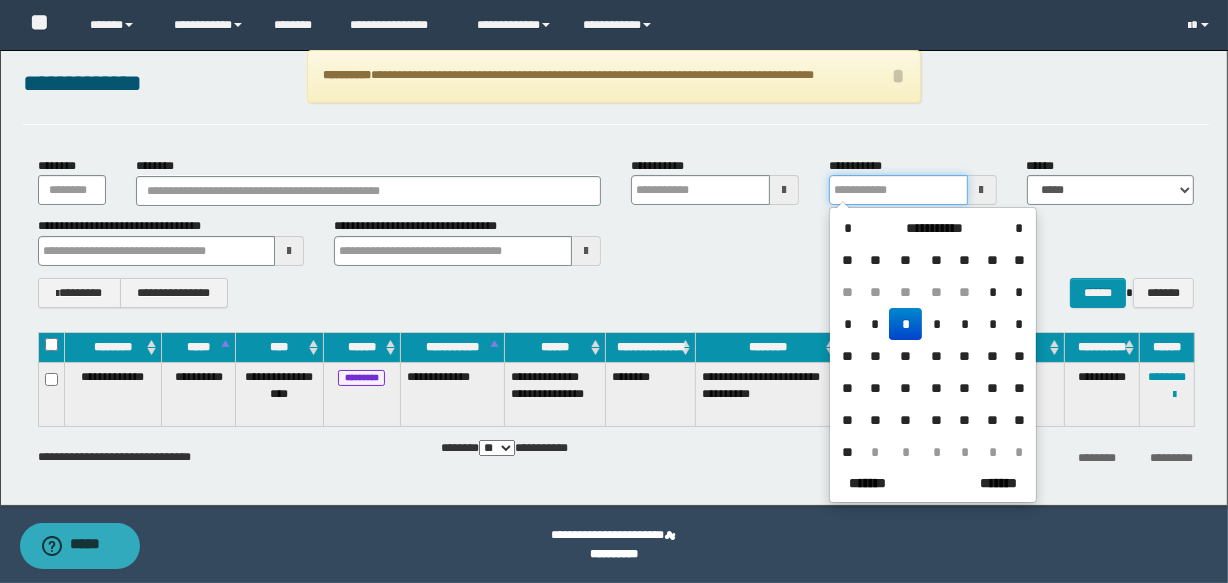 click on "**********" at bounding box center (898, 190) 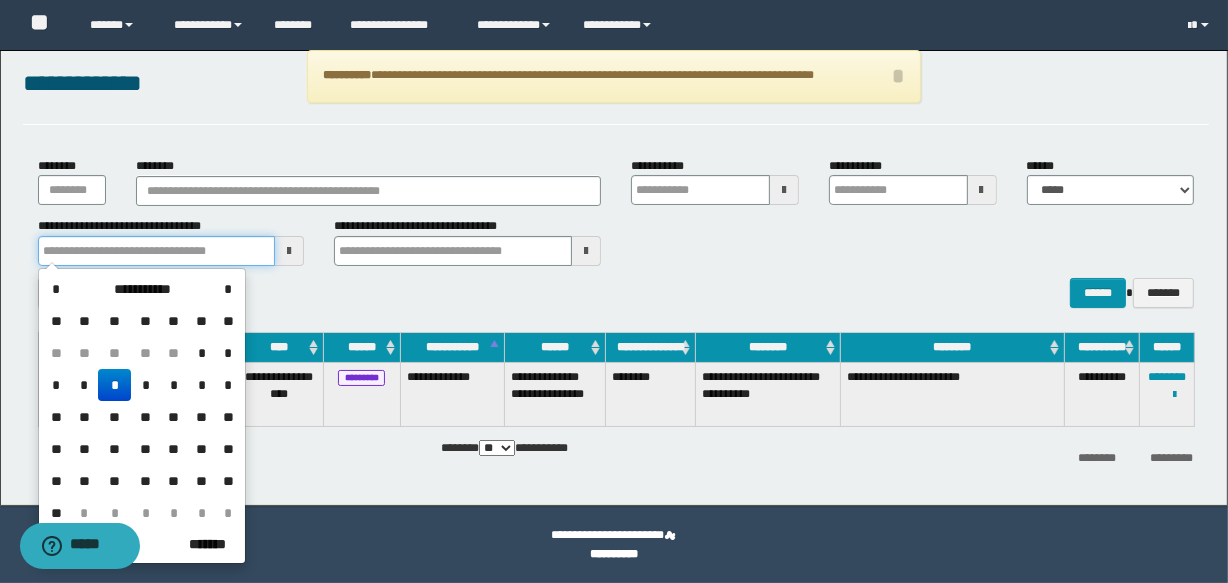 click at bounding box center (157, 251) 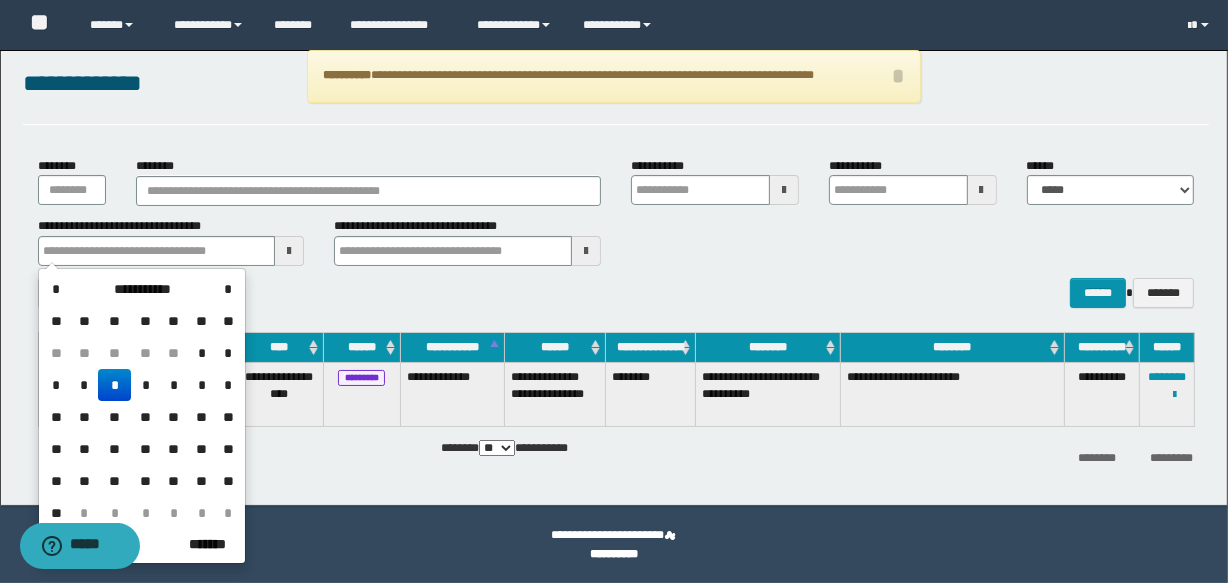 click on "*" at bounding box center (114, 385) 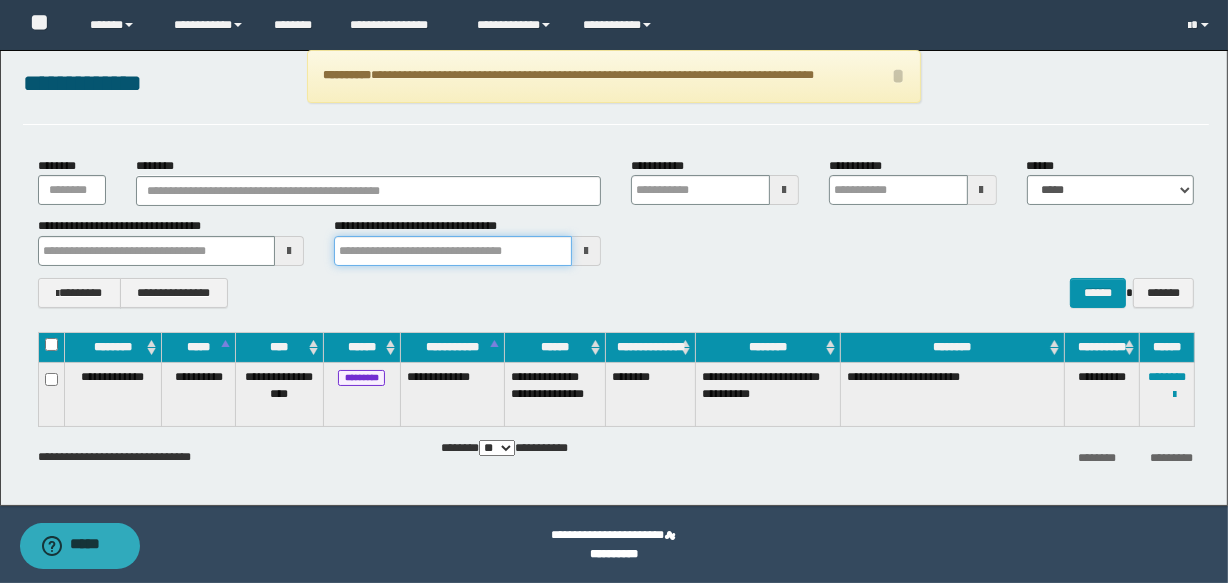click at bounding box center (453, 251) 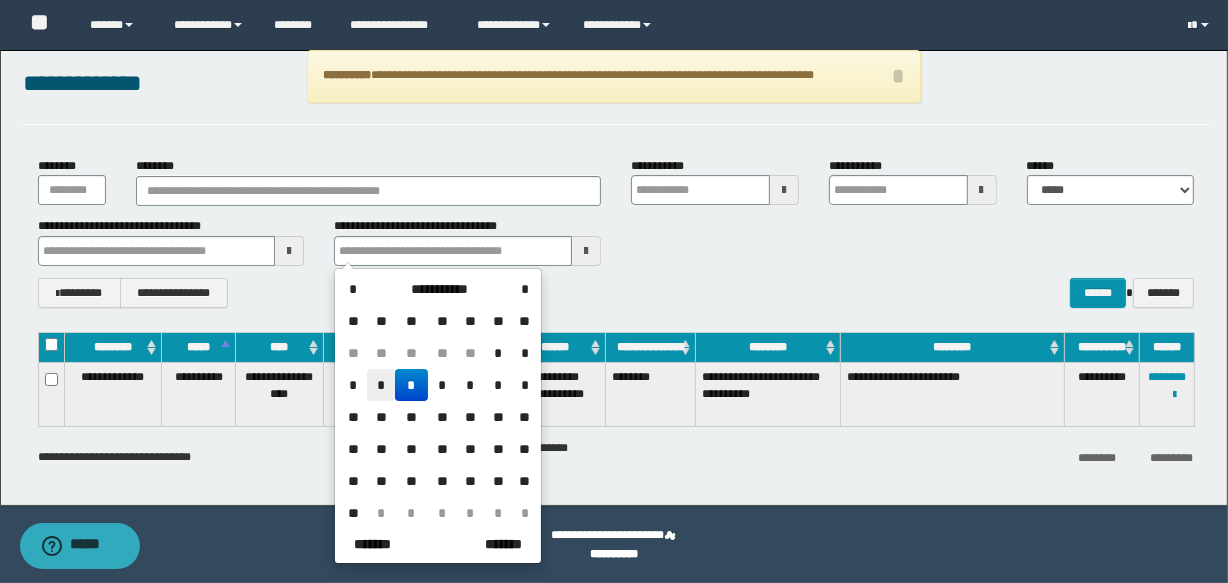 click on "*" at bounding box center [381, 385] 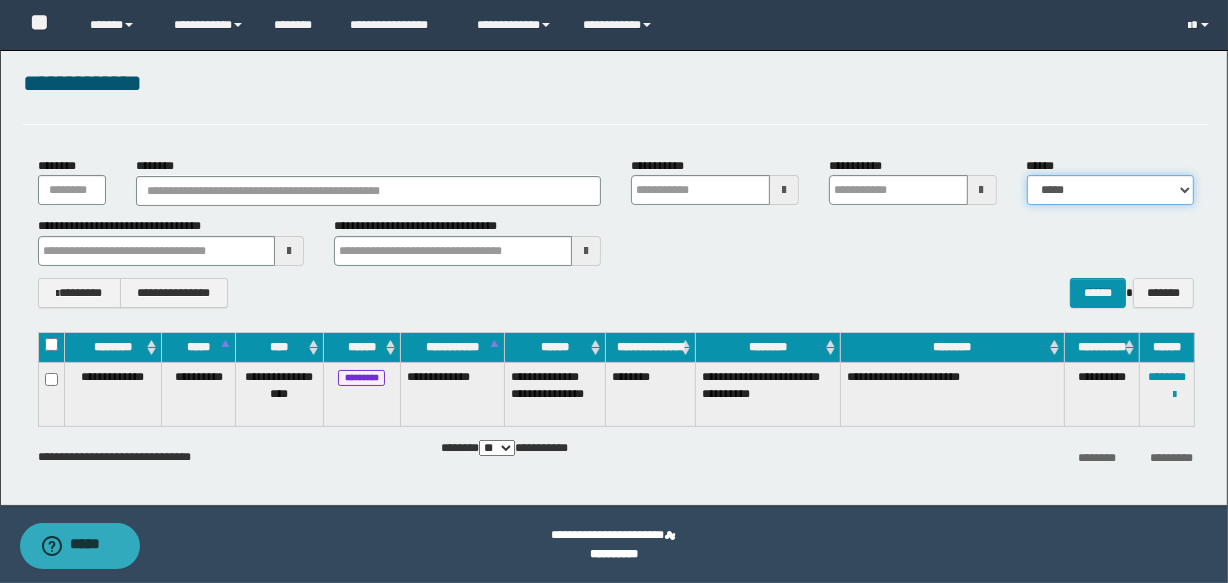 click on "**********" at bounding box center (1111, 190) 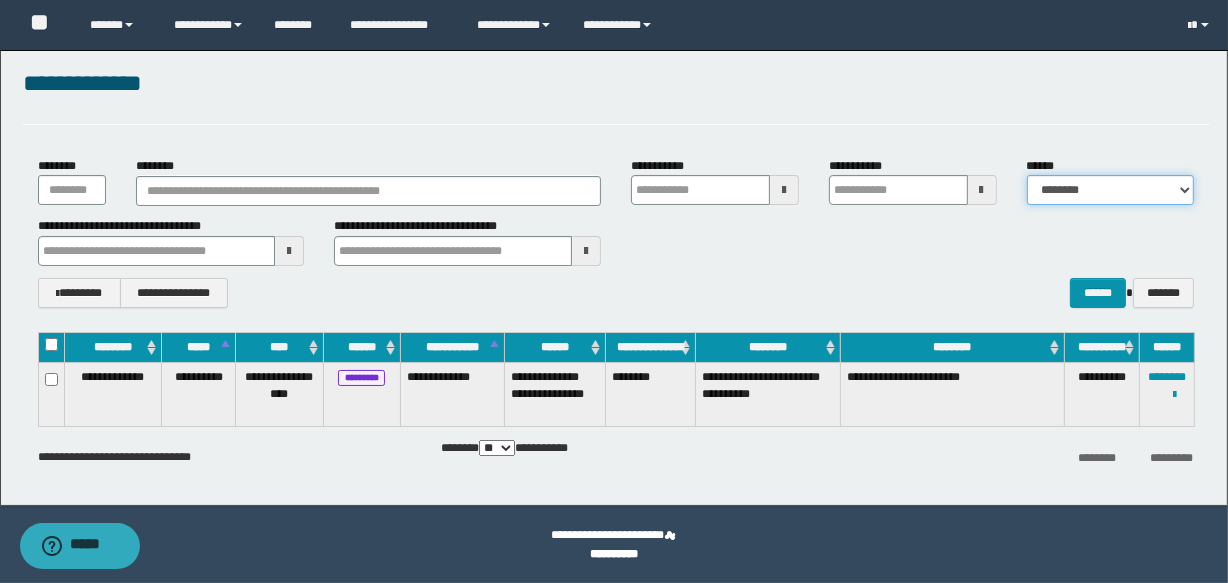 click on "**********" at bounding box center [1111, 190] 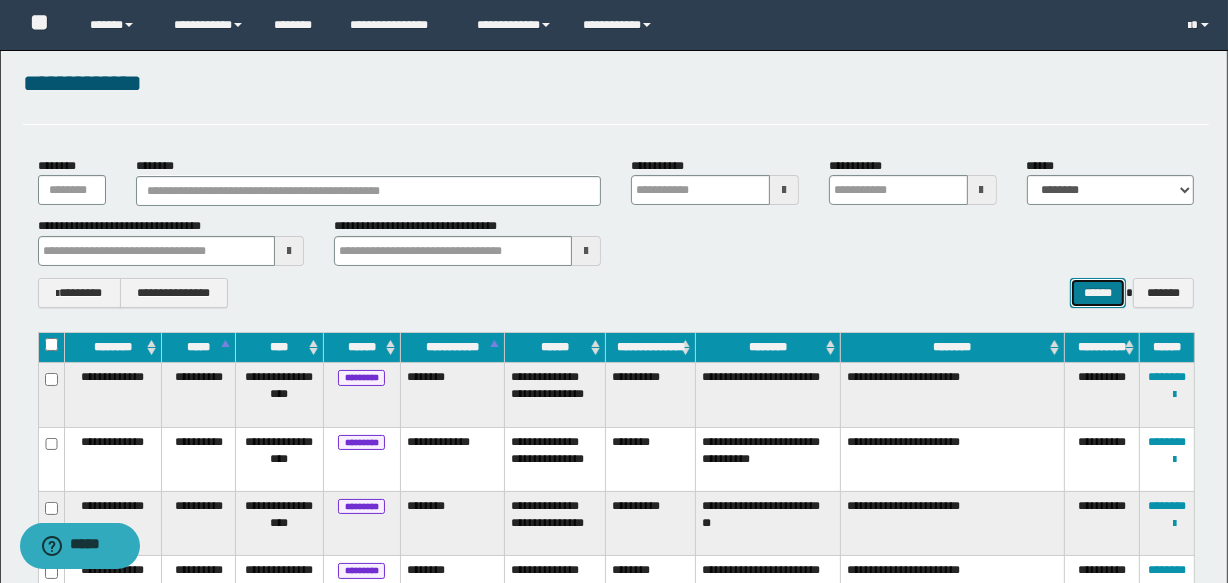 click on "******" at bounding box center (1098, 293) 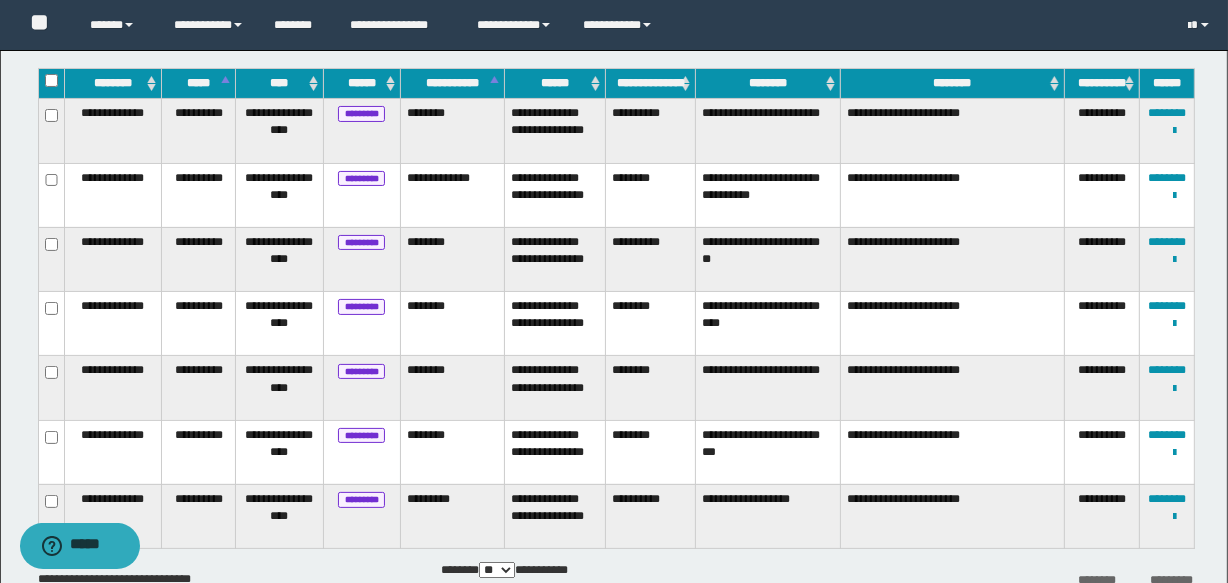 scroll, scrollTop: 333, scrollLeft: 0, axis: vertical 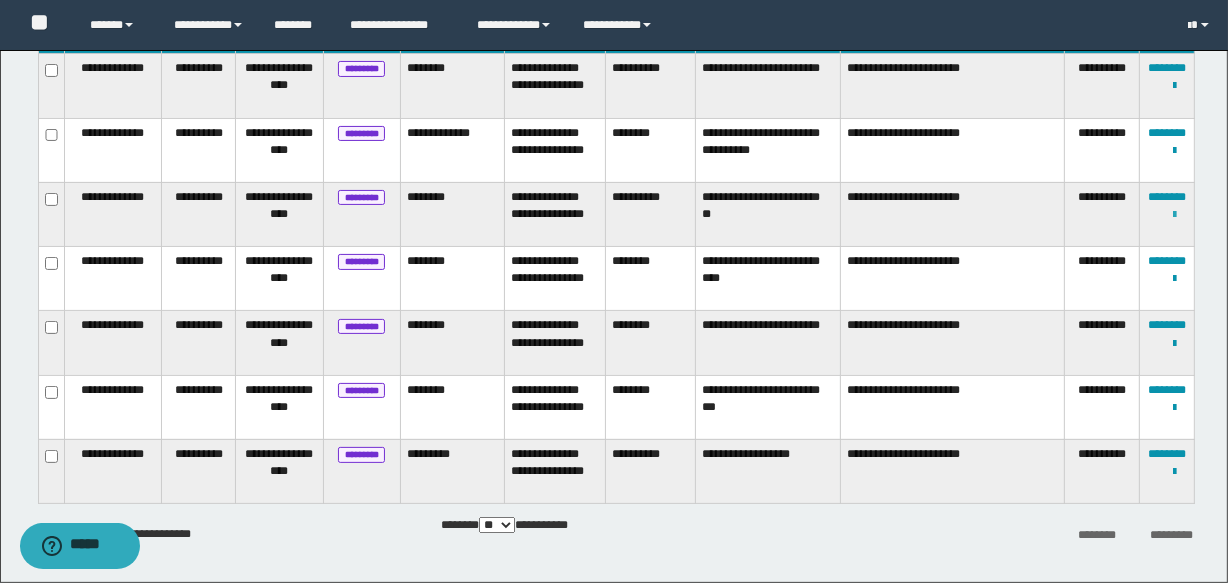 click at bounding box center [1174, 215] 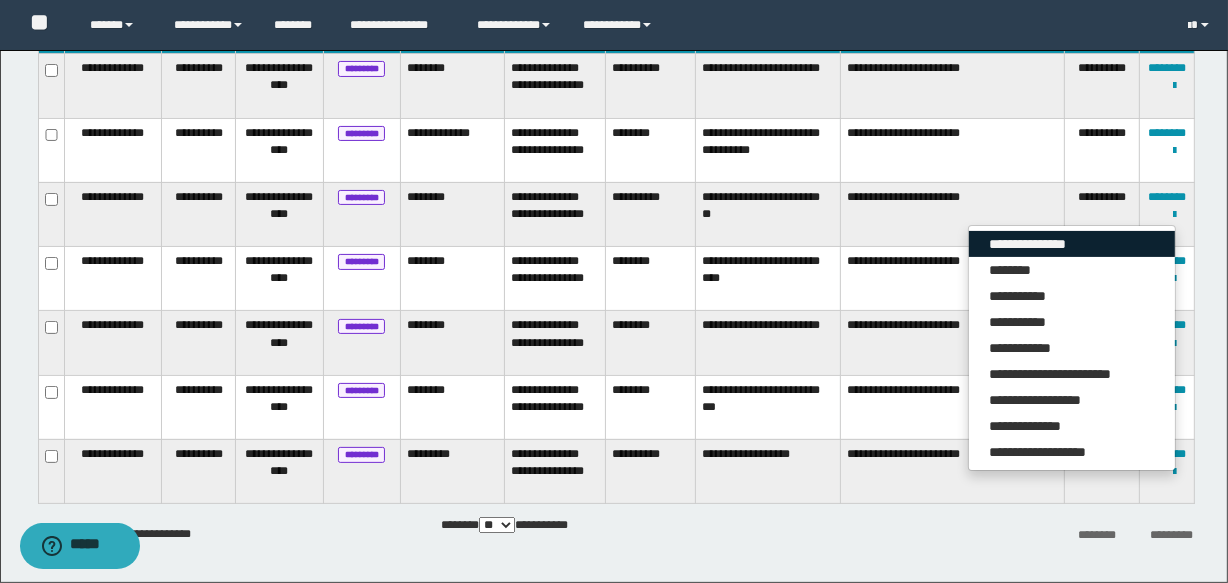click on "**********" at bounding box center [1072, 244] 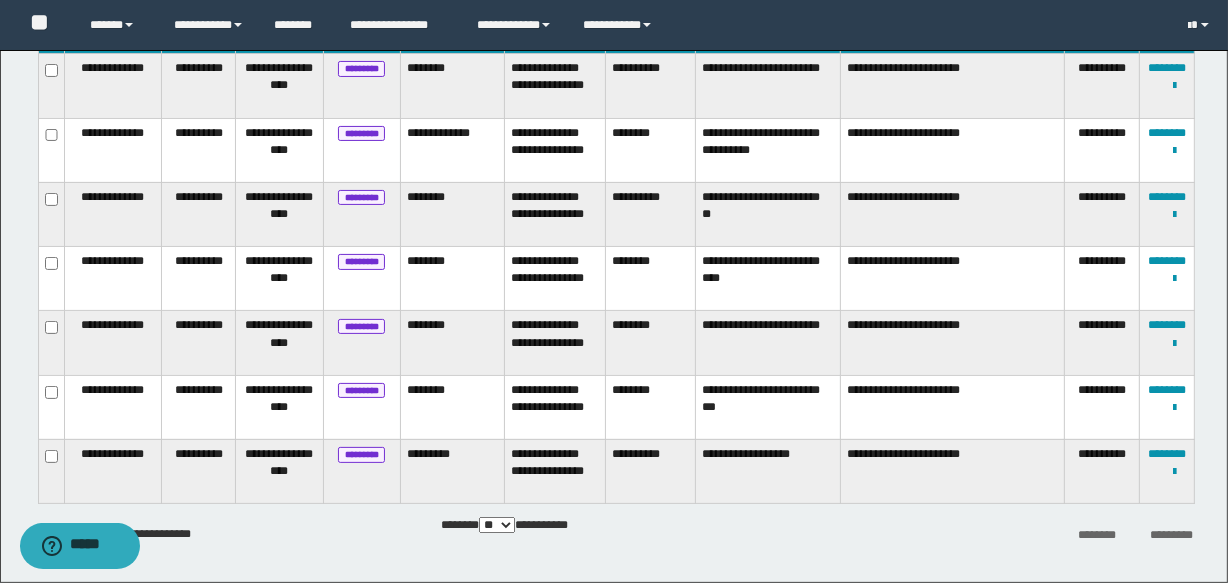 scroll, scrollTop: 0, scrollLeft: 0, axis: both 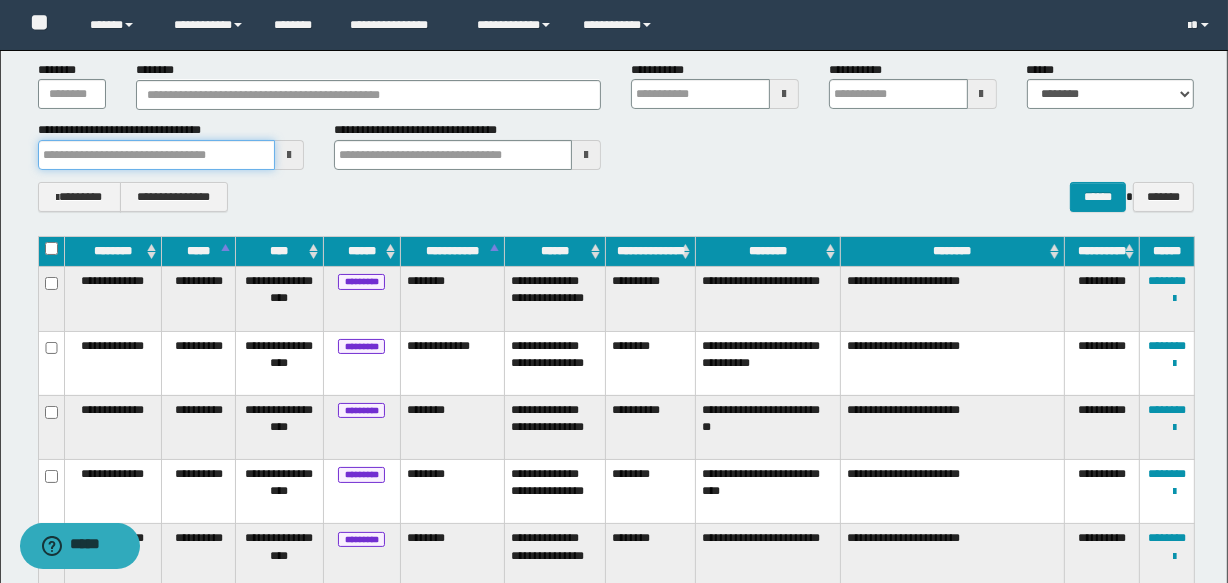 click at bounding box center (157, 155) 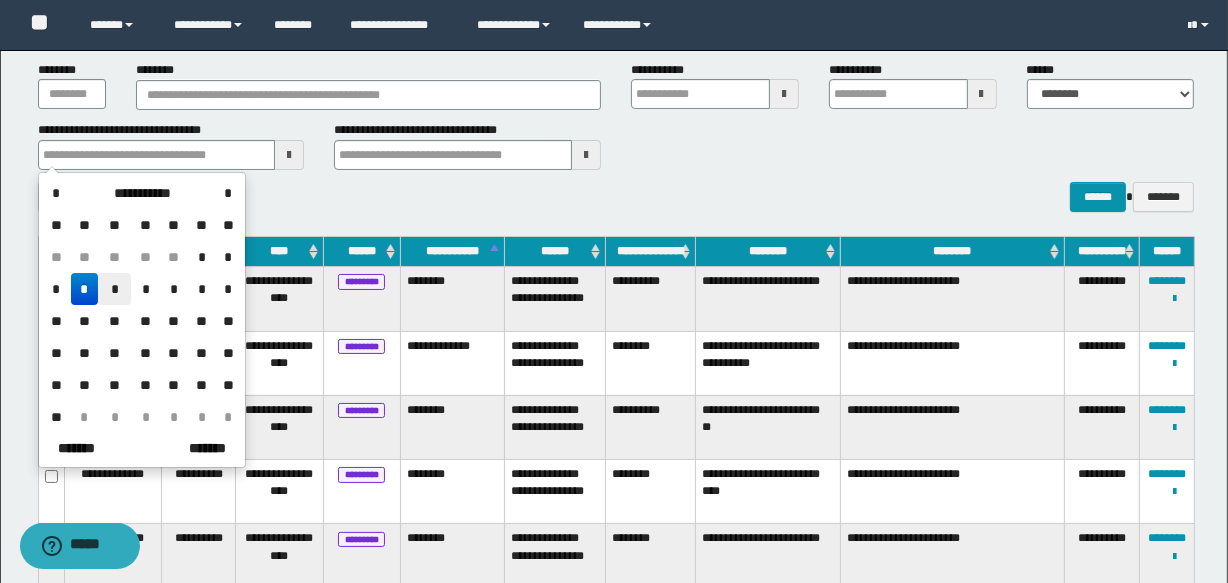 click on "*" at bounding box center [114, 289] 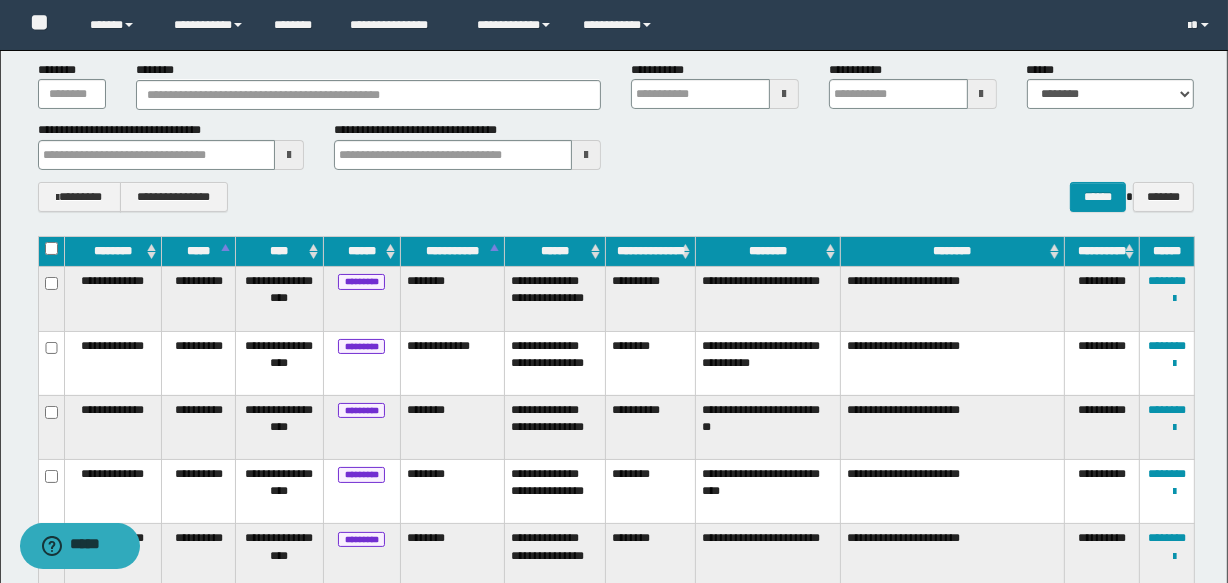 click on "[FIRST] [LAST] [STREET] [CITY] [STATE] [ZIP] [COUNTRY] [PHONE] [EMAIL] [CREDIT_CARD] [SSN] [PASSPORT] [DRIVER_LICENSE] [DOB] [AGE] [TIME] [COORDINATES]" at bounding box center [616, 136] 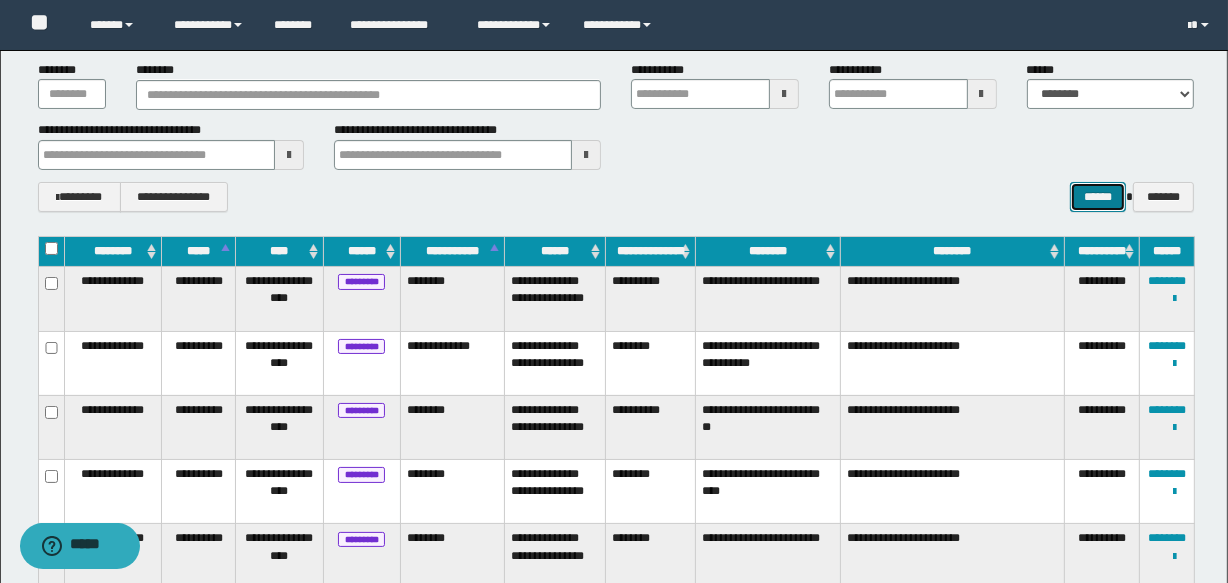 click on "******" at bounding box center (1098, 197) 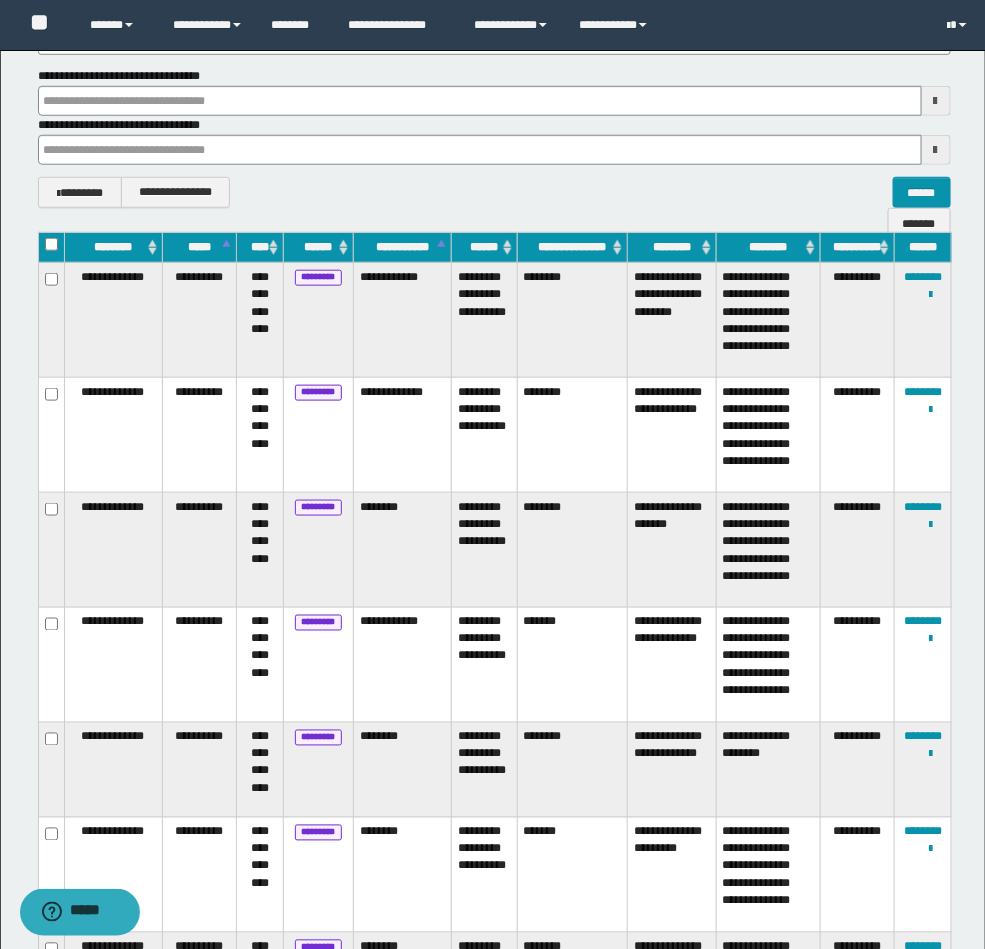 scroll, scrollTop: 369, scrollLeft: 0, axis: vertical 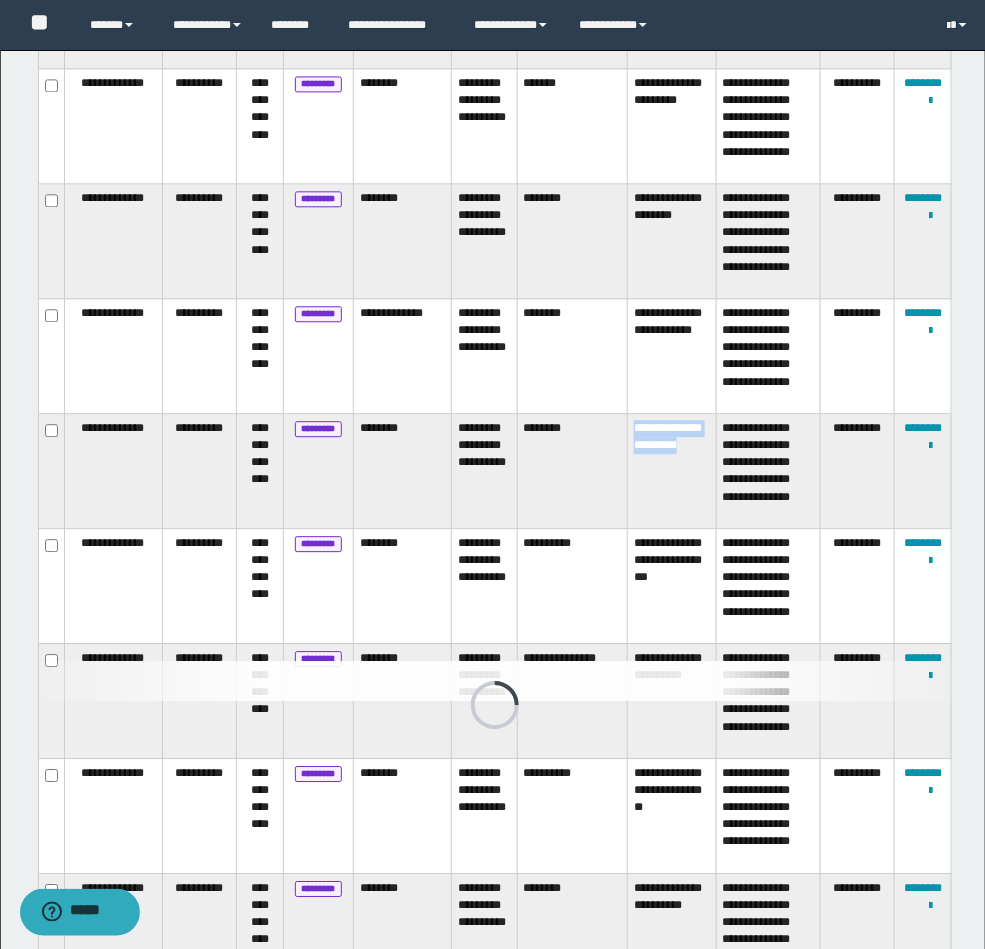 drag, startPoint x: 636, startPoint y: 426, endPoint x: 699, endPoint y: 460, distance: 71.5891 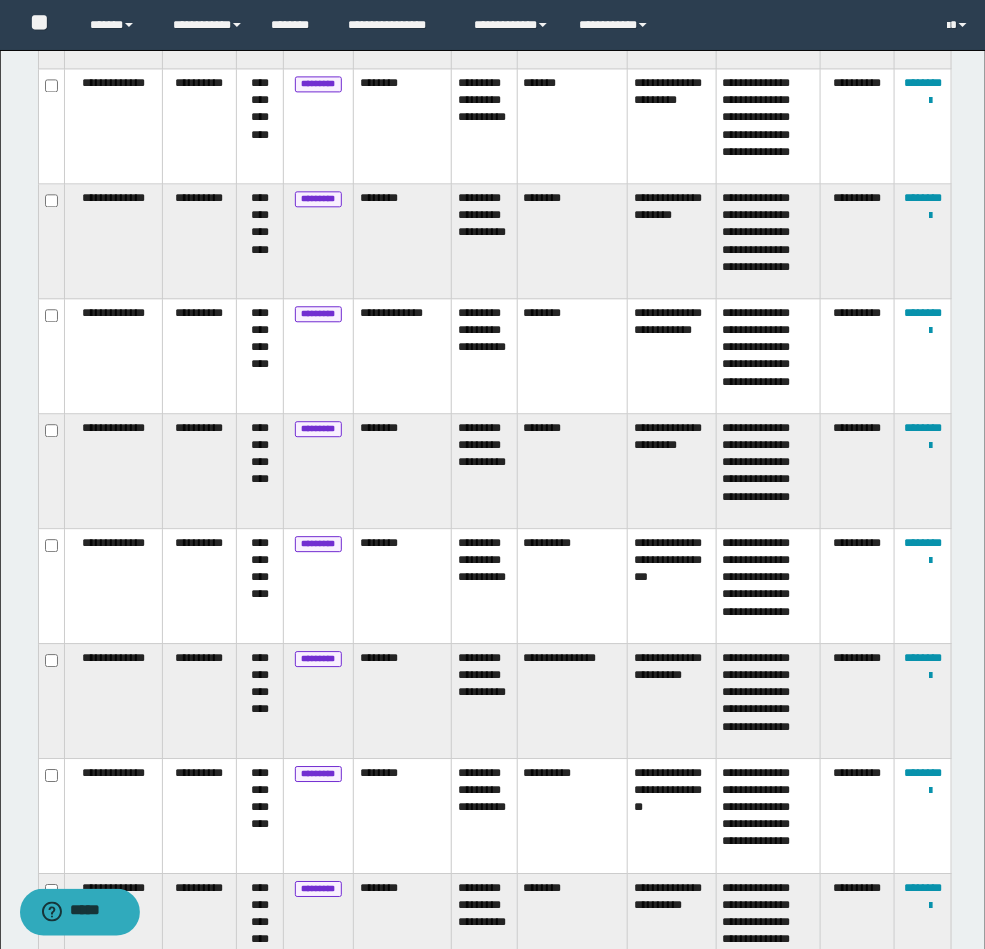 copy on "**********" 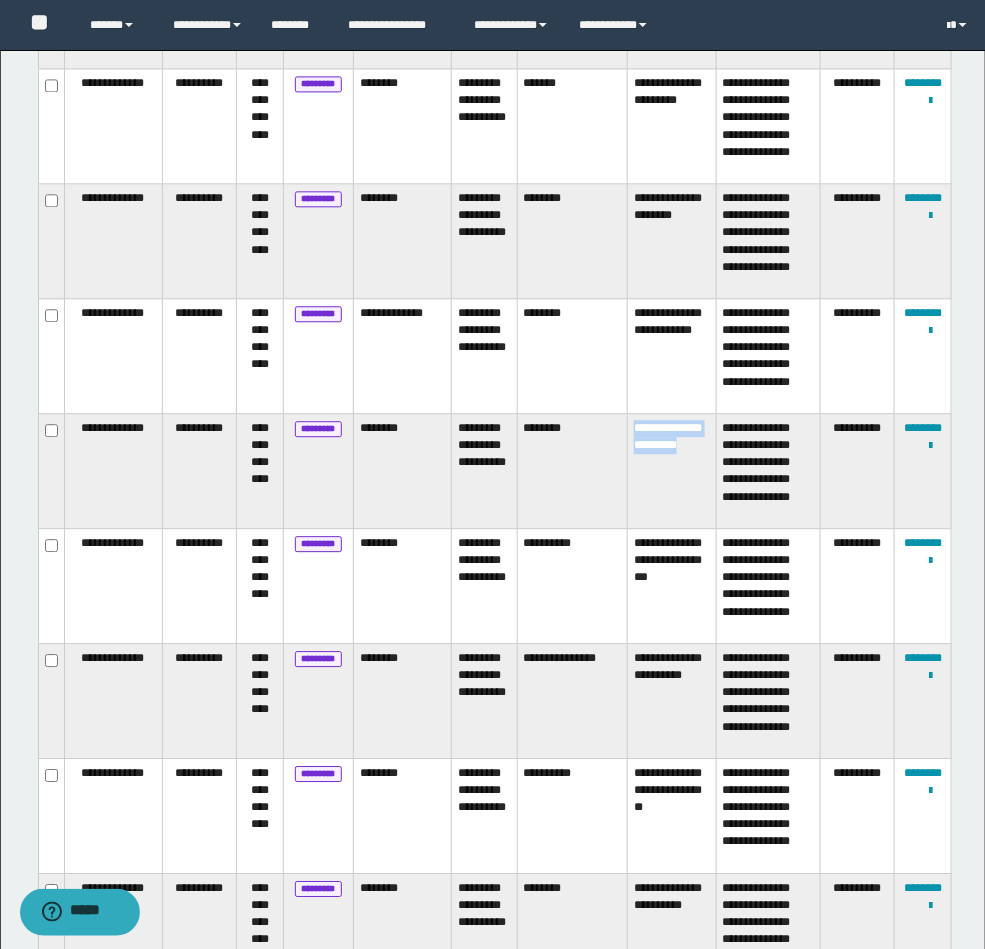 drag, startPoint x: 706, startPoint y: 460, endPoint x: 610, endPoint y: 418, distance: 104.78549 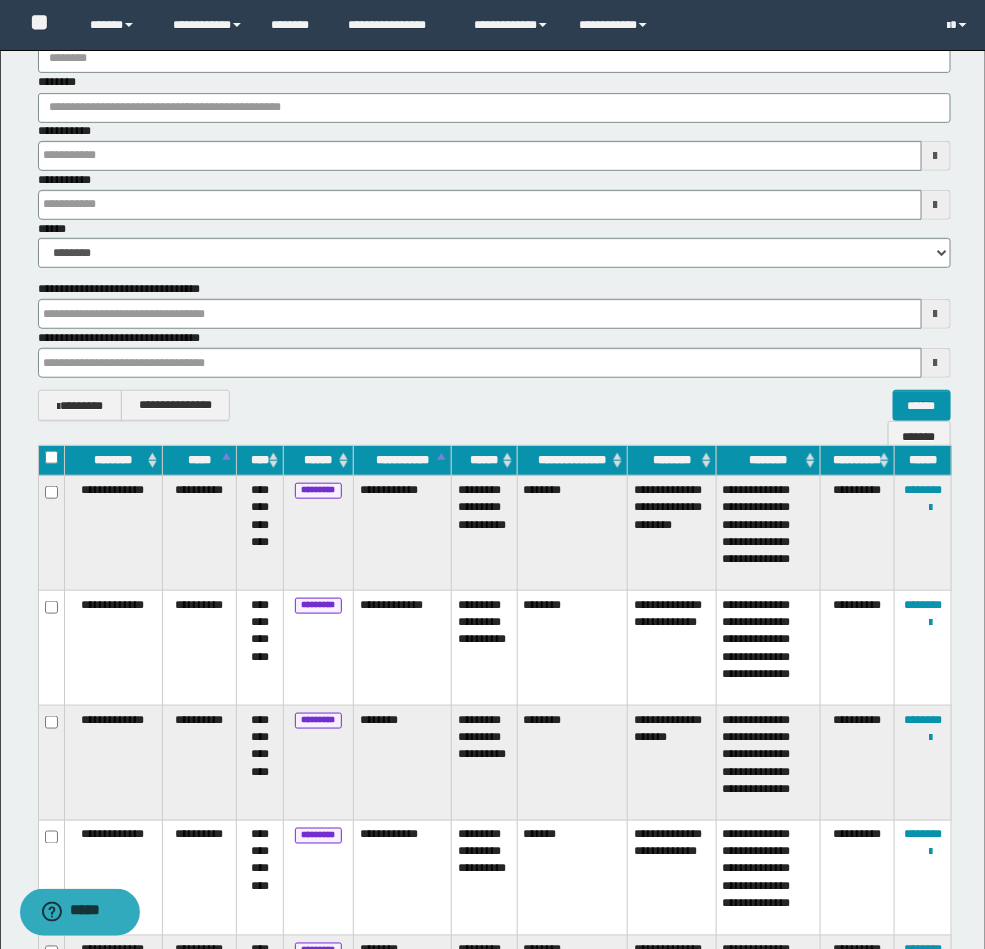 scroll, scrollTop: 153, scrollLeft: 0, axis: vertical 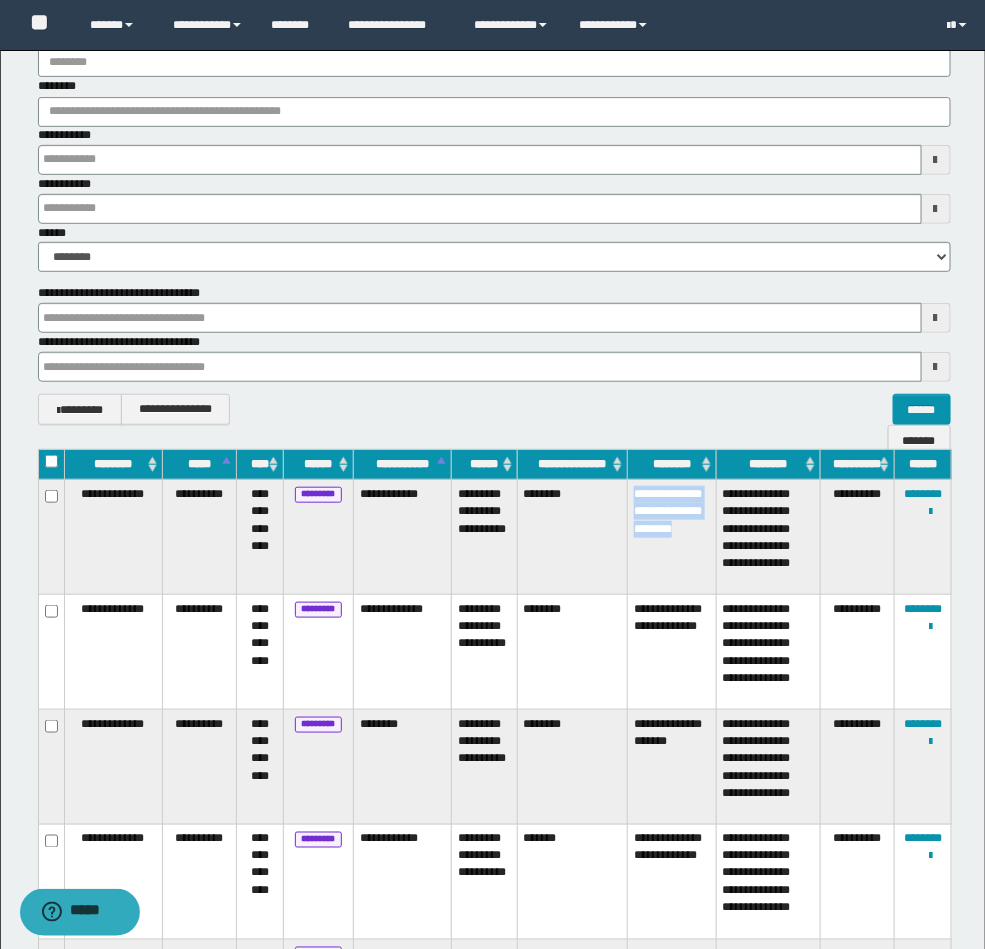 drag, startPoint x: 700, startPoint y: 556, endPoint x: 627, endPoint y: 496, distance: 94.493385 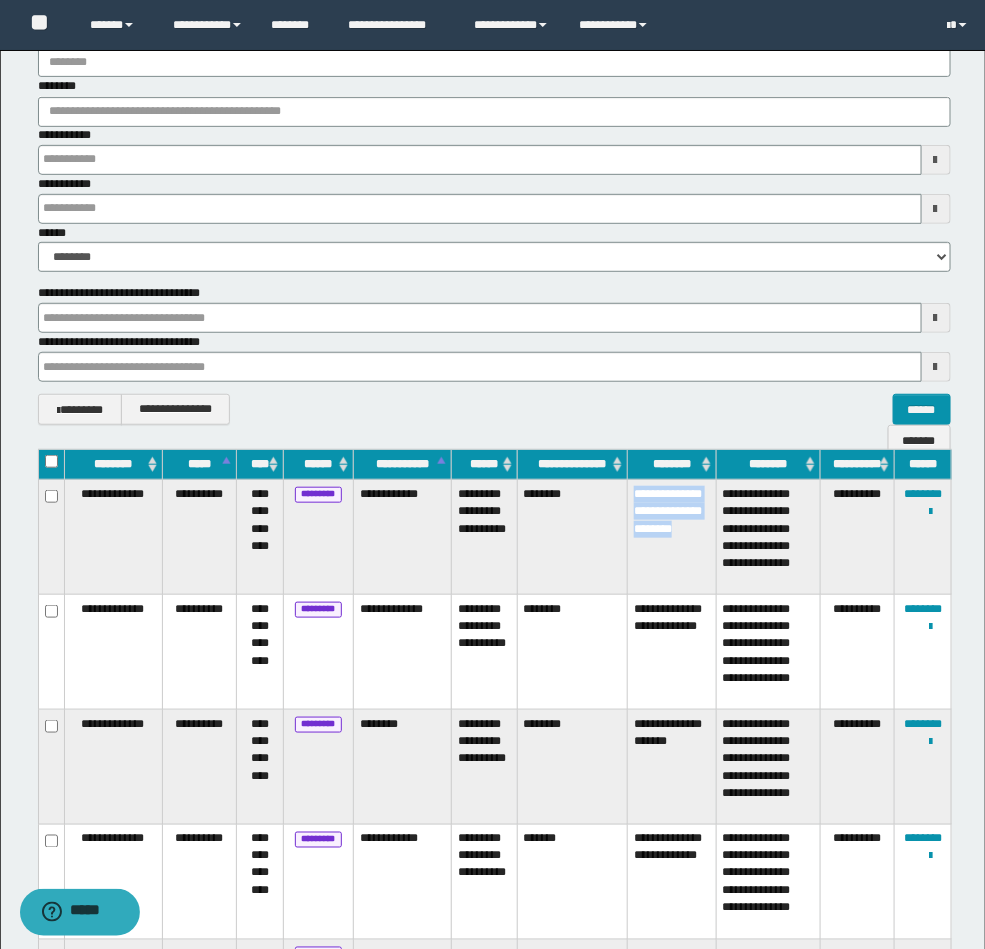 click on "**********" at bounding box center (672, 537) 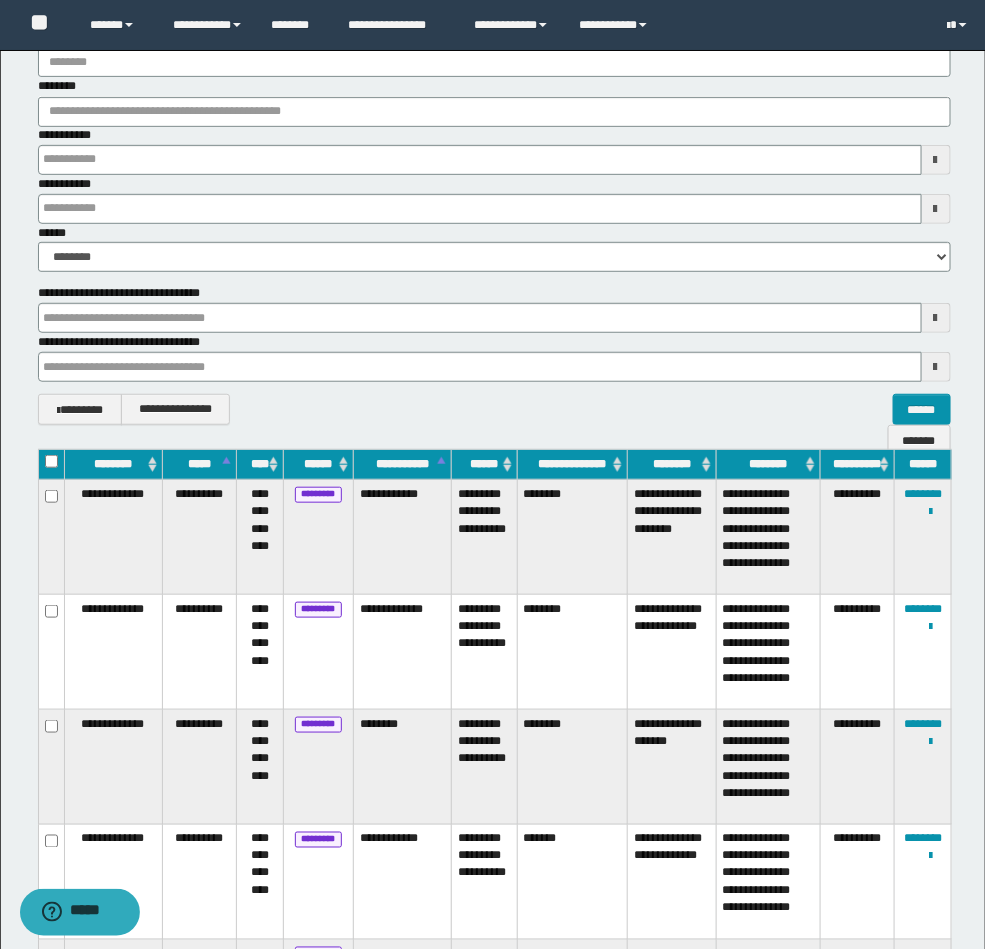 copy on "**********" 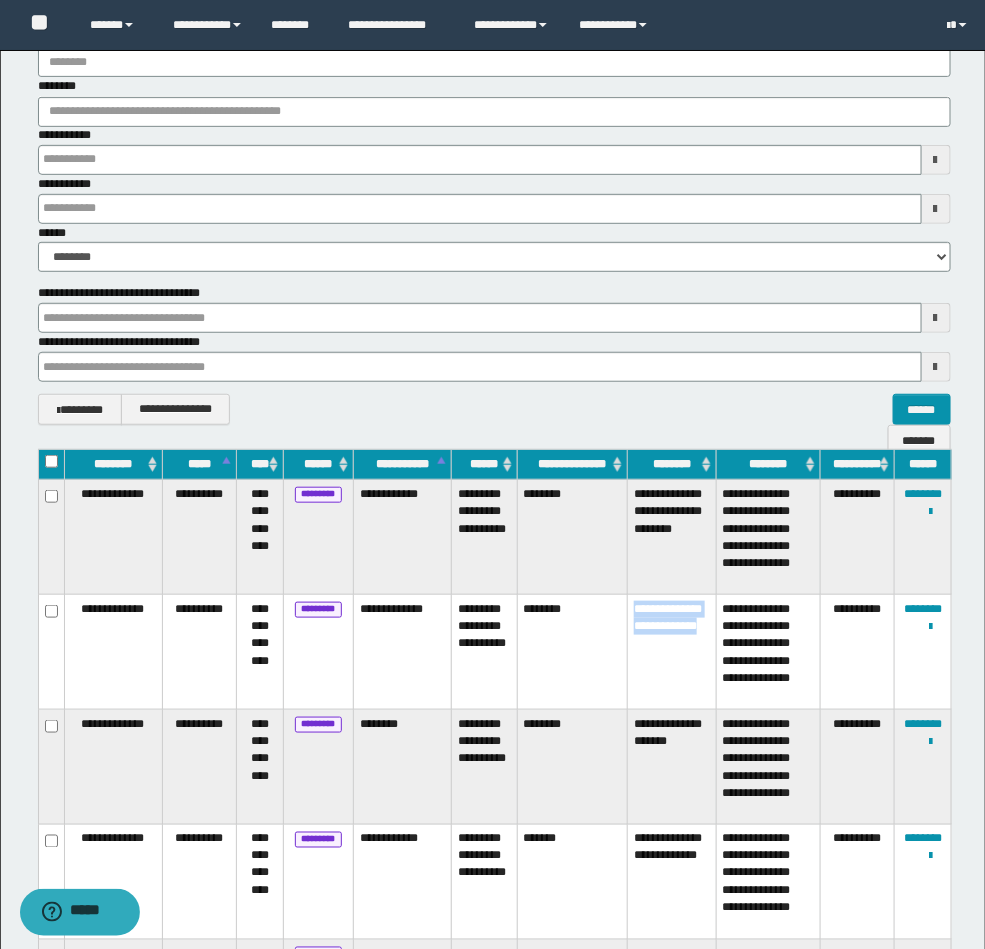 drag, startPoint x: 685, startPoint y: 661, endPoint x: 634, endPoint y: 615, distance: 68.68042 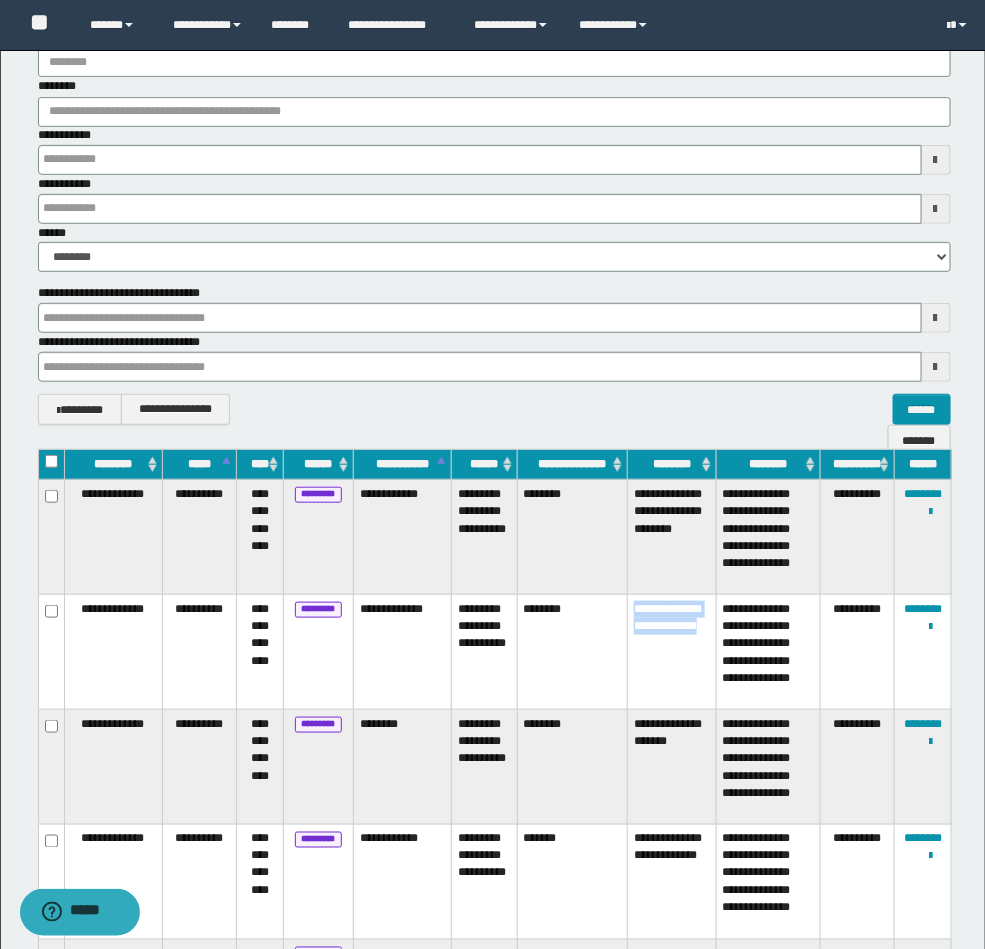click on "**********" at bounding box center (672, 652) 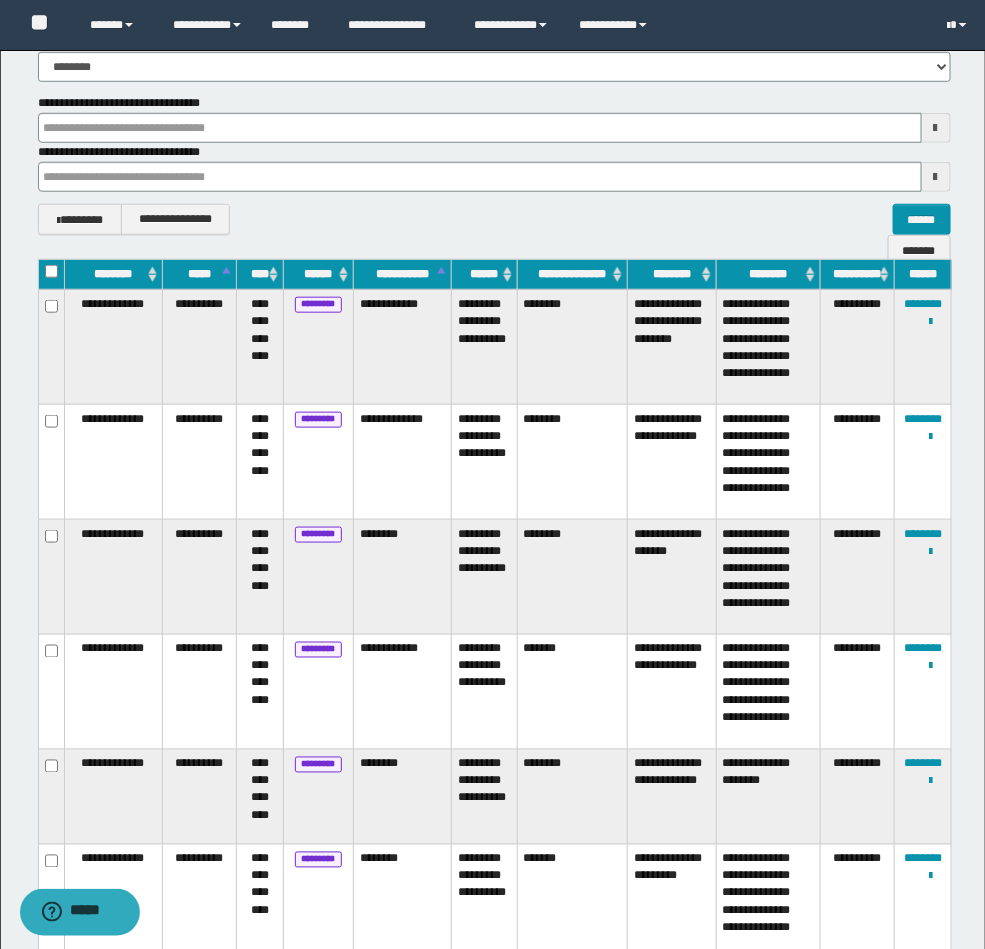 scroll, scrollTop: 438, scrollLeft: 0, axis: vertical 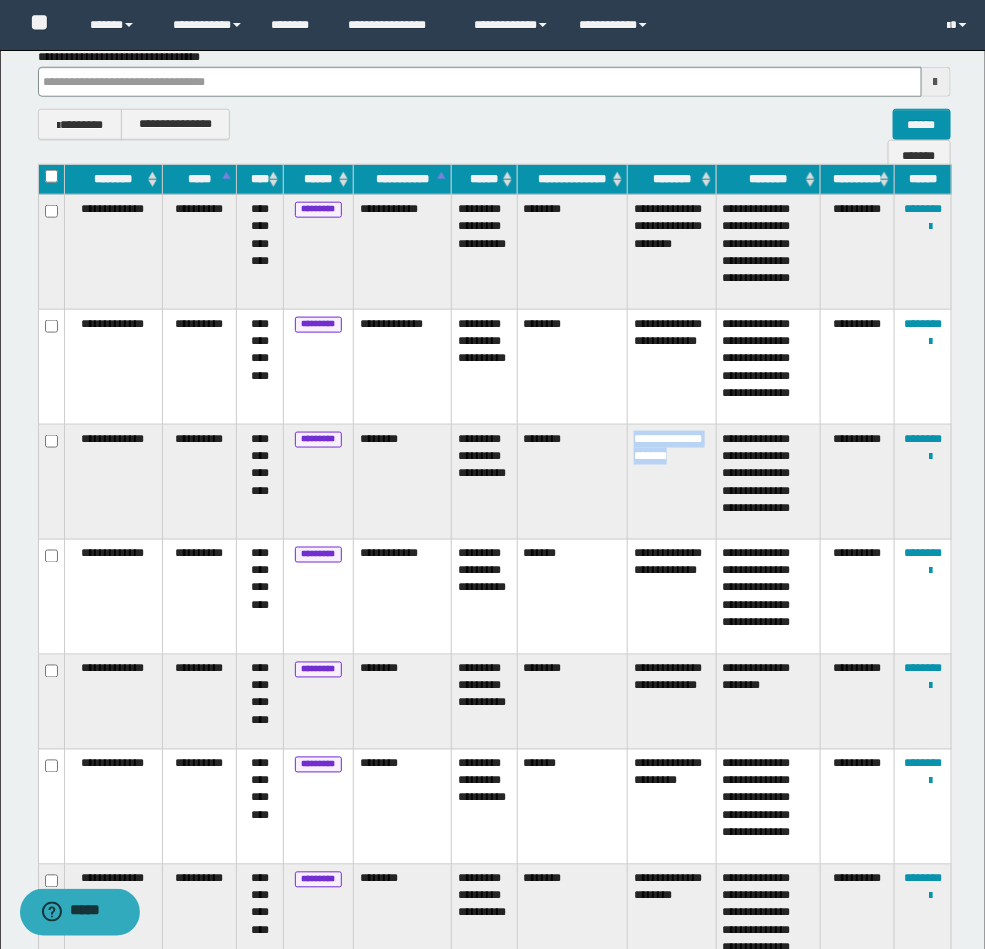 drag, startPoint x: 679, startPoint y: 472, endPoint x: 631, endPoint y: 447, distance: 54.120235 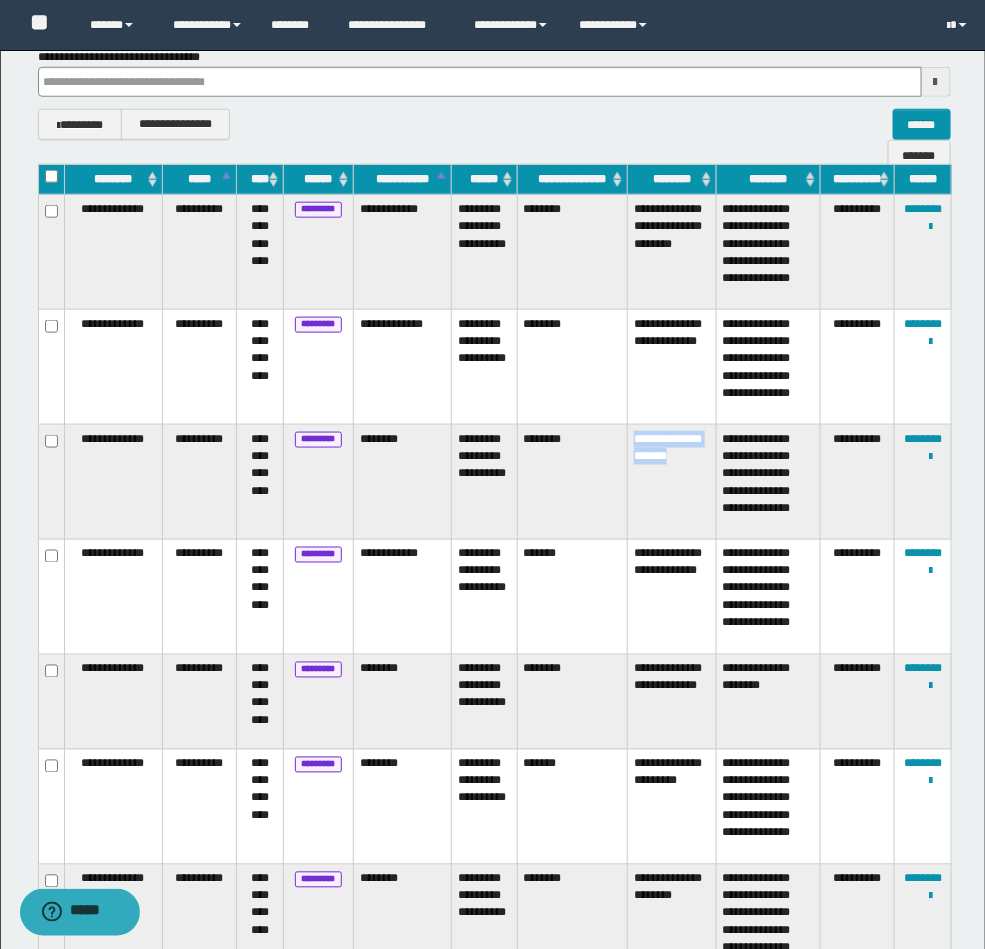 click on "**********" at bounding box center [672, 482] 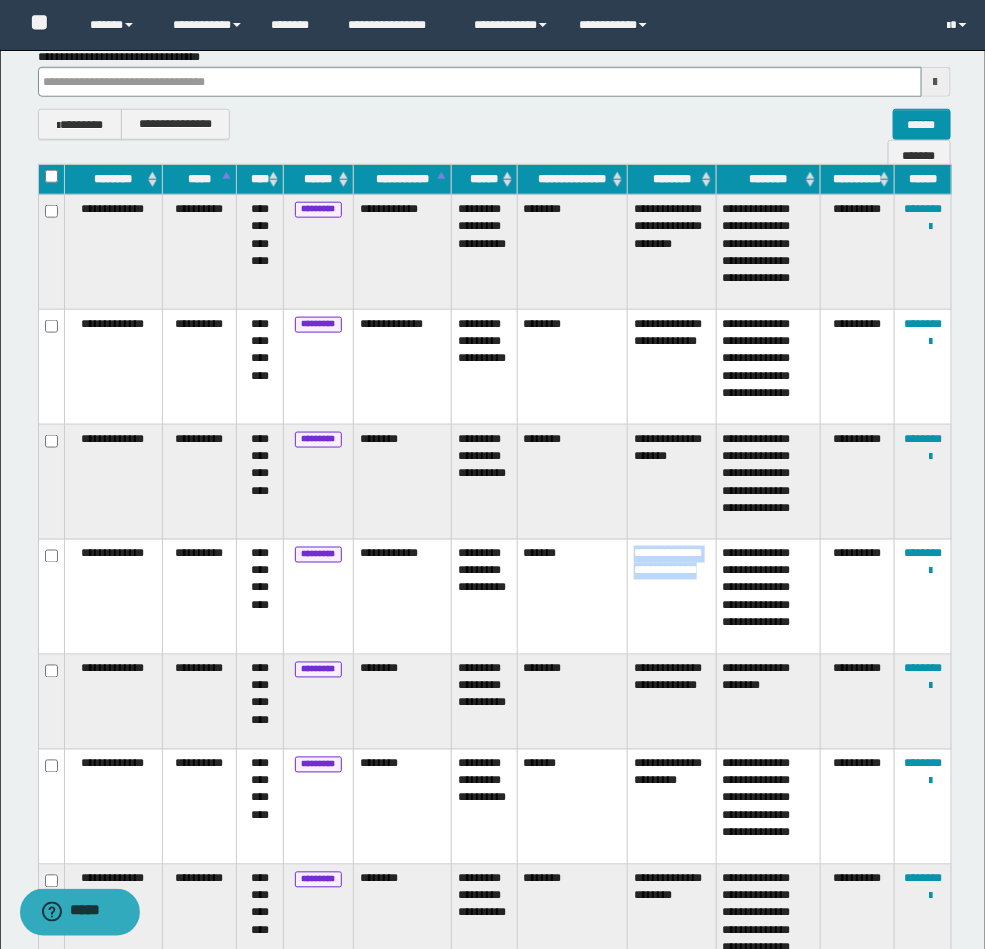 drag, startPoint x: 682, startPoint y: 595, endPoint x: 637, endPoint y: 565, distance: 54.08327 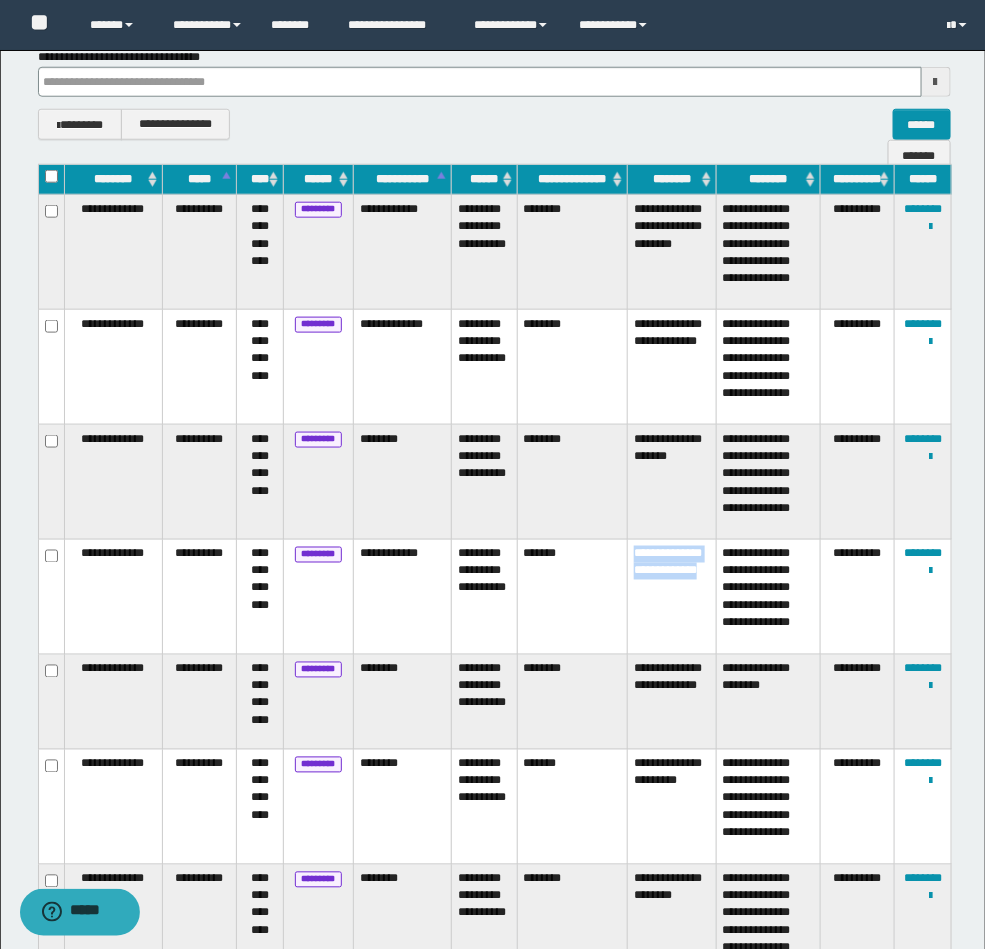 click on "**********" at bounding box center (672, 597) 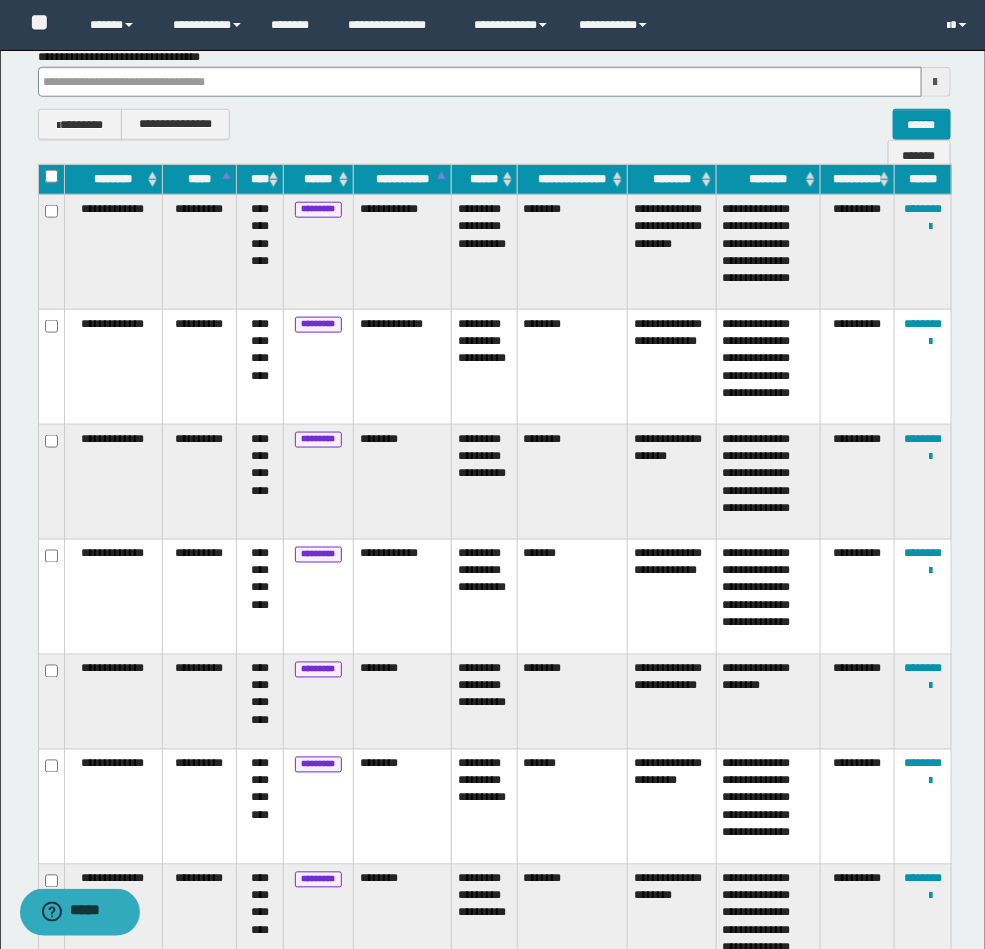 copy on "**********" 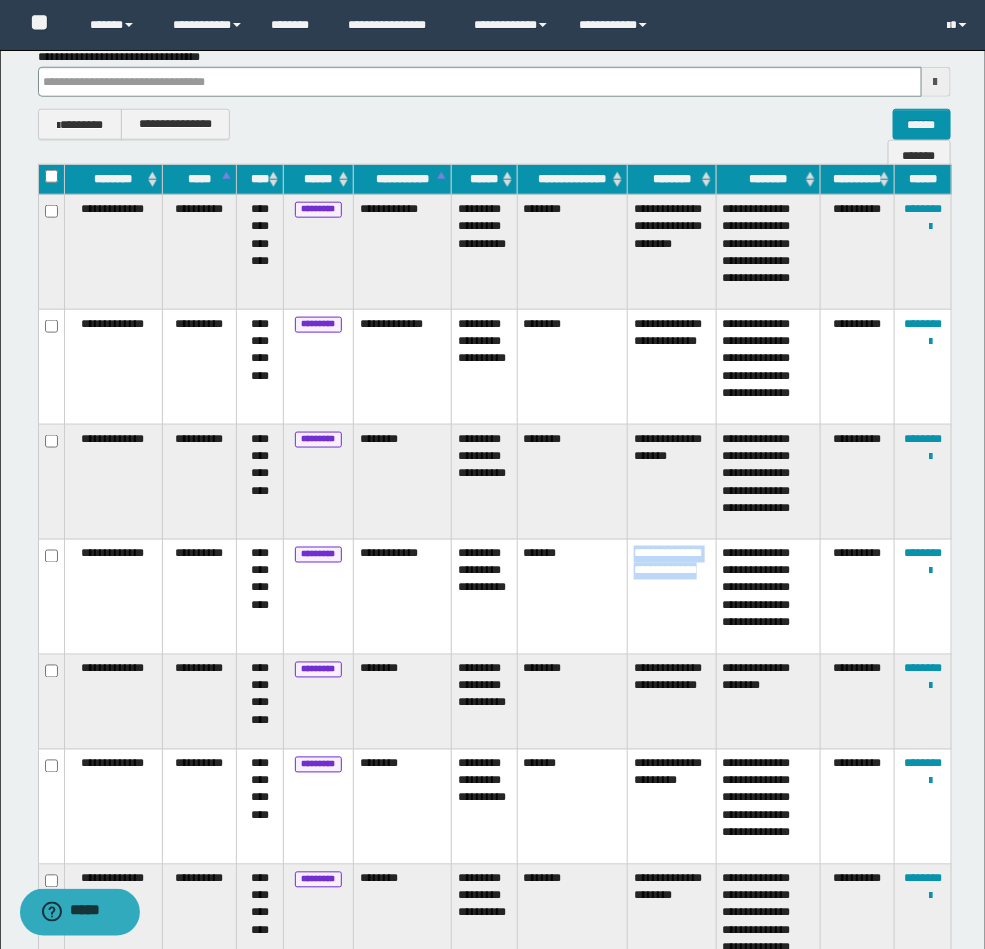 drag, startPoint x: 637, startPoint y: 565, endPoint x: 691, endPoint y: 595, distance: 61.77378 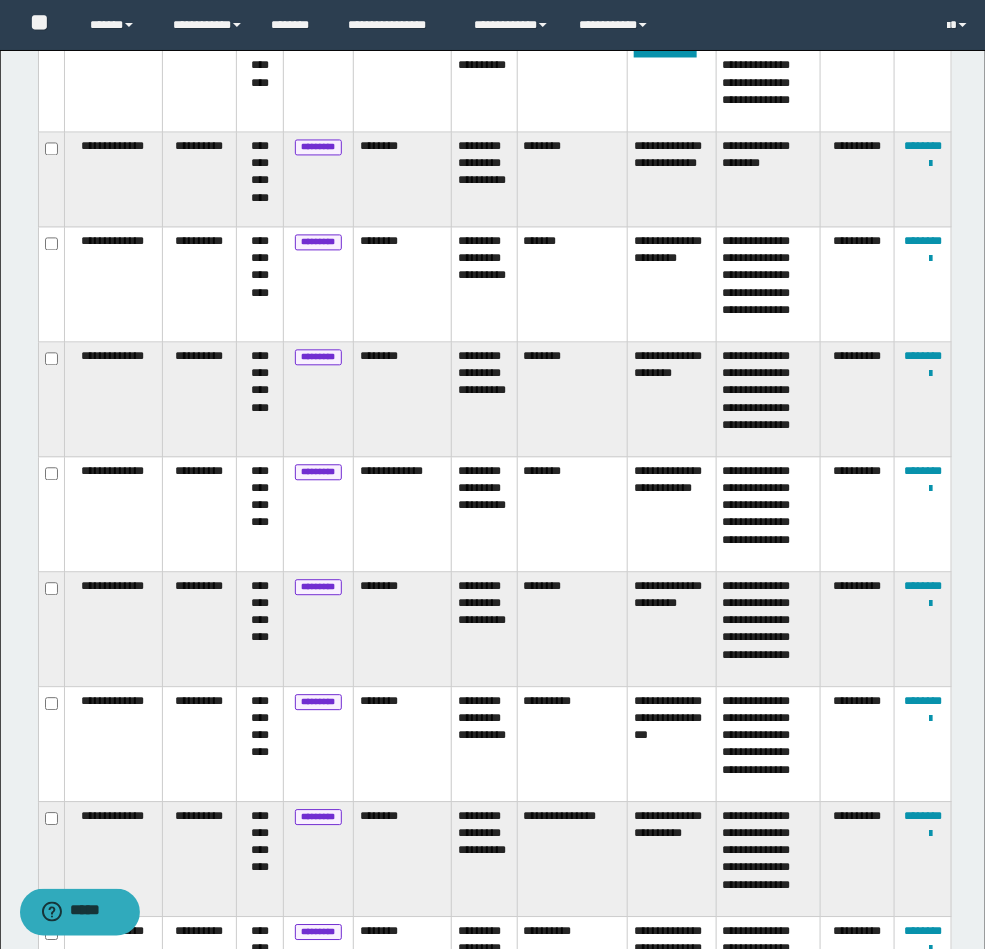 scroll, scrollTop: 978, scrollLeft: 0, axis: vertical 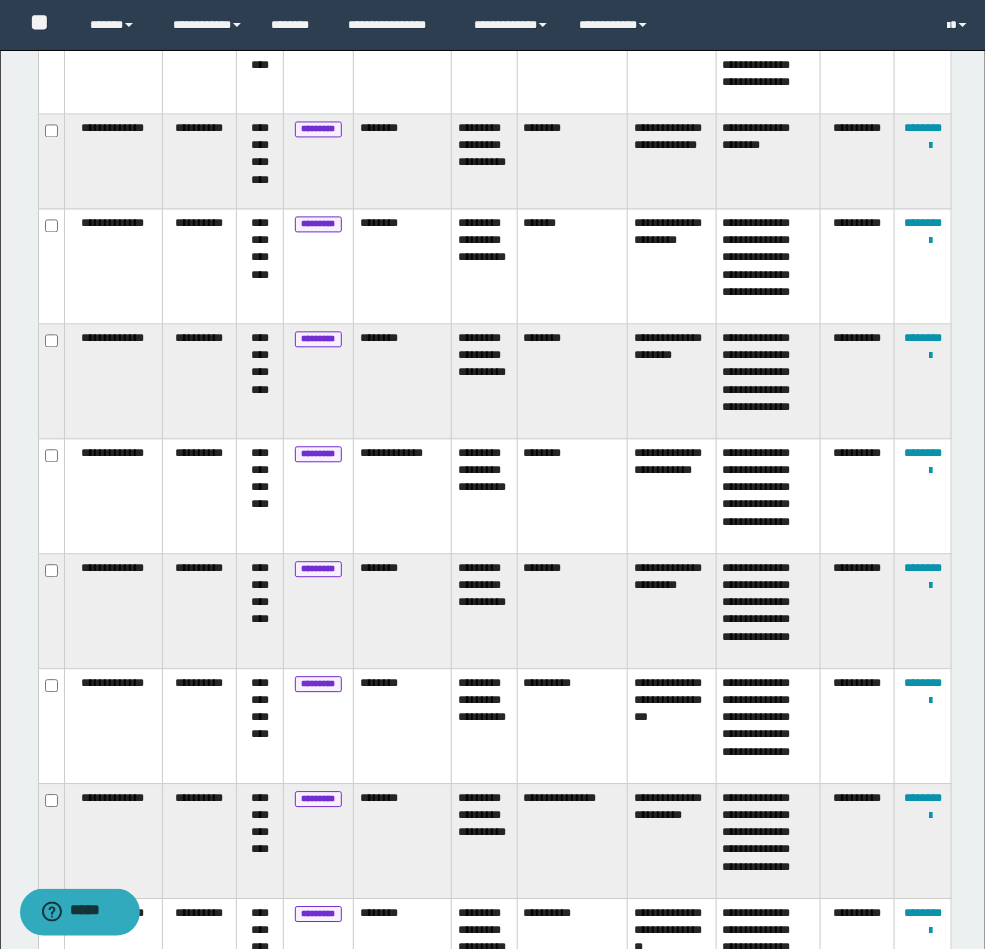 copy on "**********" 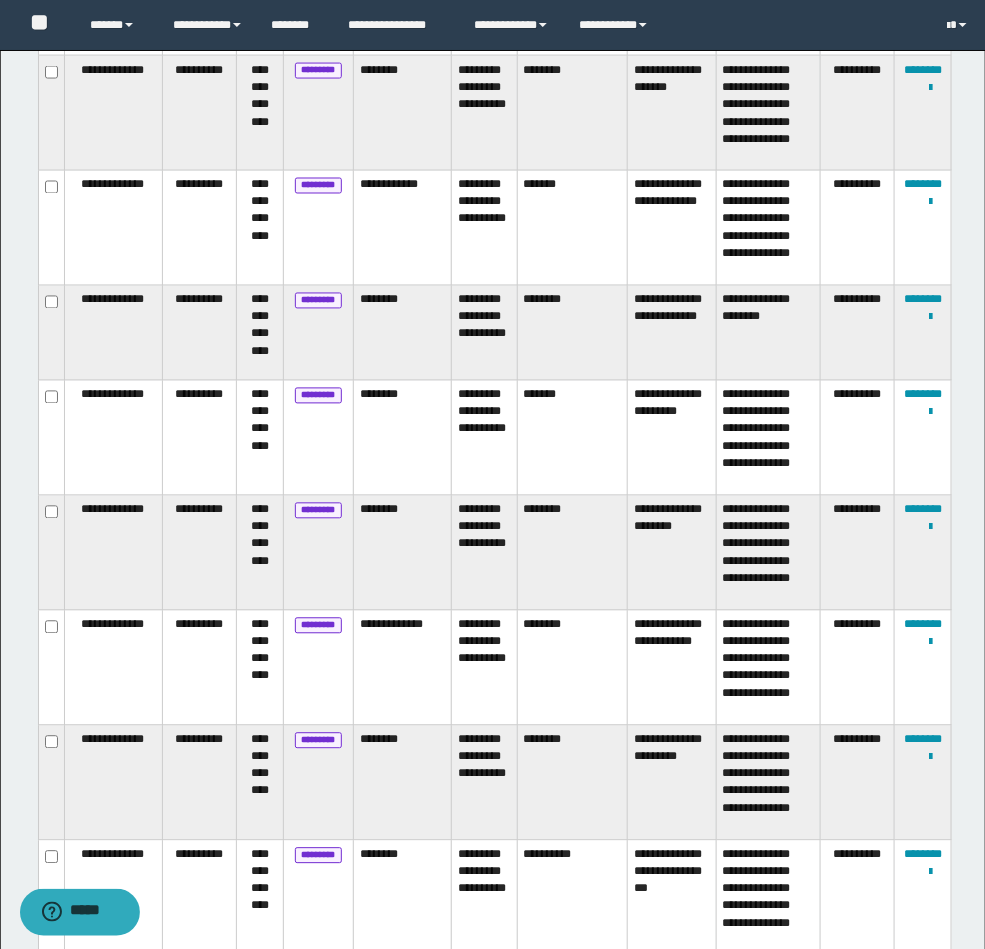 scroll, scrollTop: 798, scrollLeft: 0, axis: vertical 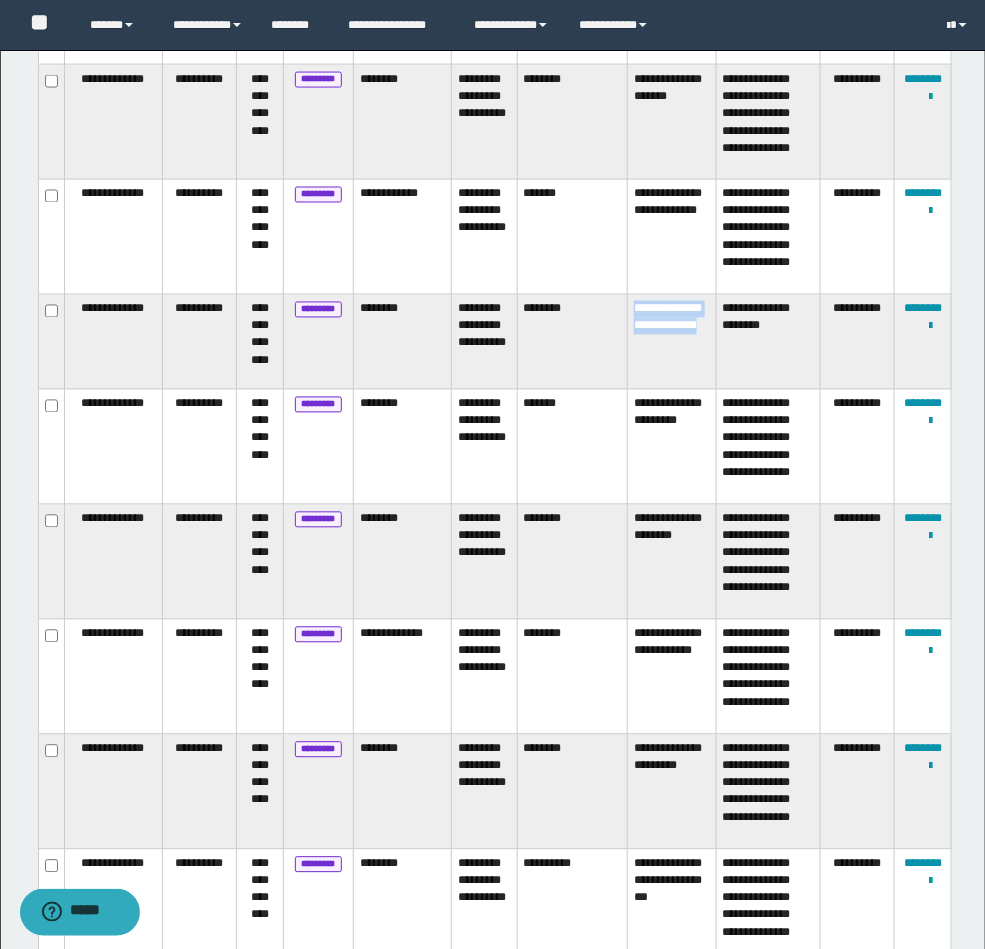 drag, startPoint x: 681, startPoint y: 363, endPoint x: 604, endPoint y: 313, distance: 91.809586 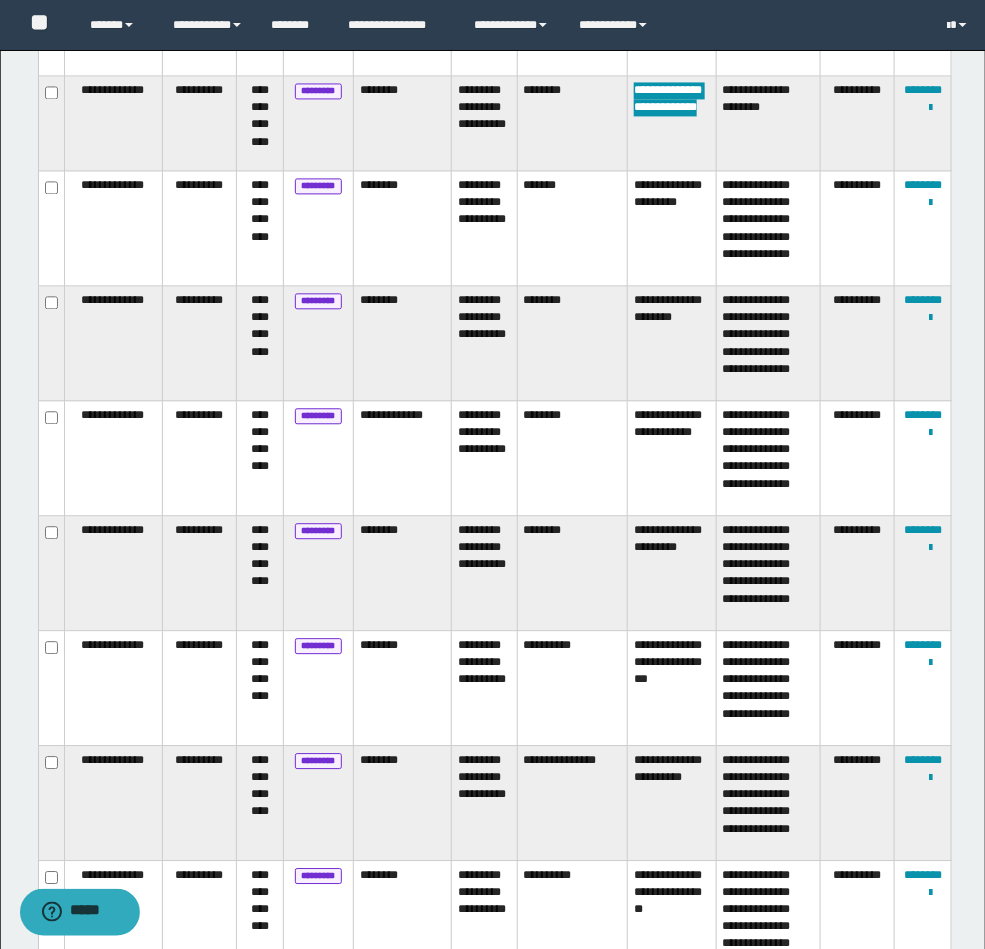 scroll, scrollTop: 1029, scrollLeft: 0, axis: vertical 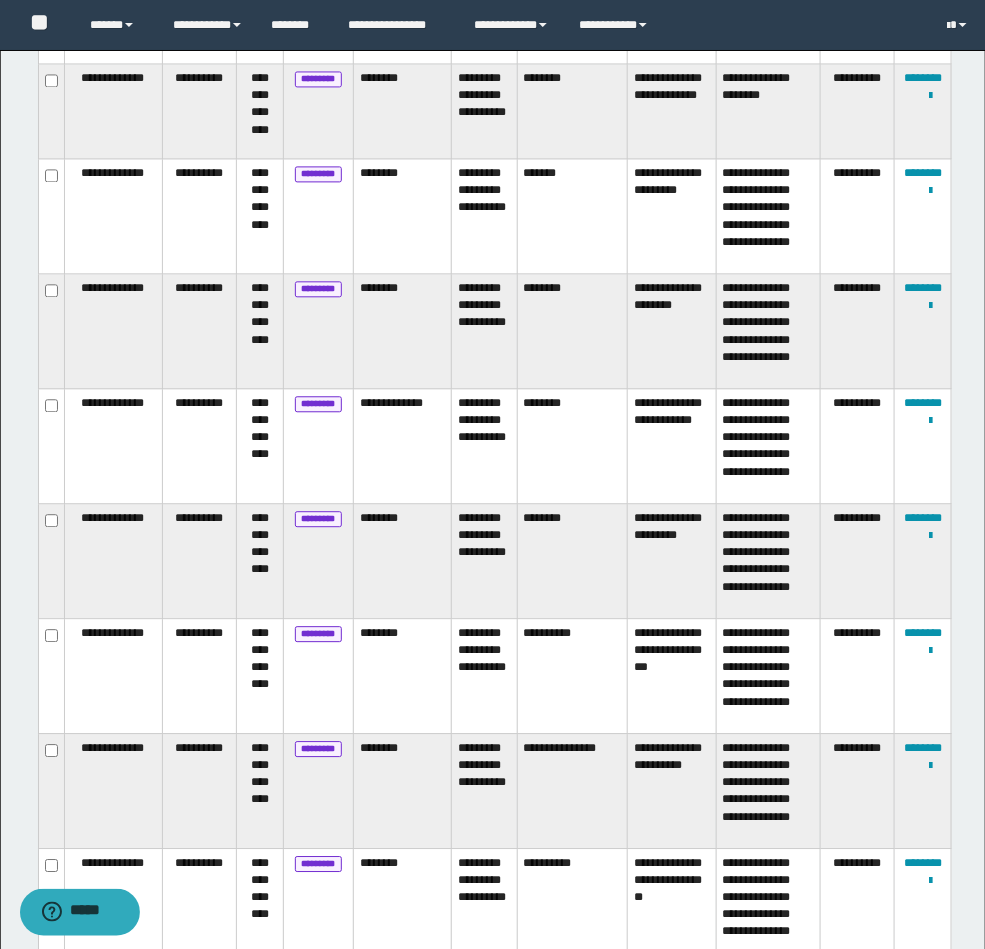 copy on "**********" 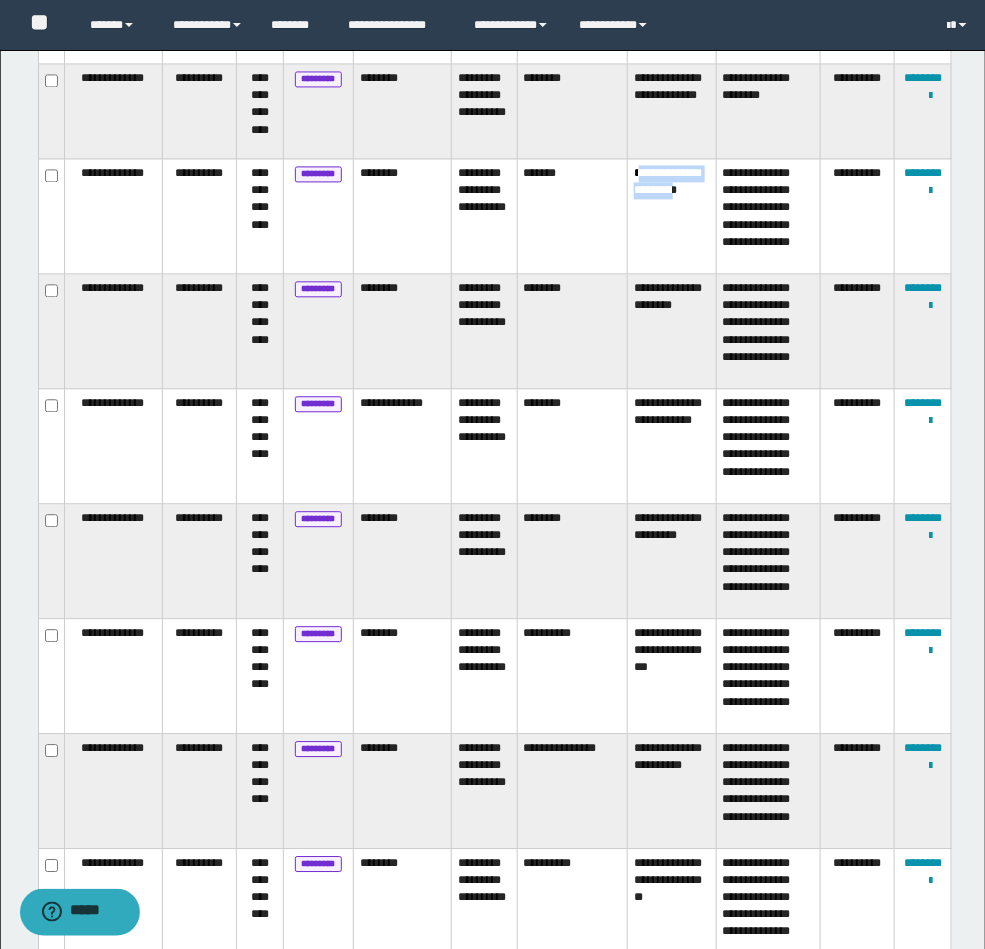 drag, startPoint x: 637, startPoint y: 169, endPoint x: 693, endPoint y: 207, distance: 67.6757 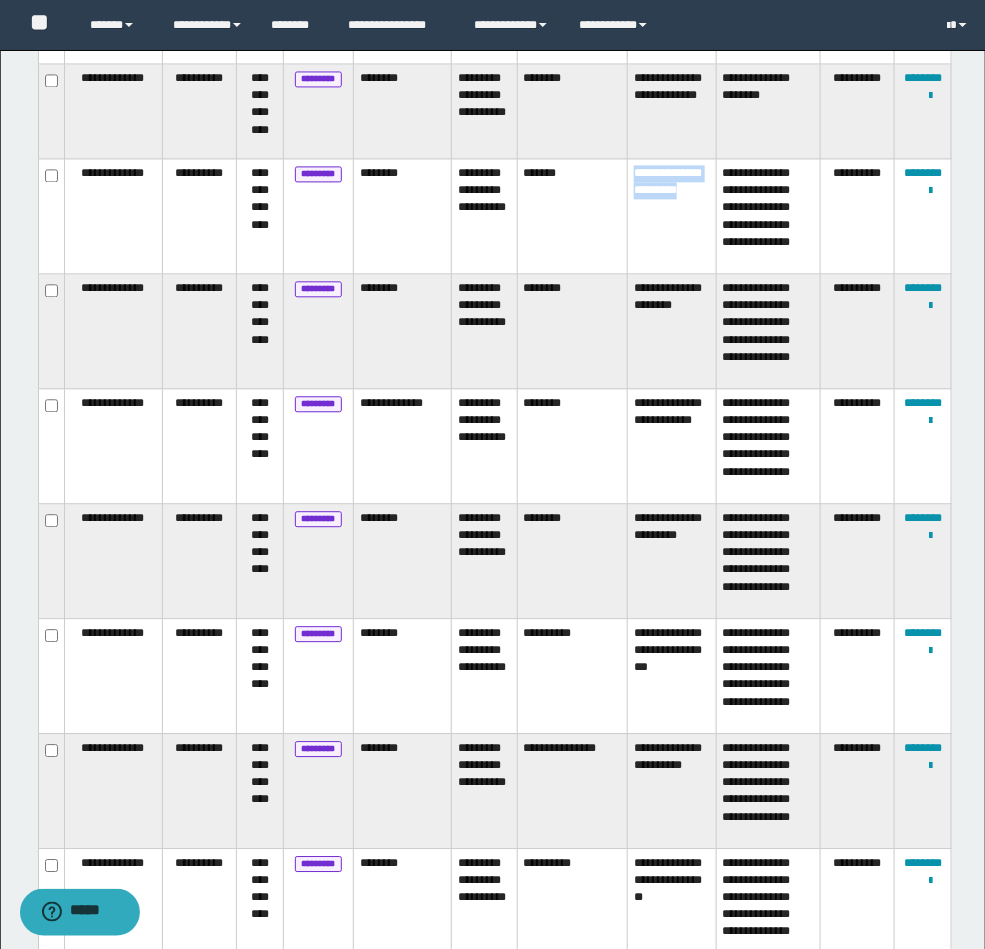 drag, startPoint x: 700, startPoint y: 204, endPoint x: 616, endPoint y: 169, distance: 91 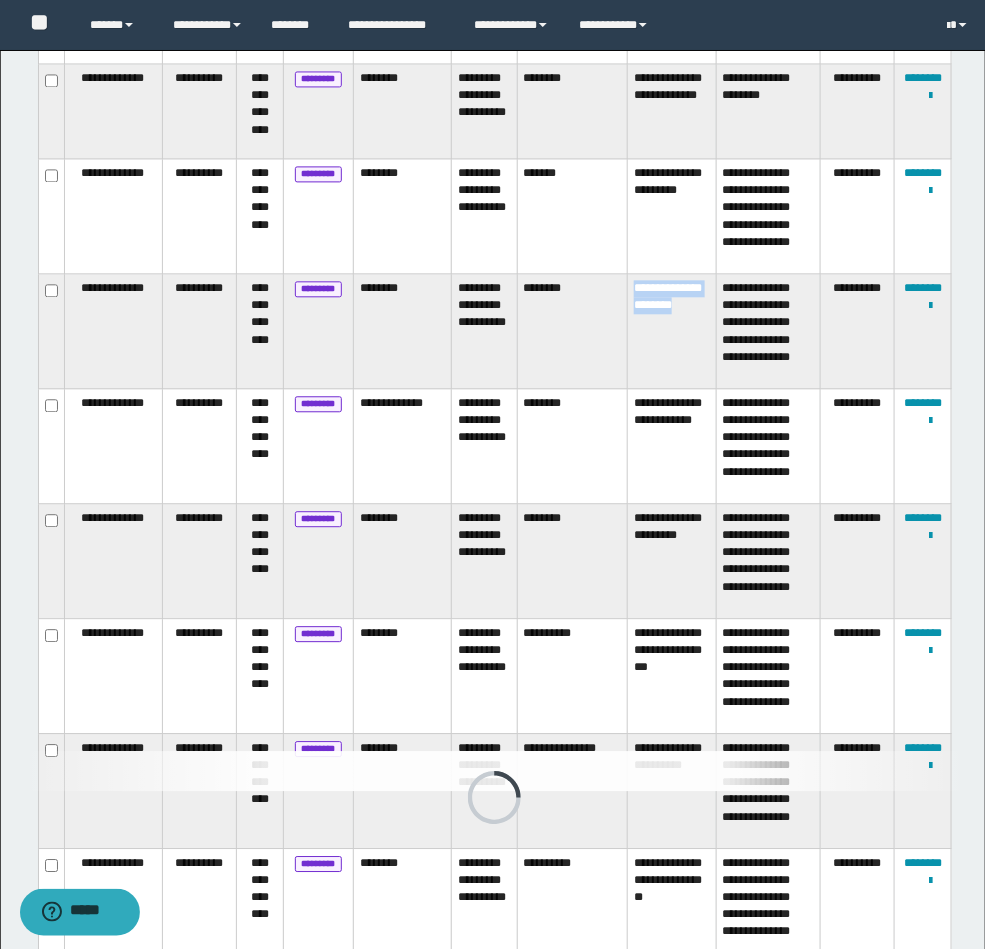 drag, startPoint x: 691, startPoint y: 316, endPoint x: 630, endPoint y: 282, distance: 69.83552 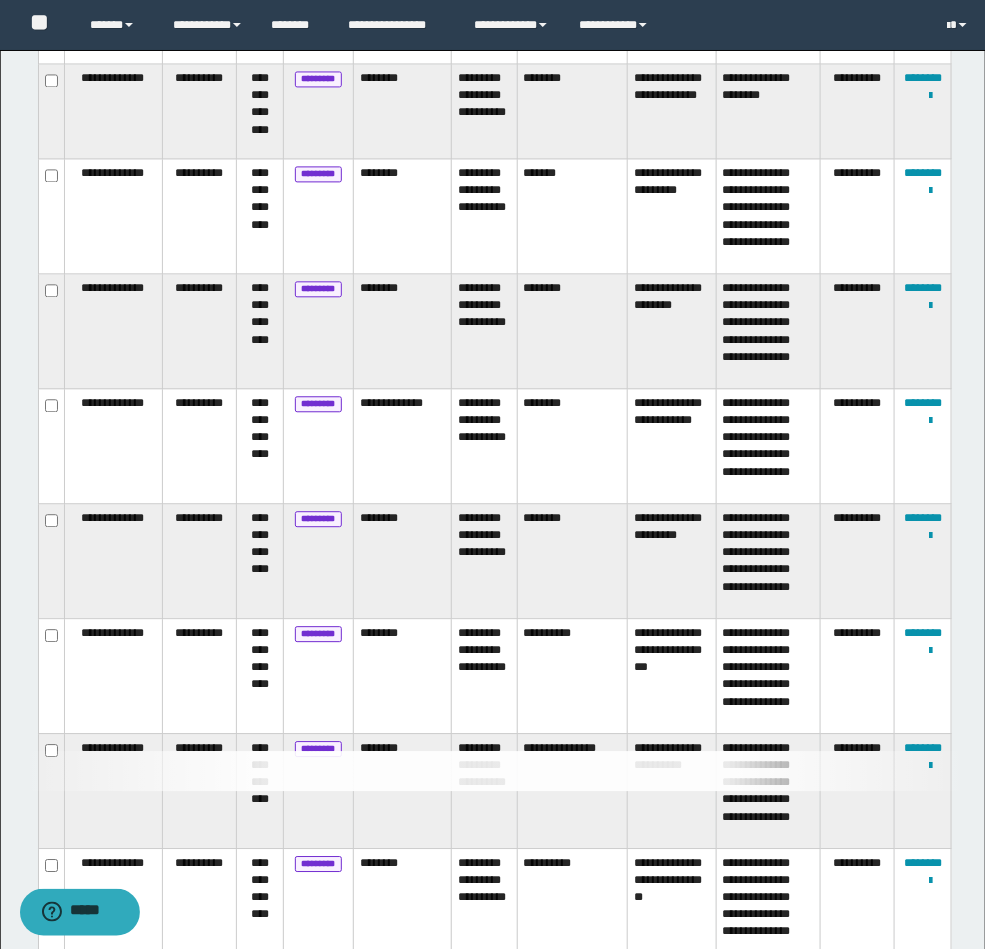click on "********" at bounding box center (572, 331) 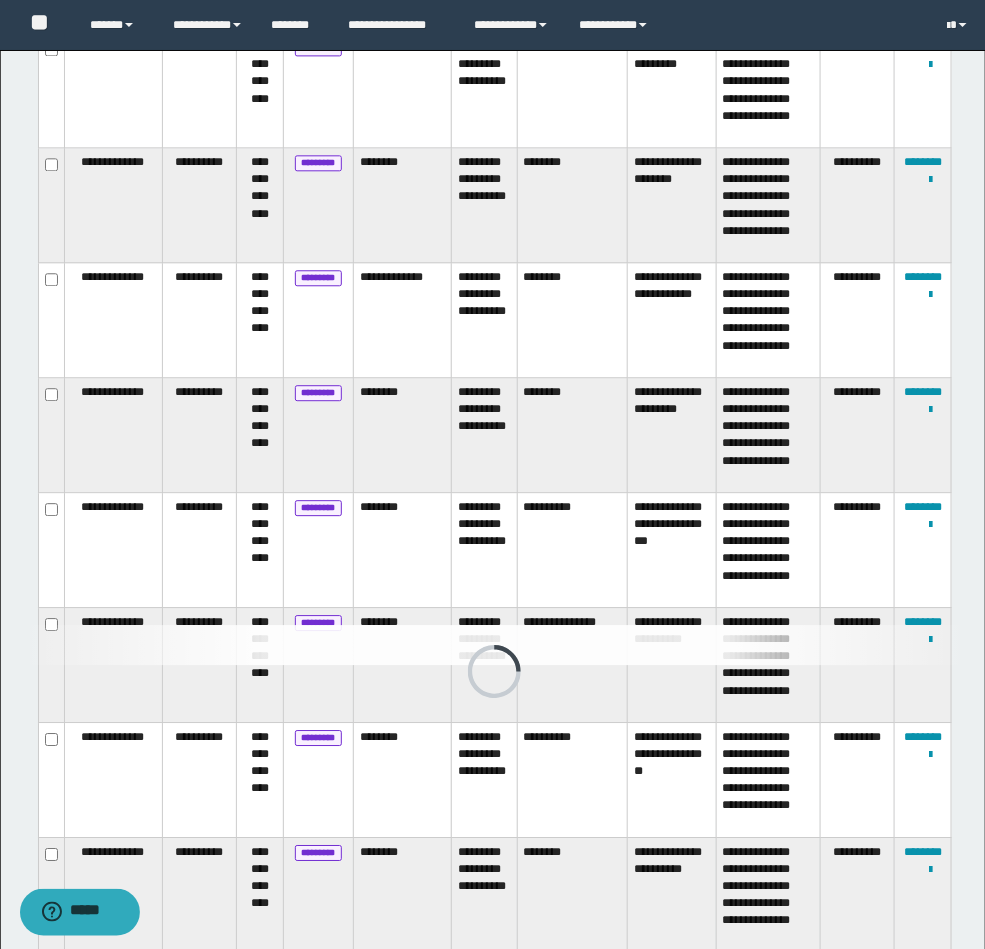 scroll, scrollTop: 1248, scrollLeft: 0, axis: vertical 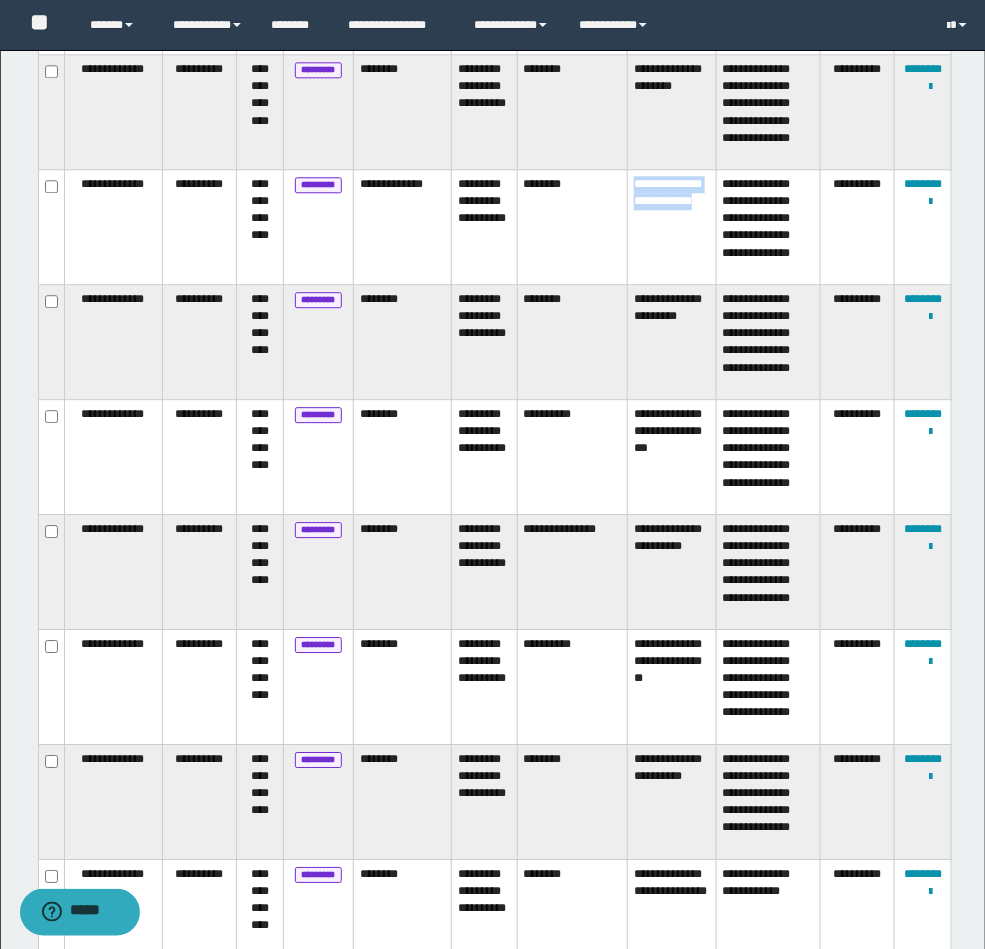 drag, startPoint x: 694, startPoint y: 225, endPoint x: 621, endPoint y: 169, distance: 92.00543 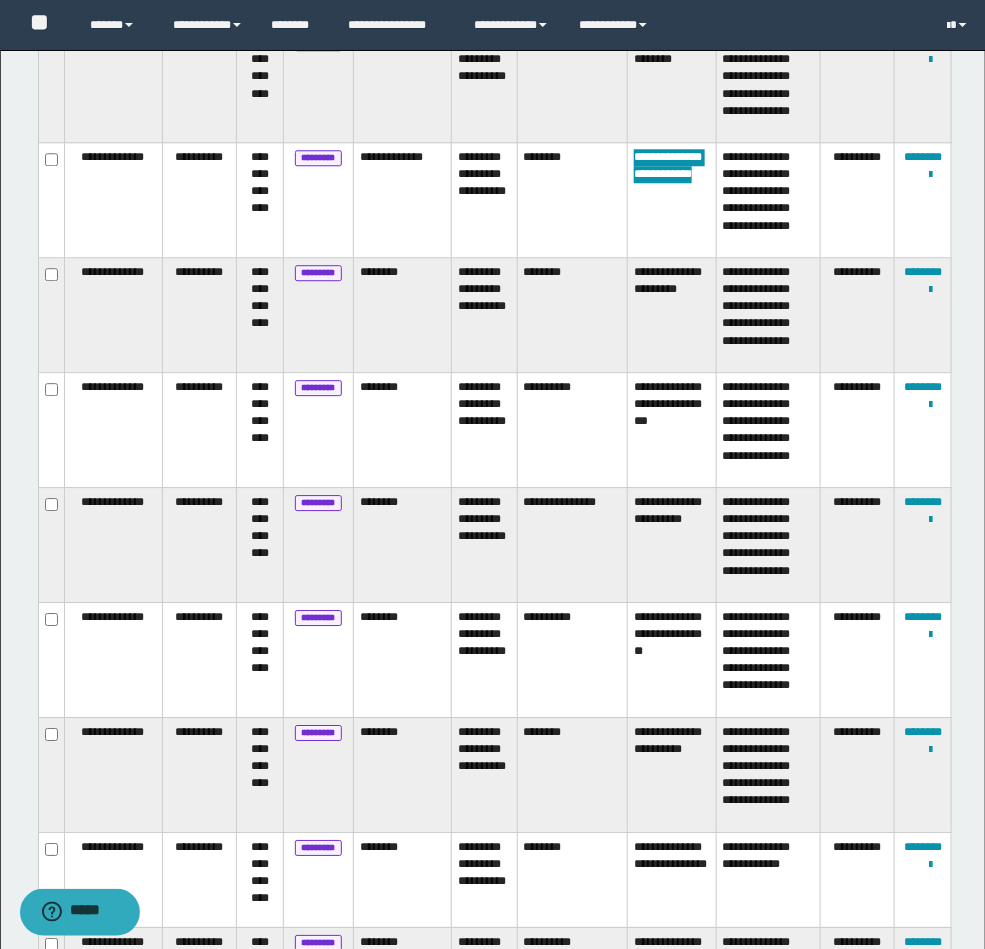 scroll, scrollTop: 1164, scrollLeft: 0, axis: vertical 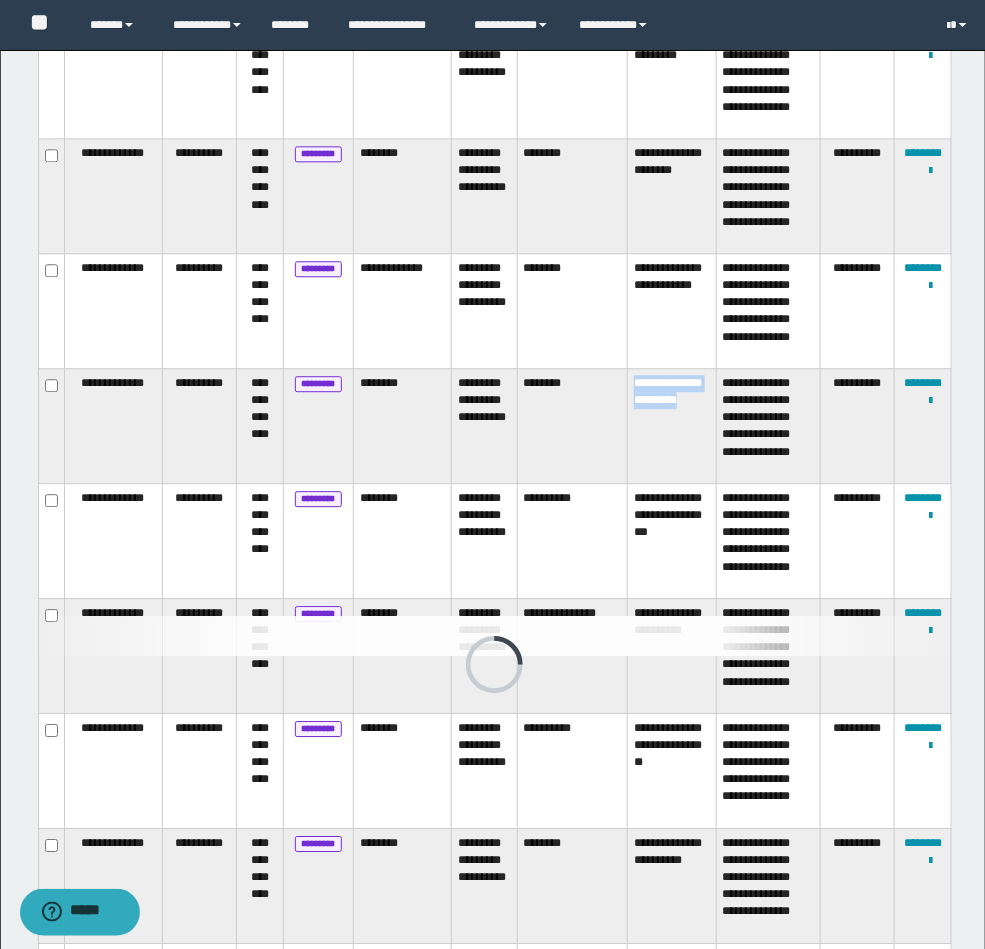 drag, startPoint x: 697, startPoint y: 411, endPoint x: 637, endPoint y: 376, distance: 69.46222 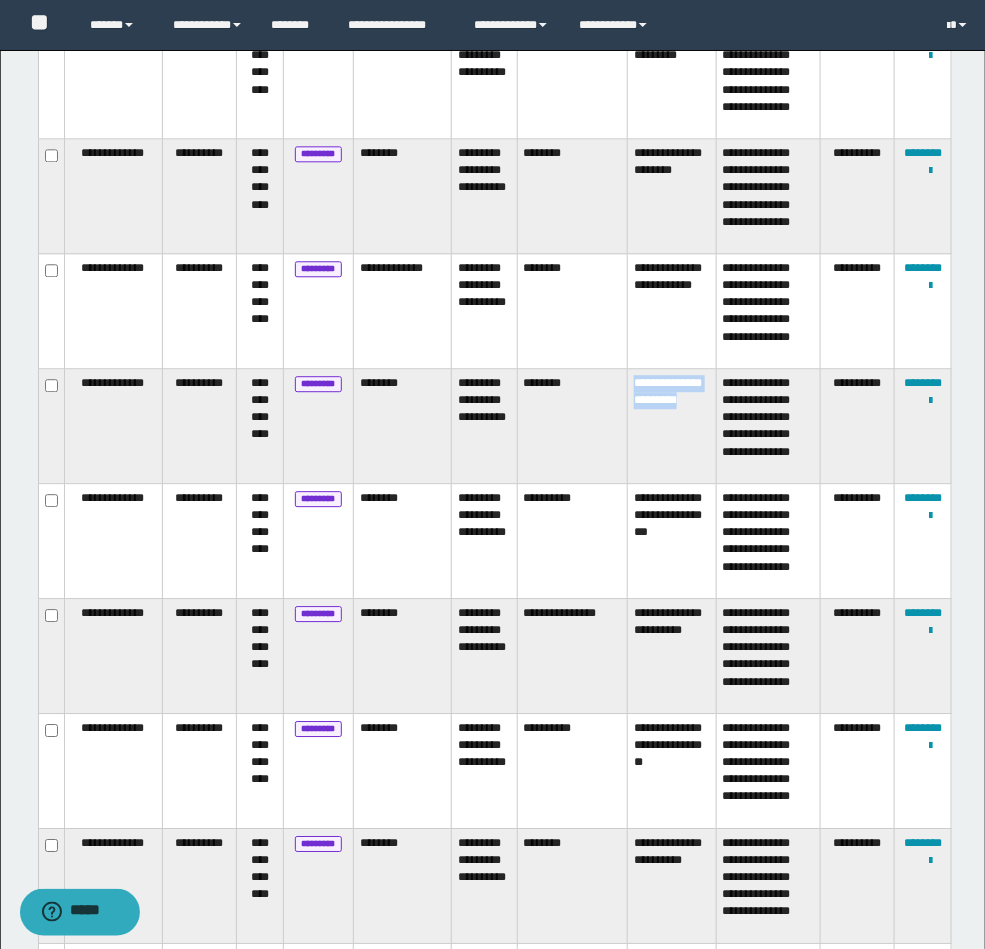 drag, startPoint x: 634, startPoint y: 385, endPoint x: 703, endPoint y: 423, distance: 78.77182 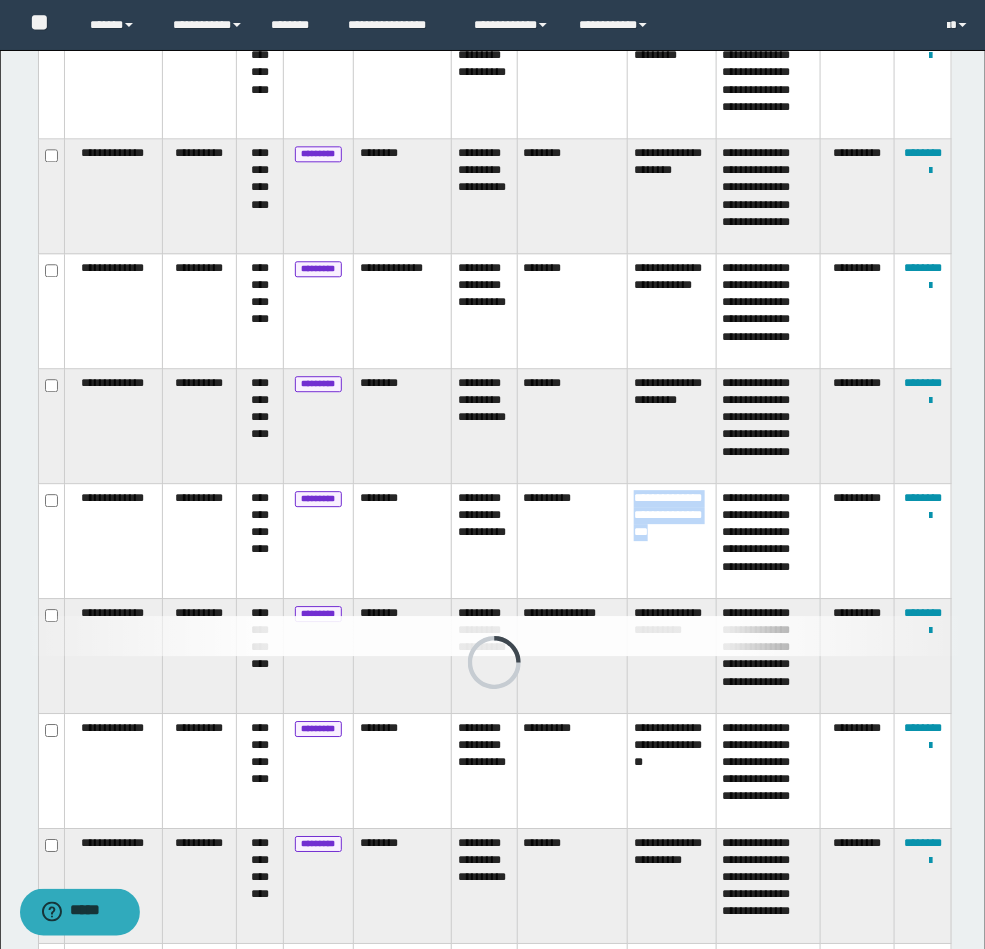 drag, startPoint x: 702, startPoint y: 546, endPoint x: 630, endPoint y: 498, distance: 86.53323 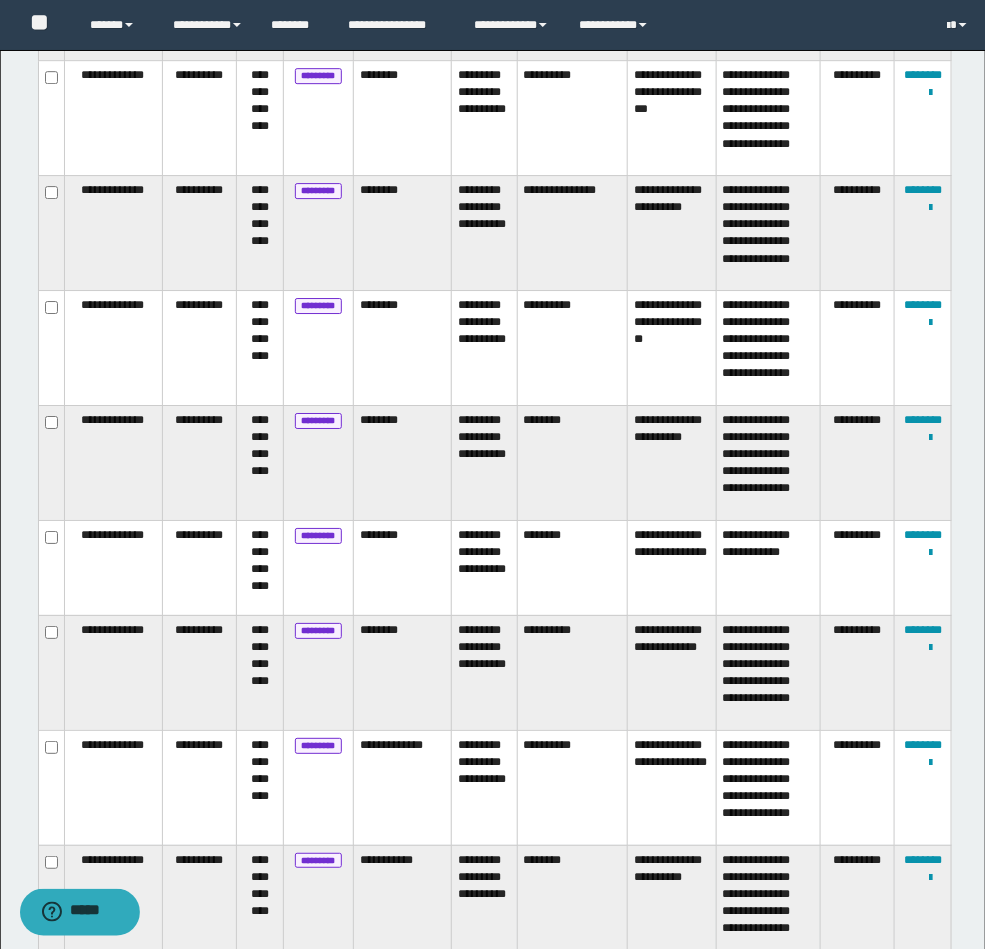 scroll, scrollTop: 1588, scrollLeft: 0, axis: vertical 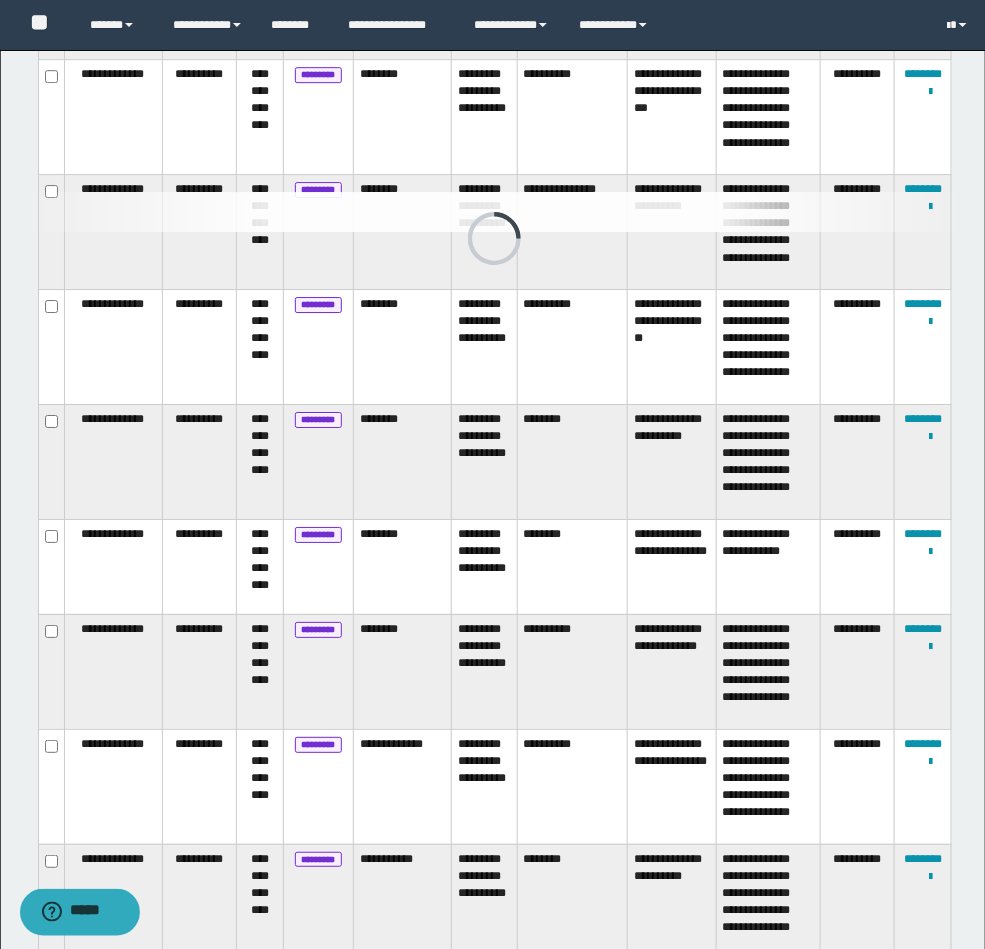drag, startPoint x: 706, startPoint y: 220, endPoint x: 655, endPoint y: 193, distance: 57.706154 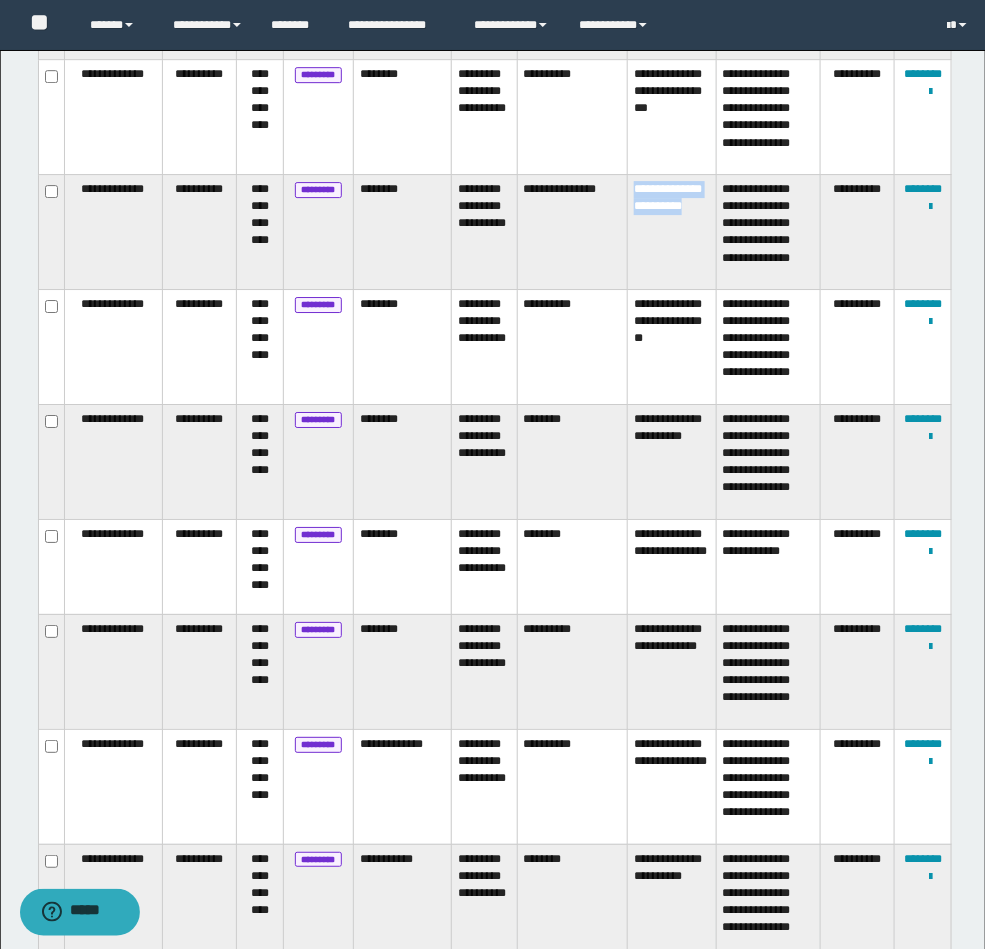 drag, startPoint x: 631, startPoint y: 189, endPoint x: 711, endPoint y: 219, distance: 85.44004 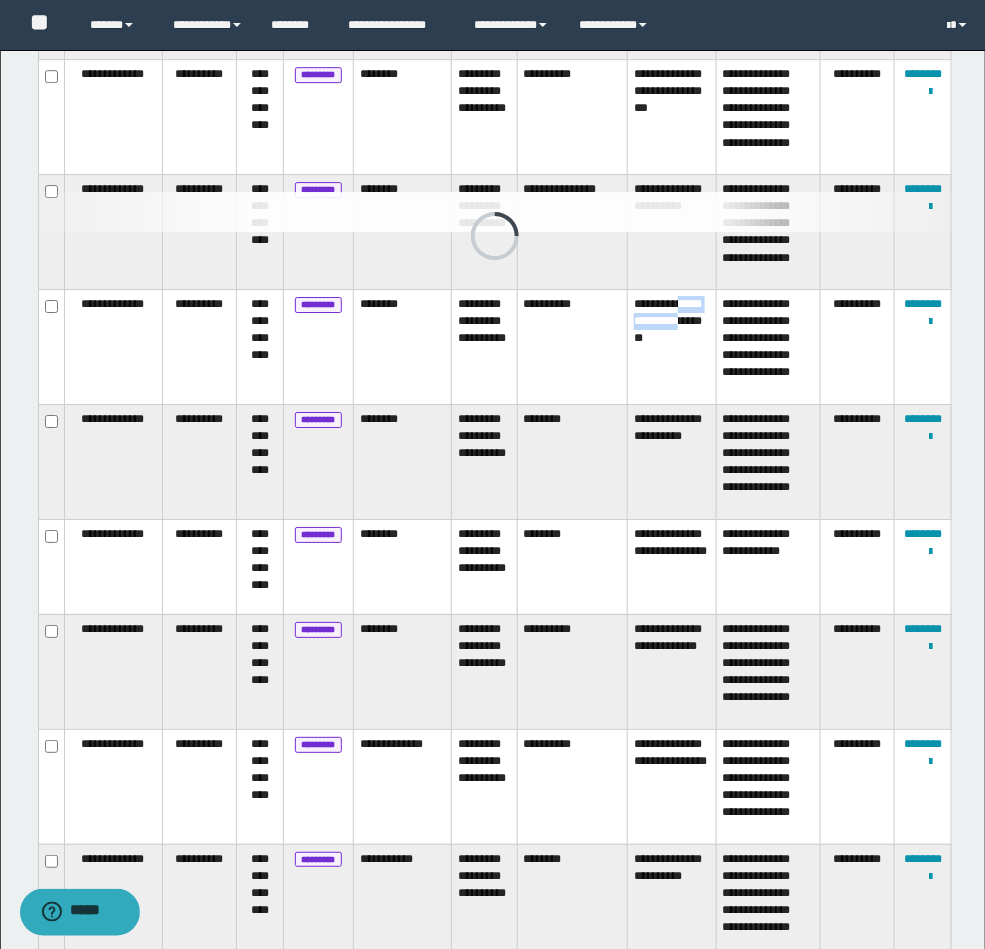 drag, startPoint x: 681, startPoint y: 340, endPoint x: 633, endPoint y: 316, distance: 53.66563 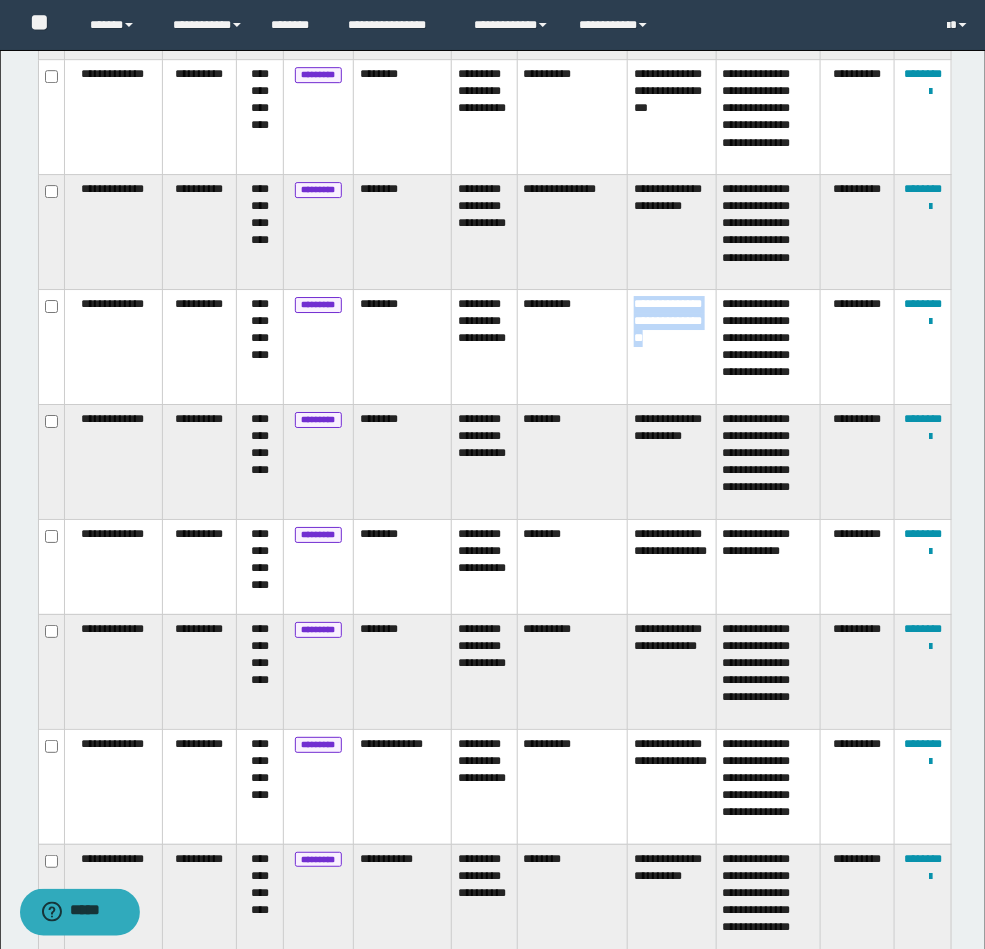 drag, startPoint x: 637, startPoint y: 301, endPoint x: 681, endPoint y: 360, distance: 73.60027 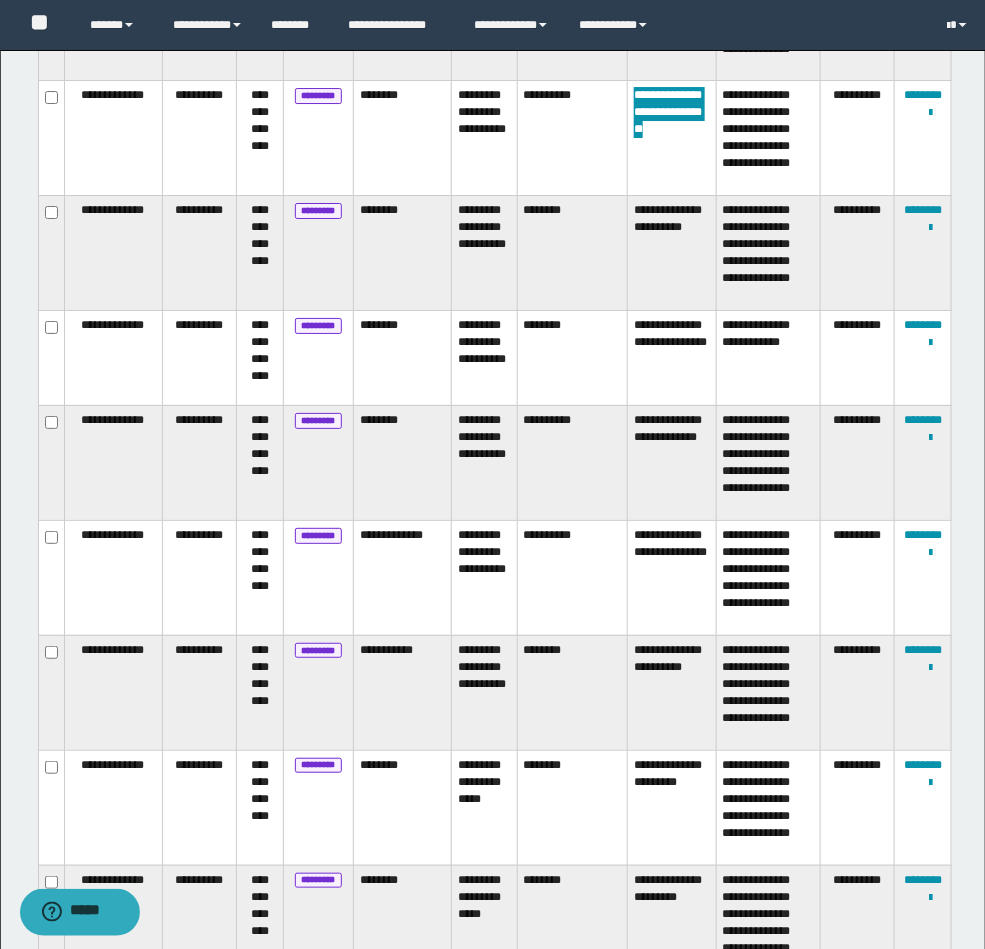 scroll, scrollTop: 1869, scrollLeft: 0, axis: vertical 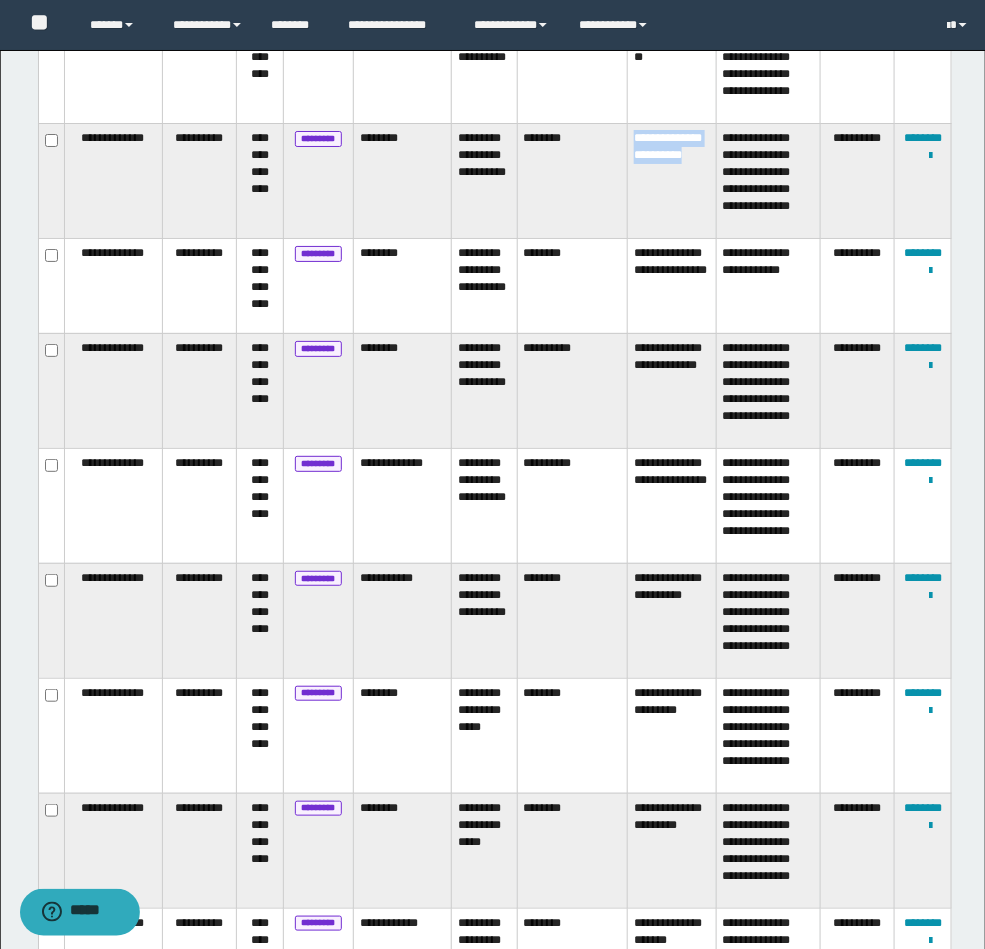 drag, startPoint x: 636, startPoint y: 141, endPoint x: 678, endPoint y: 201, distance: 73.239334 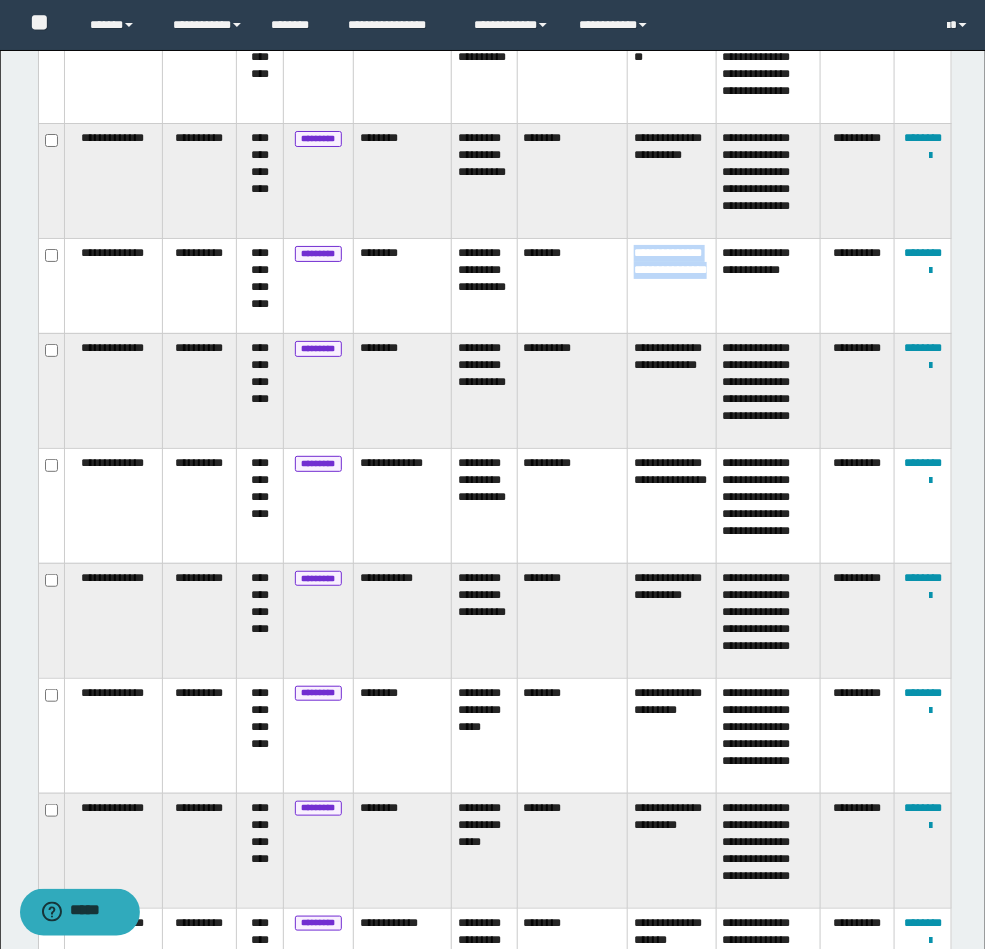 drag, startPoint x: 634, startPoint y: 261, endPoint x: 696, endPoint y: 304, distance: 75.45197 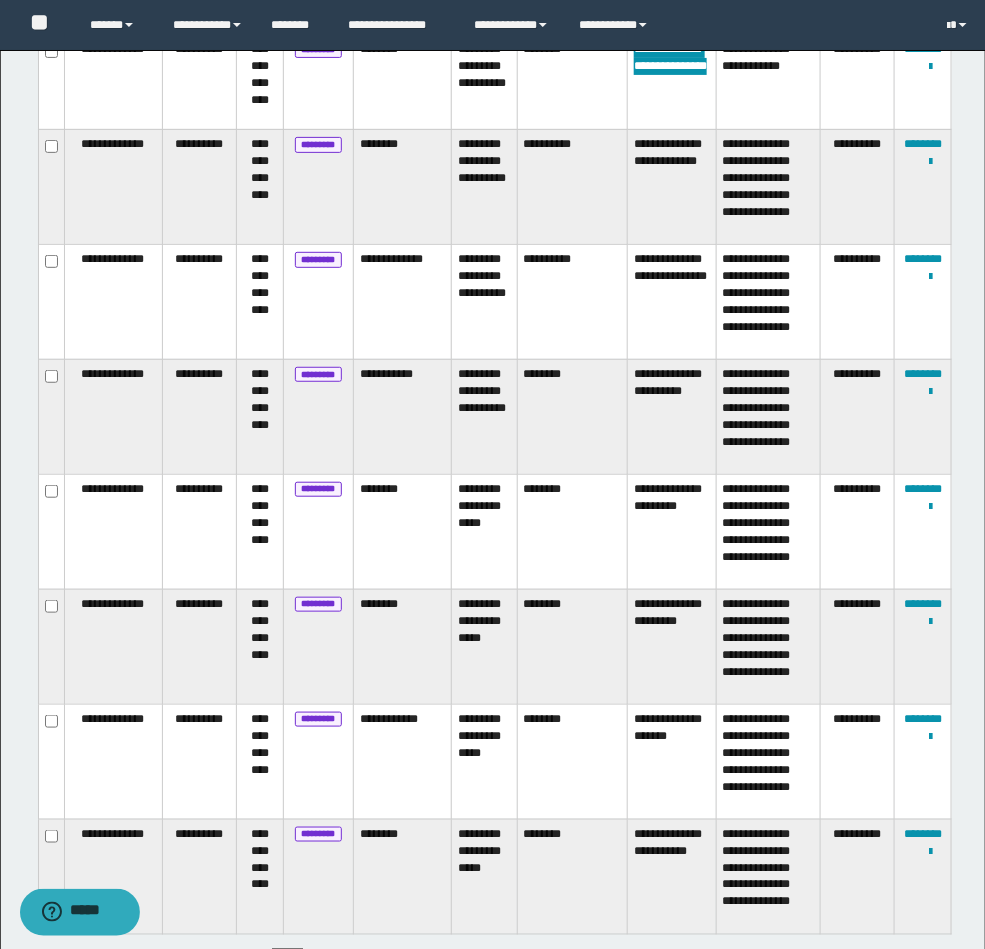 scroll, scrollTop: 2043, scrollLeft: 0, axis: vertical 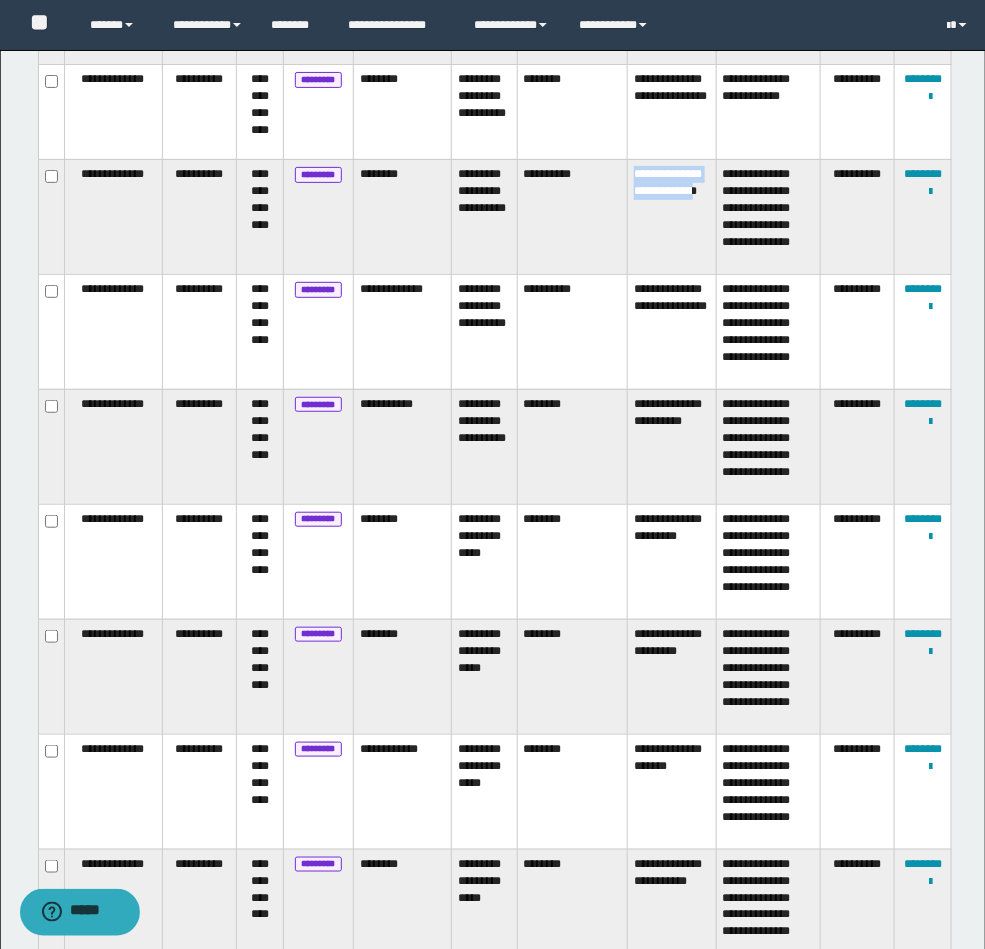 drag, startPoint x: 697, startPoint y: 192, endPoint x: 621, endPoint y: 166, distance: 80.32434 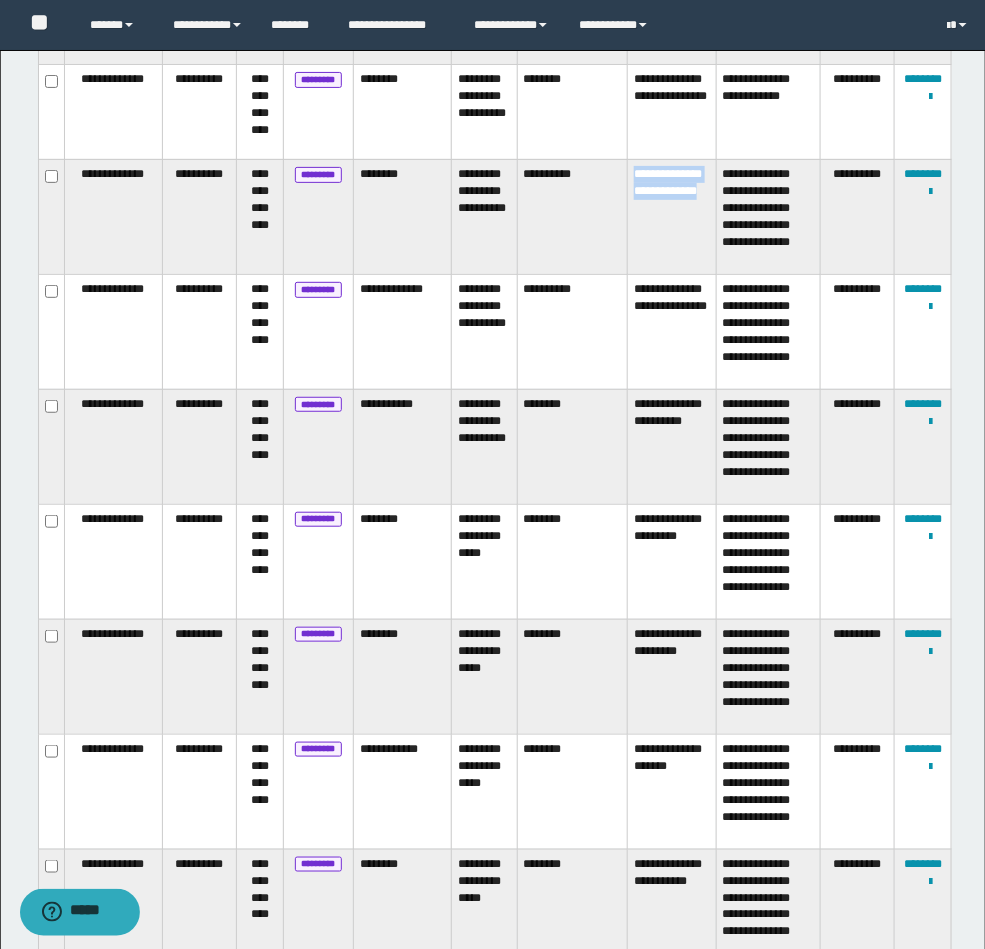 drag, startPoint x: 706, startPoint y: 199, endPoint x: 627, endPoint y: 169, distance: 84.50444 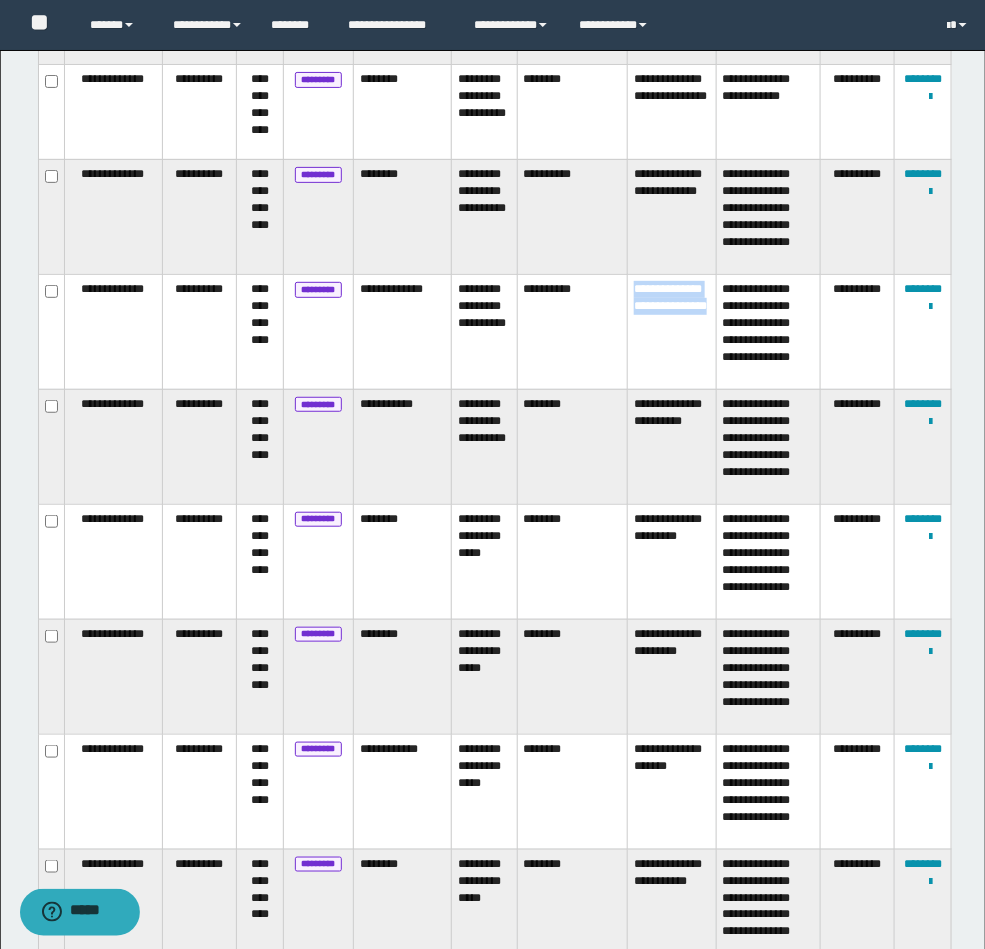 drag, startPoint x: 678, startPoint y: 337, endPoint x: 636, endPoint y: 288, distance: 64.53681 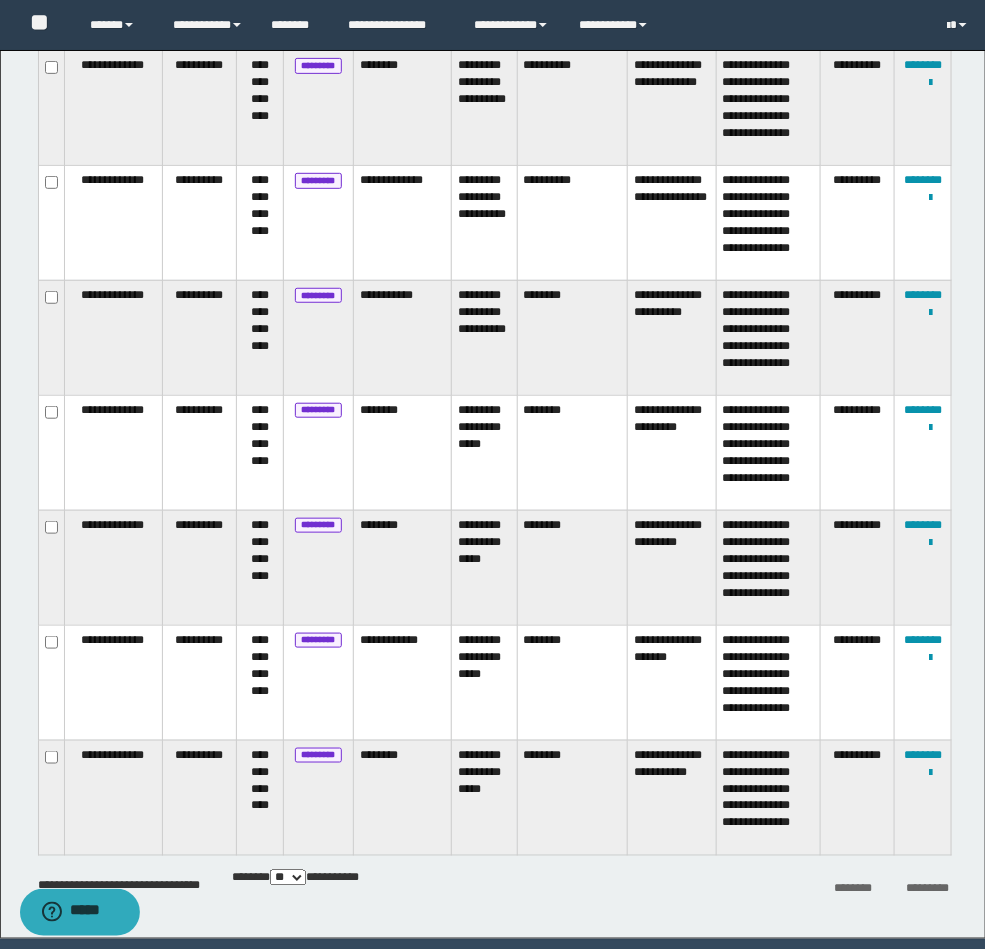 scroll, scrollTop: 2154, scrollLeft: 0, axis: vertical 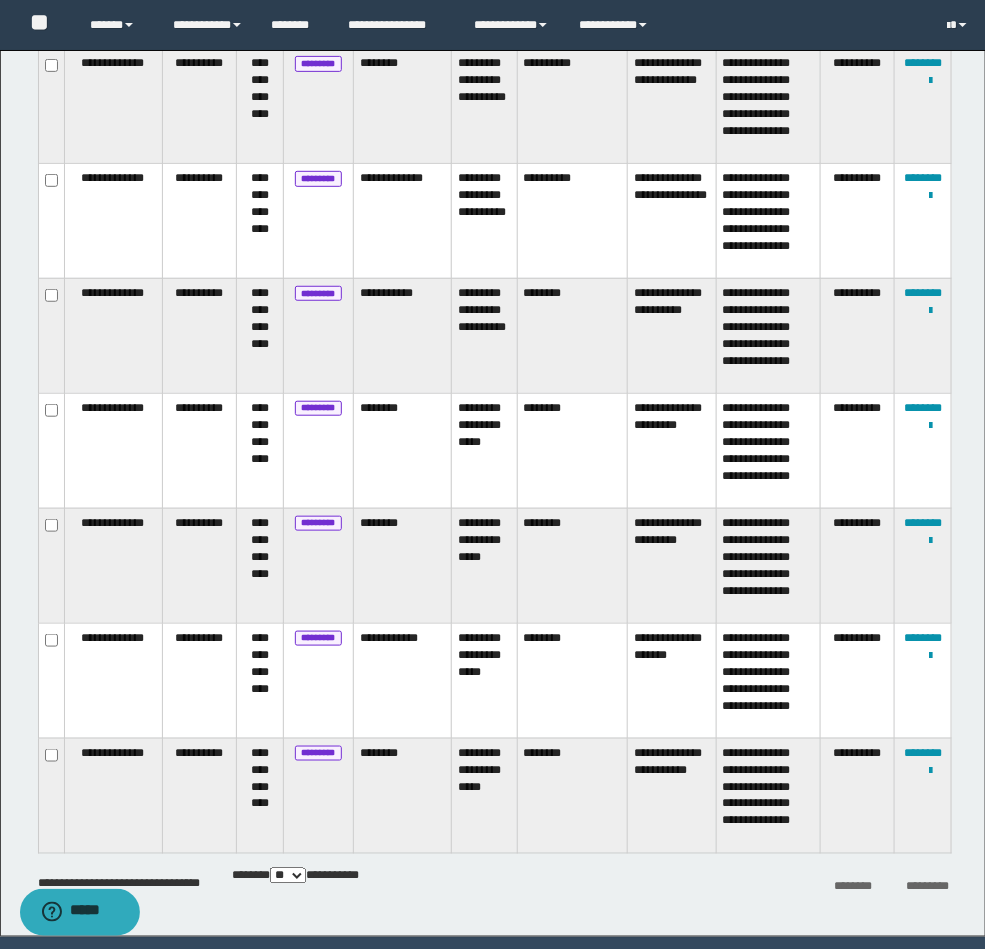 click on "**********" at bounding box center [672, 220] 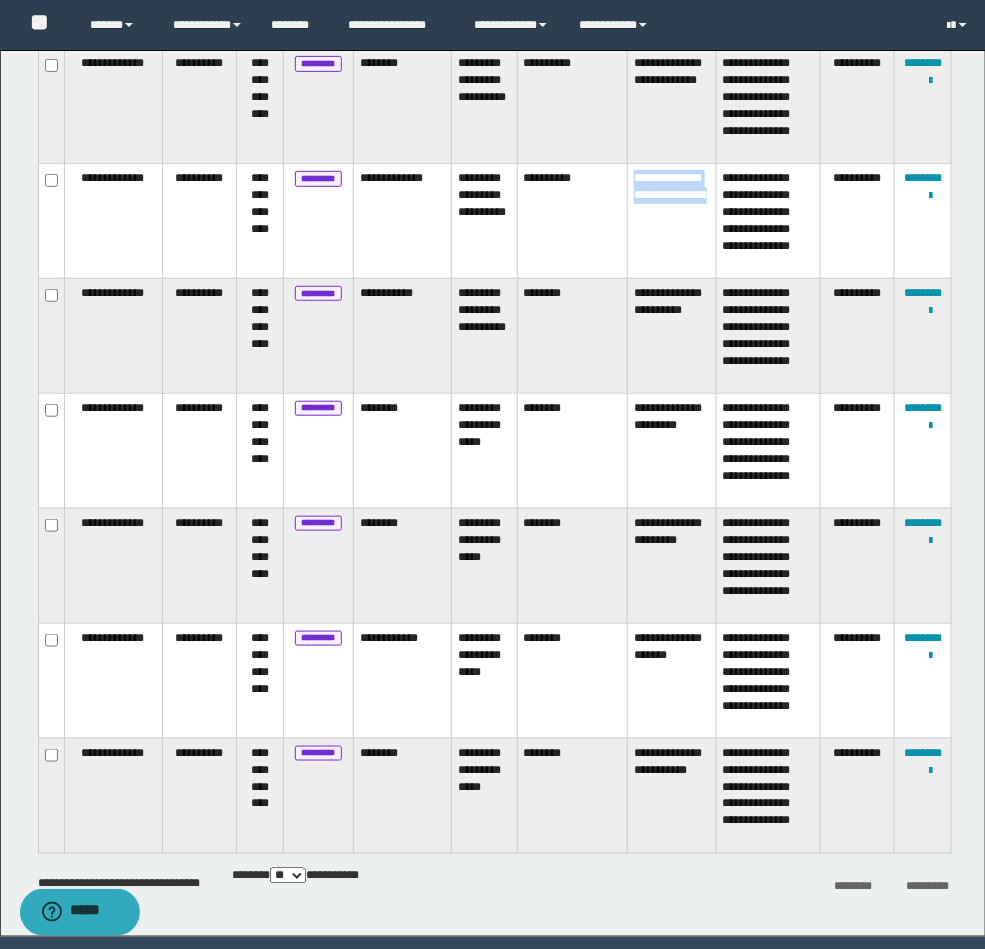 drag, startPoint x: 684, startPoint y: 229, endPoint x: 633, endPoint y: 166, distance: 81.055534 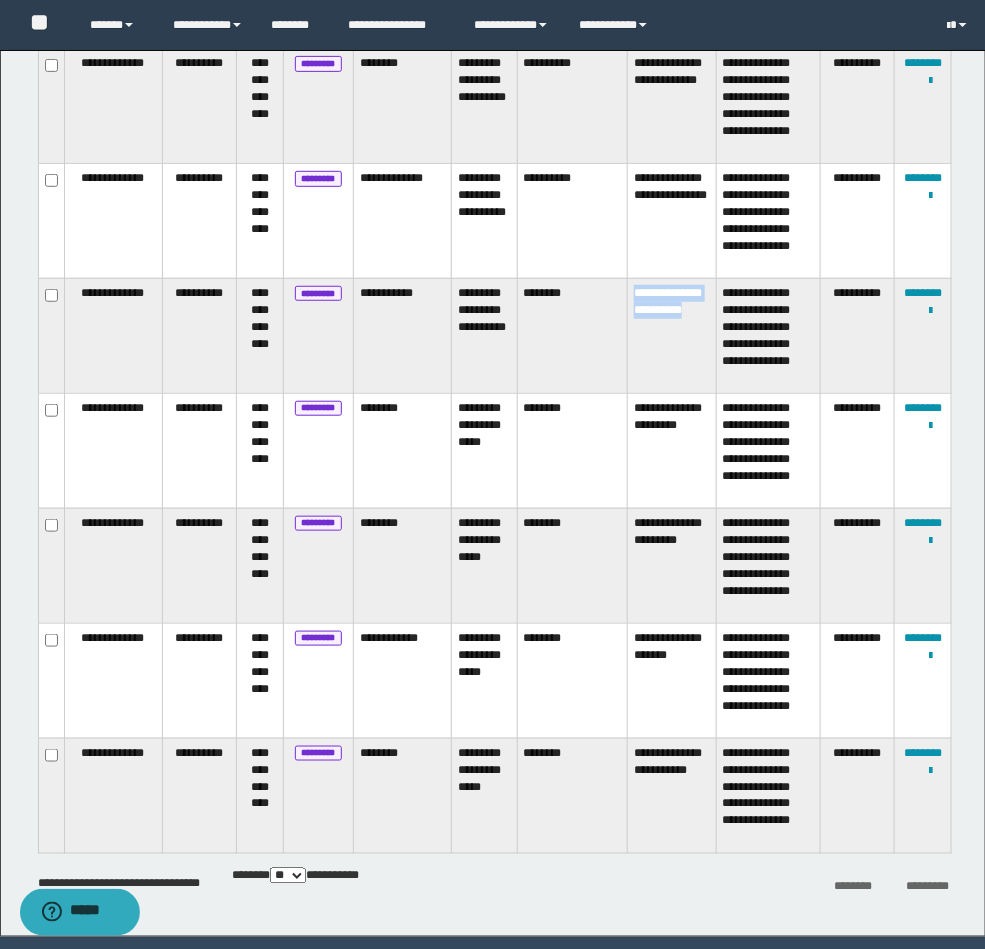 drag, startPoint x: 678, startPoint y: 324, endPoint x: 631, endPoint y: 286, distance: 60.440052 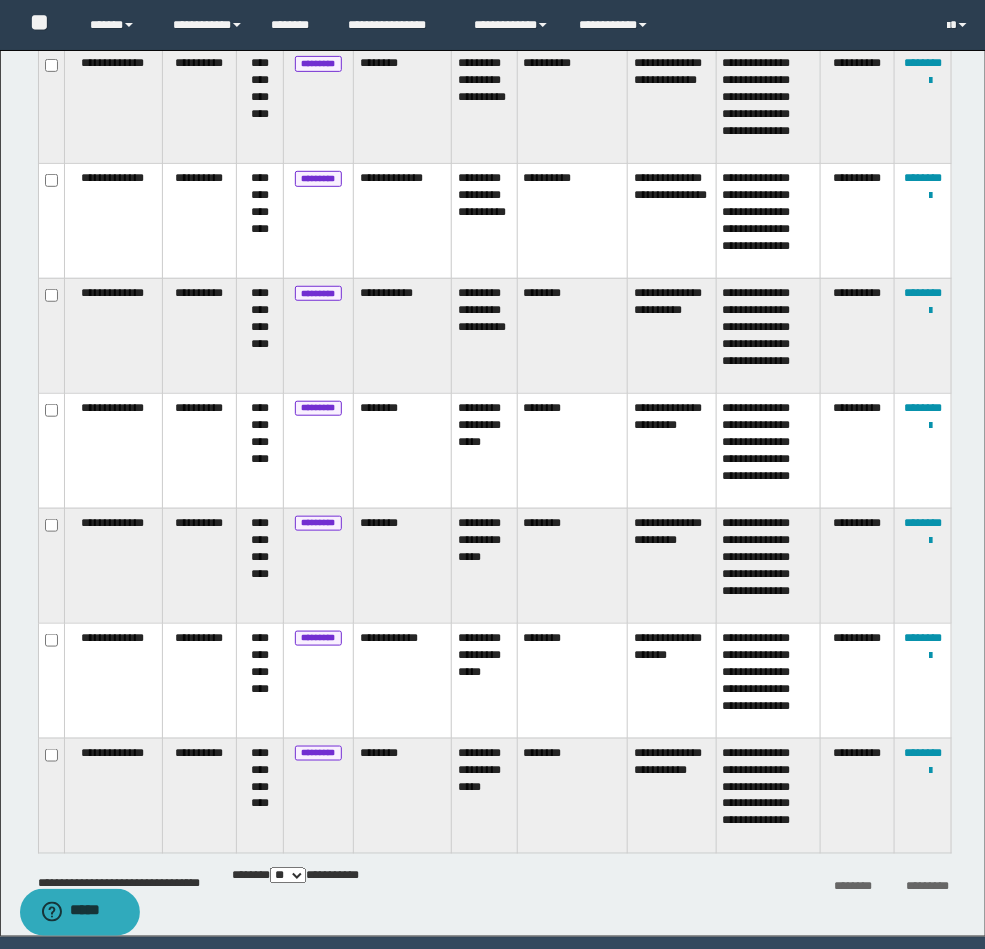 click on "**********" at bounding box center (672, 450) 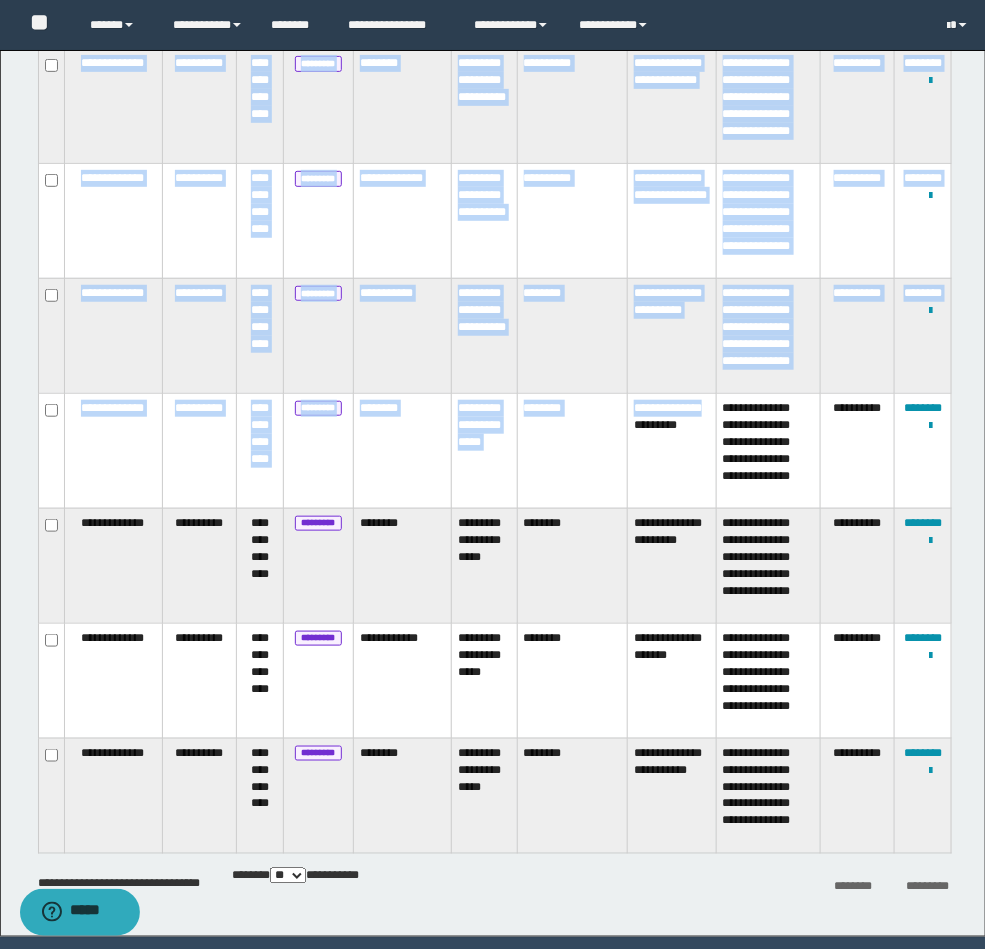 drag, startPoint x: 687, startPoint y: 435, endPoint x: 648, endPoint y: 417, distance: 42.953465 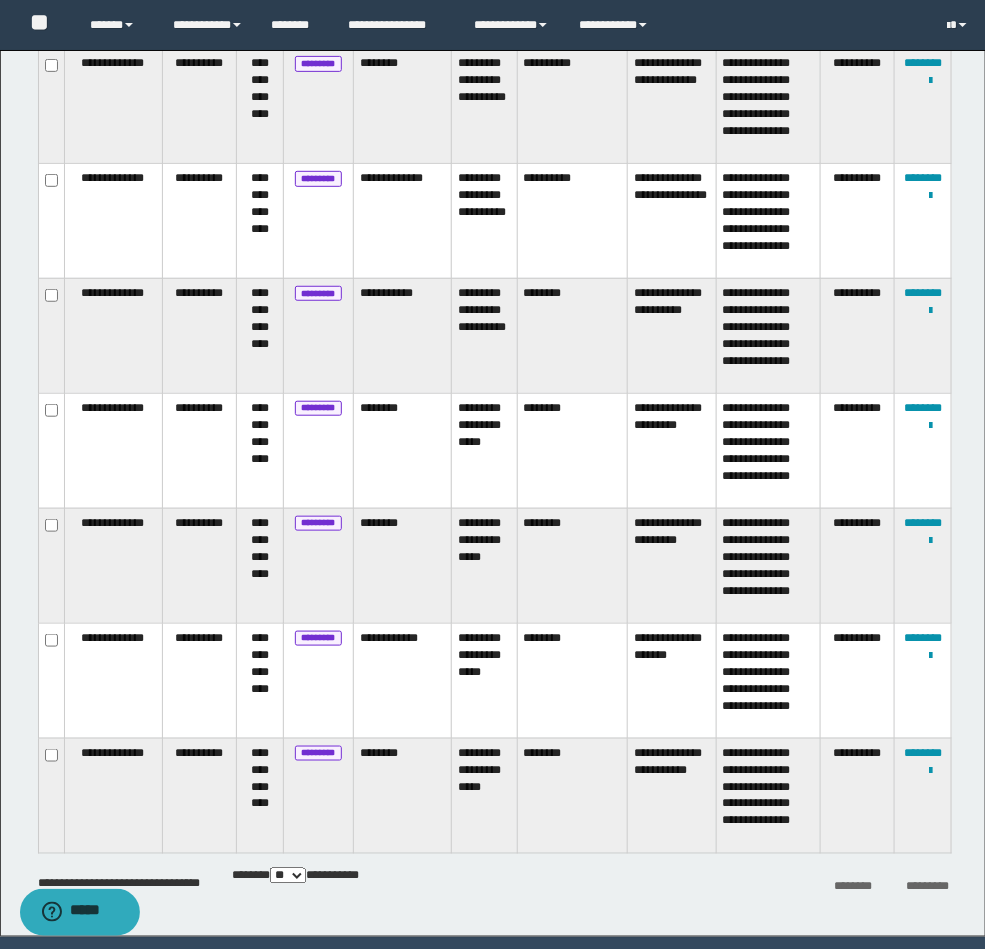 click on "**********" at bounding box center [672, 450] 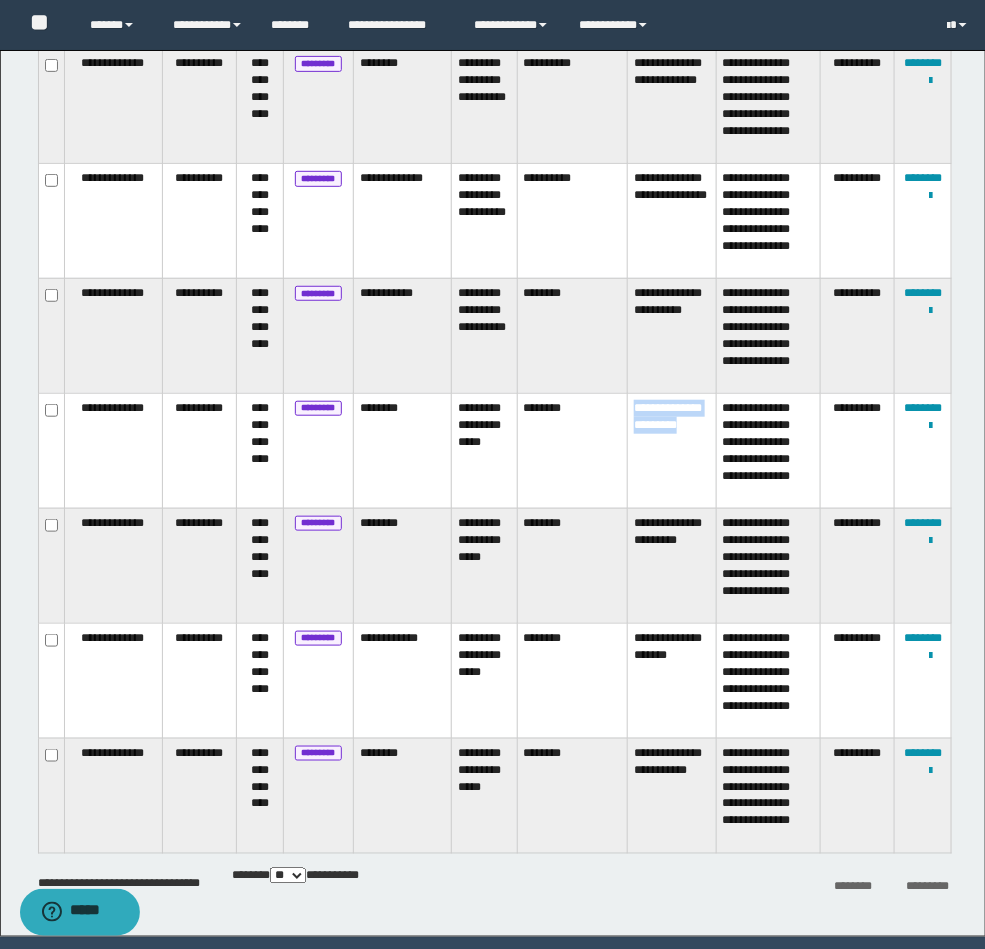 drag, startPoint x: 688, startPoint y: 435, endPoint x: 627, endPoint y: 409, distance: 66.309875 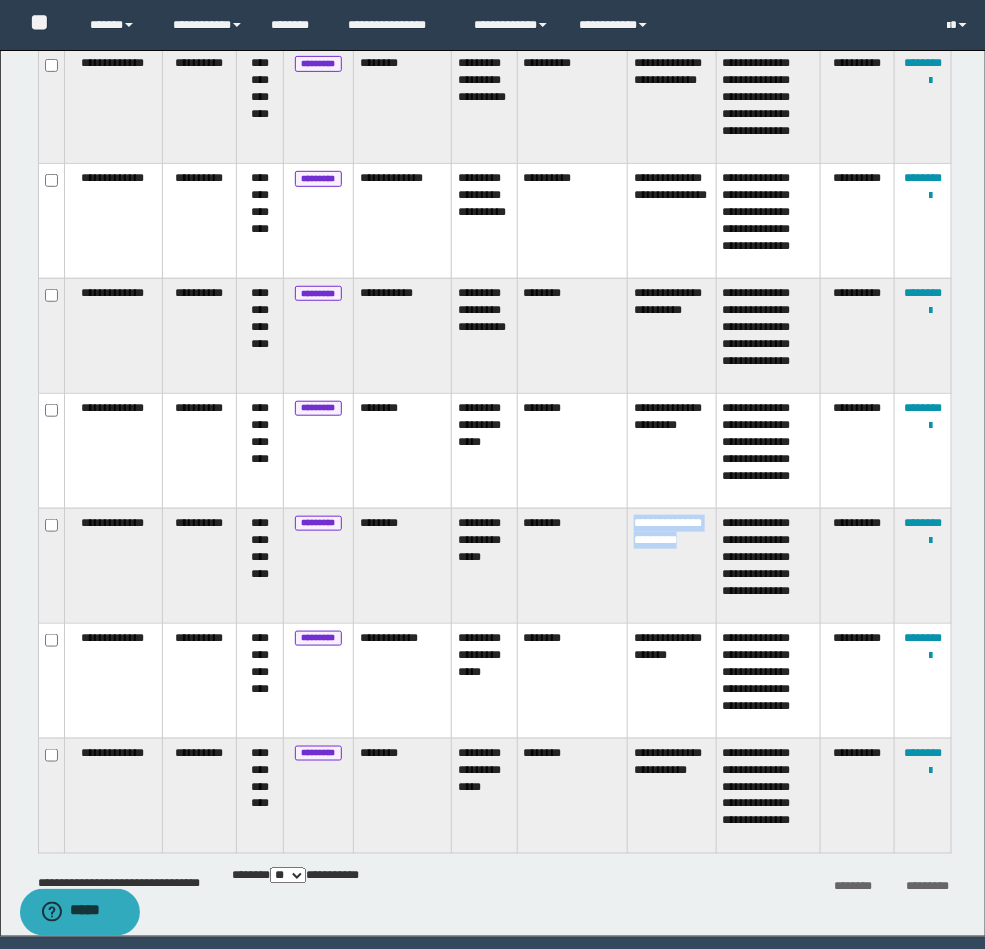 drag, startPoint x: 693, startPoint y: 559, endPoint x: 630, endPoint y: 523, distance: 72.56032 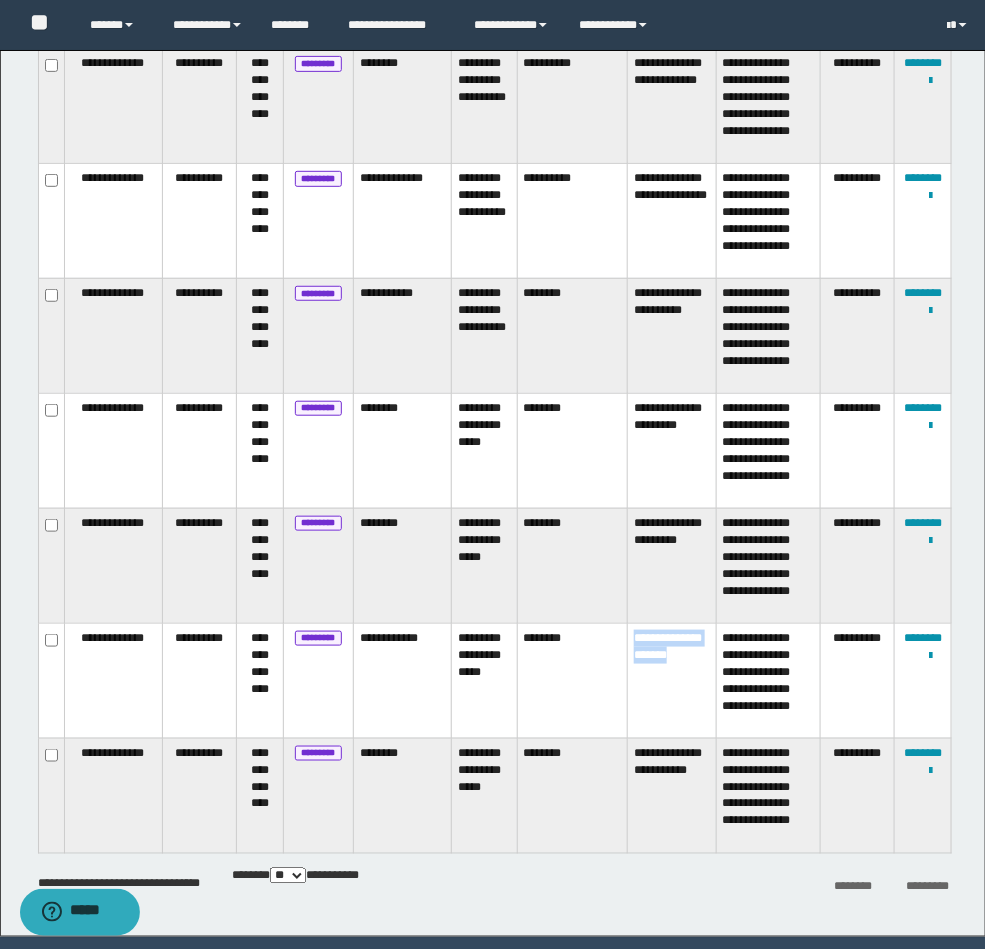 drag, startPoint x: 691, startPoint y: 669, endPoint x: 627, endPoint y: 639, distance: 70.68239 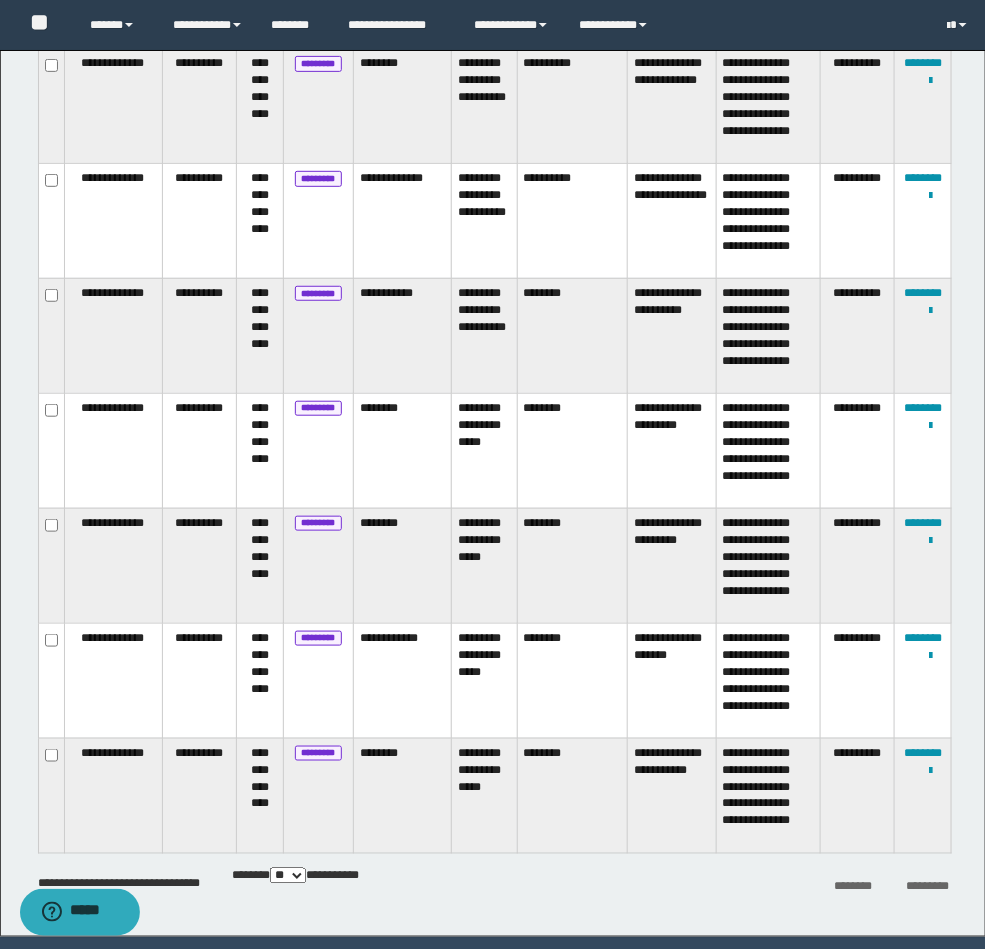 click on "**********" at bounding box center [672, 680] 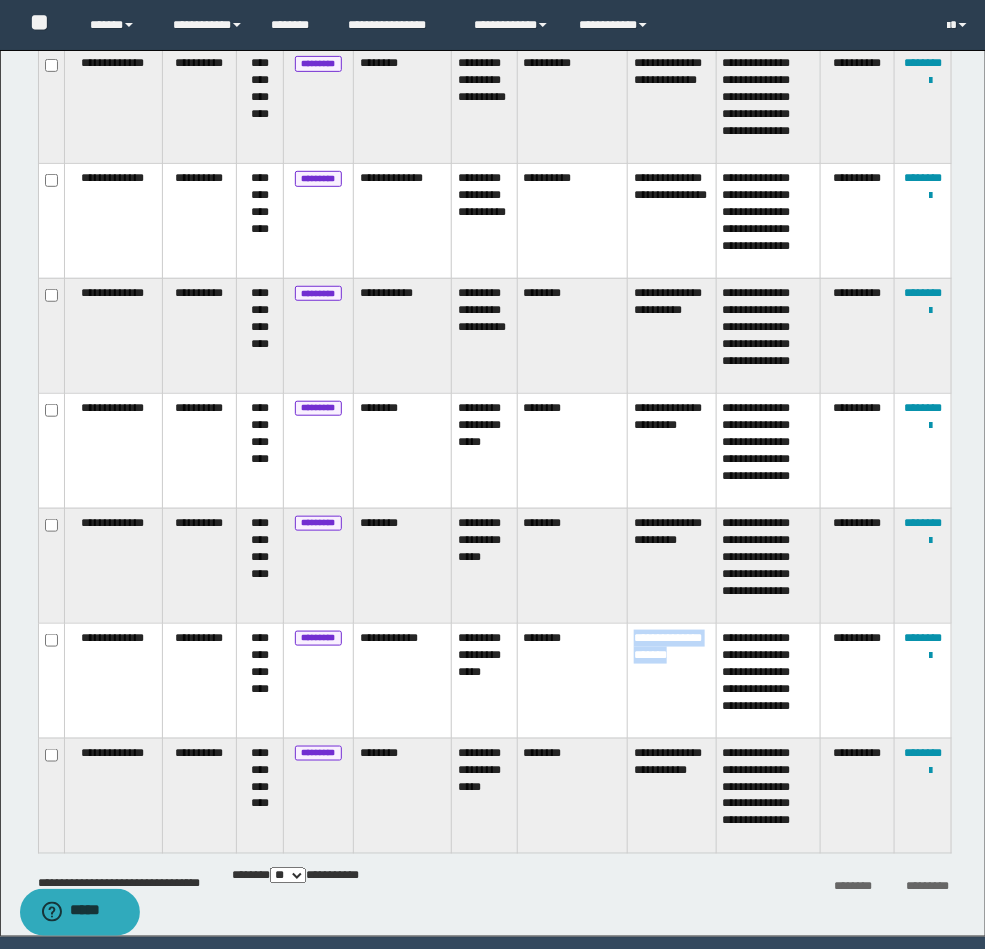 drag, startPoint x: 693, startPoint y: 676, endPoint x: 622, endPoint y: 639, distance: 80.06248 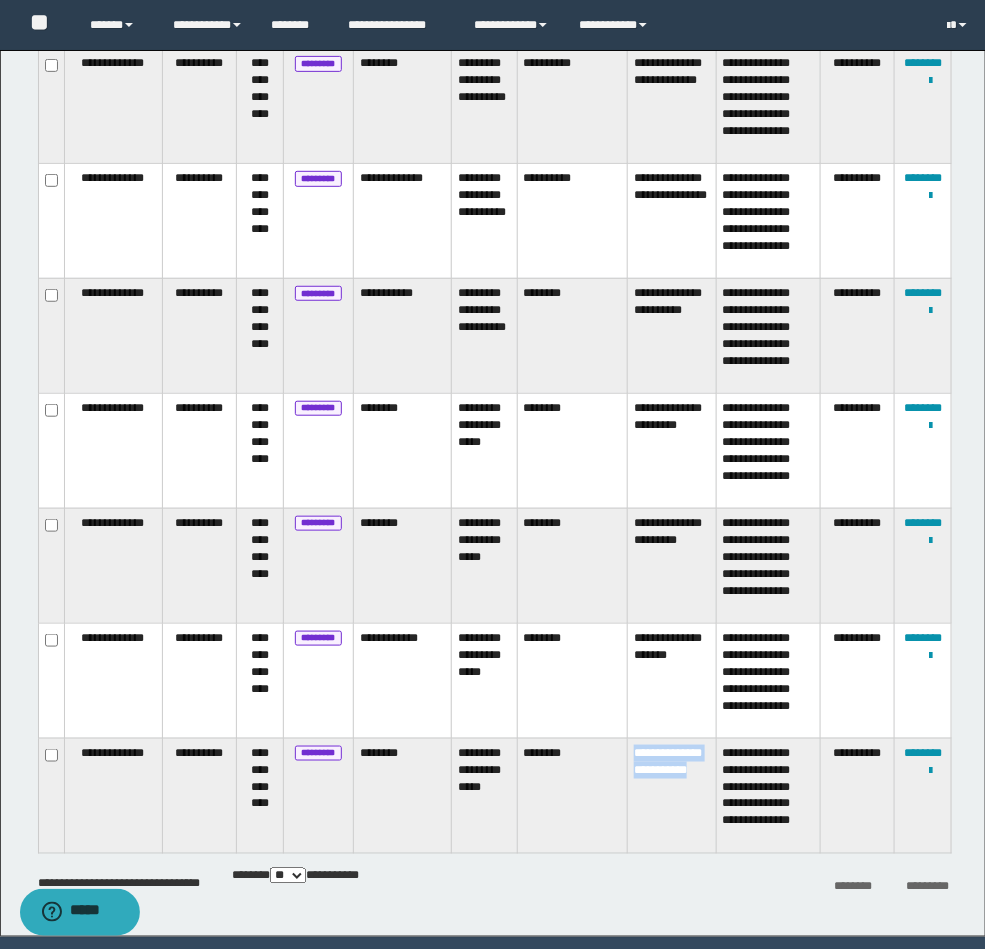 drag, startPoint x: 678, startPoint y: 810, endPoint x: 621, endPoint y: 742, distance: 88.72993 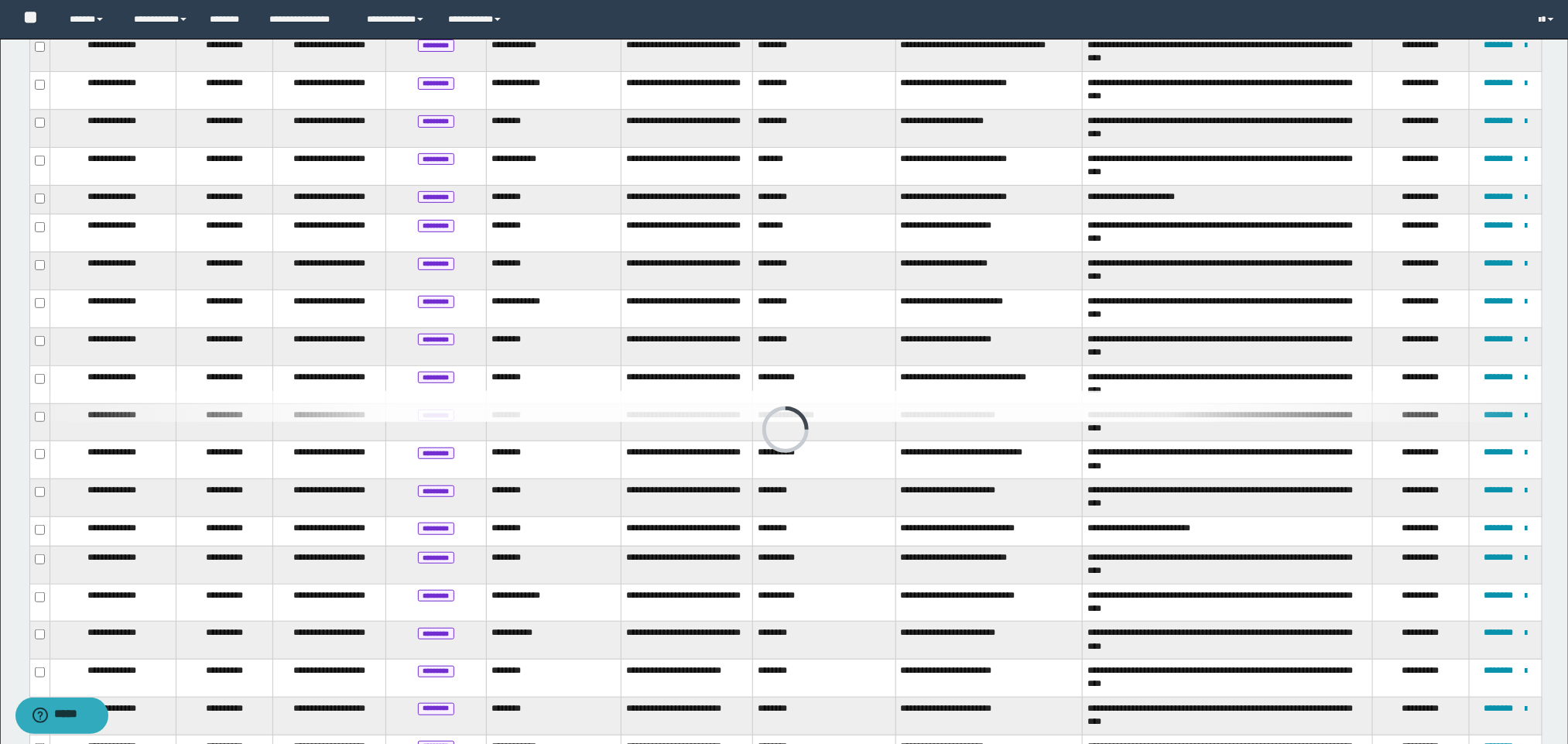 scroll, scrollTop: 0, scrollLeft: 0, axis: both 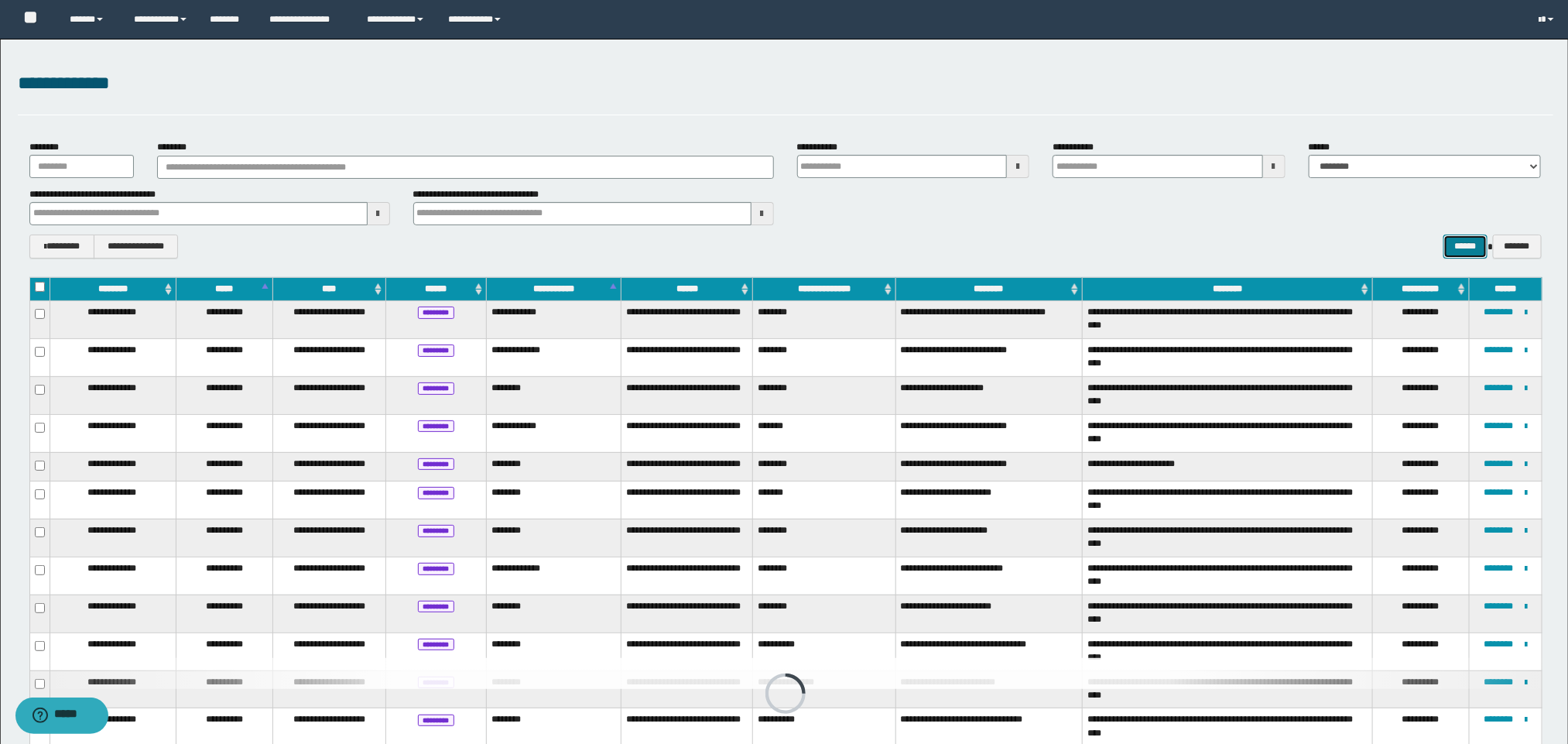 click on "******" at bounding box center (1466, 246) 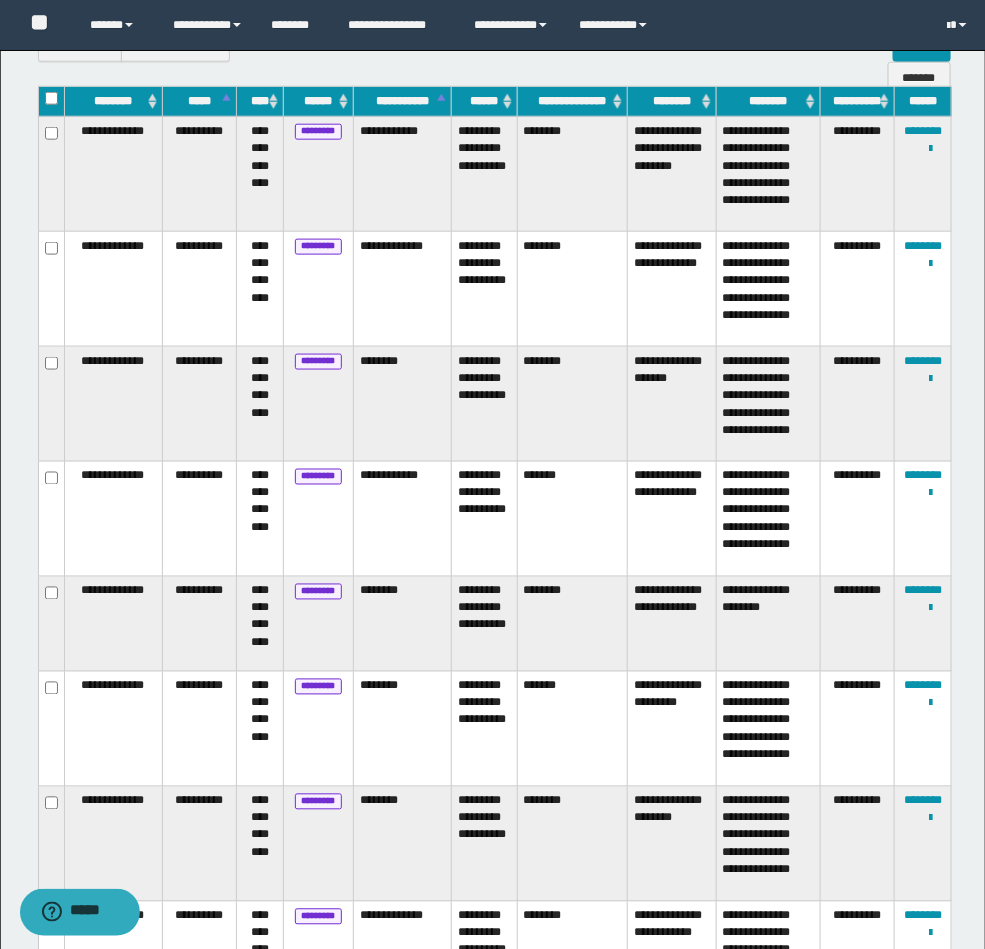 scroll, scrollTop: 520, scrollLeft: 0, axis: vertical 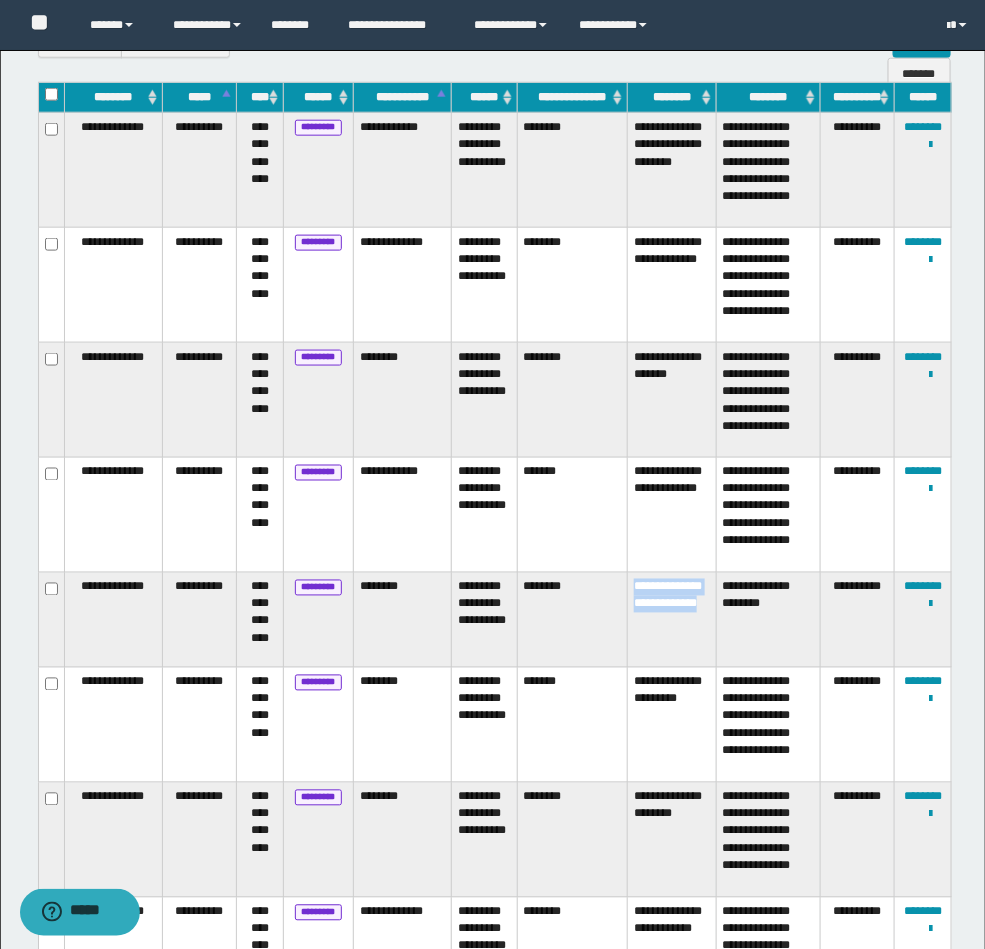 drag, startPoint x: 684, startPoint y: 642, endPoint x: 630, endPoint y: 598, distance: 69.656296 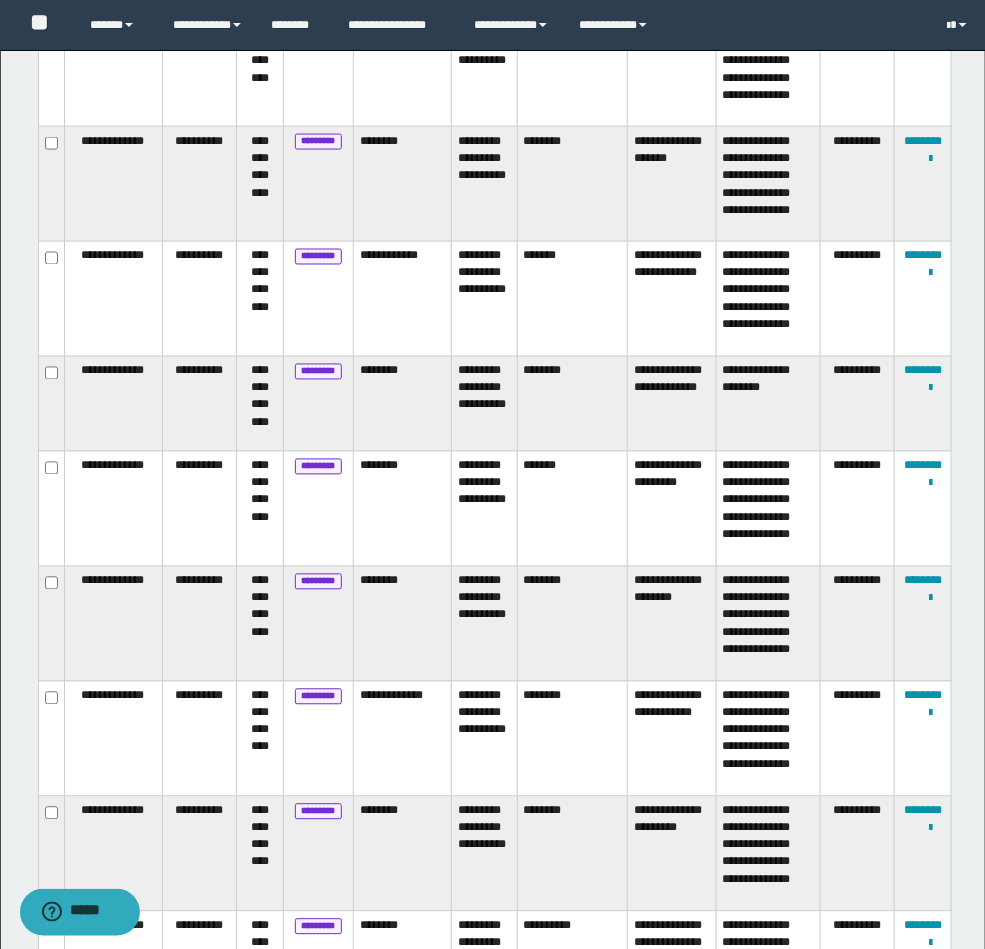 scroll, scrollTop: 723, scrollLeft: 0, axis: vertical 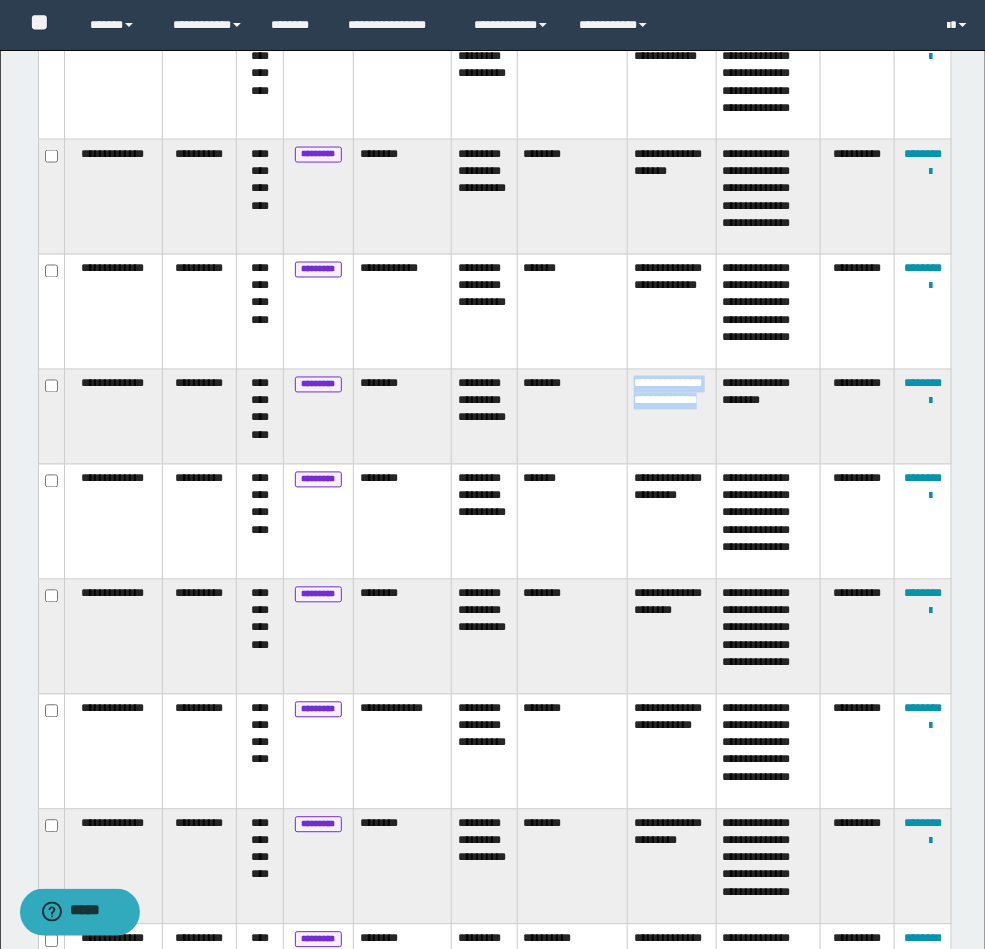 drag, startPoint x: 690, startPoint y: 442, endPoint x: 618, endPoint y: 397, distance: 84.90583 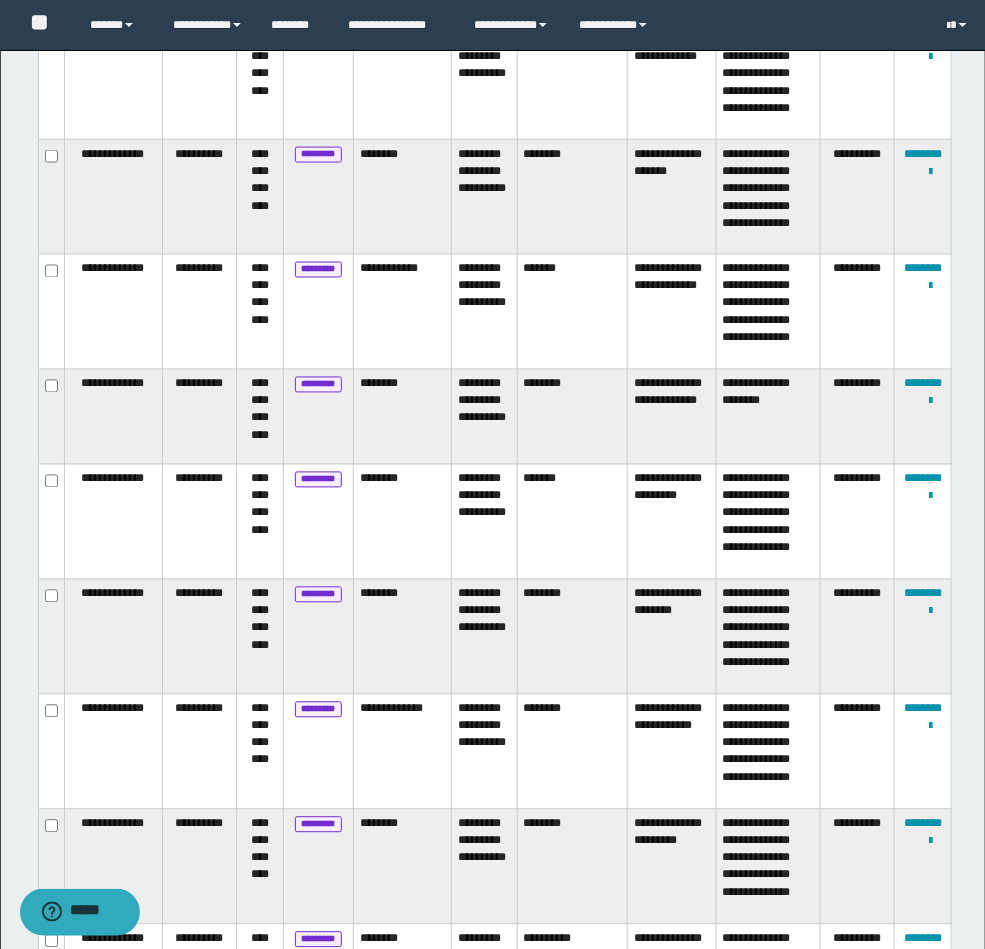 click on "**********" at bounding box center (672, 522) 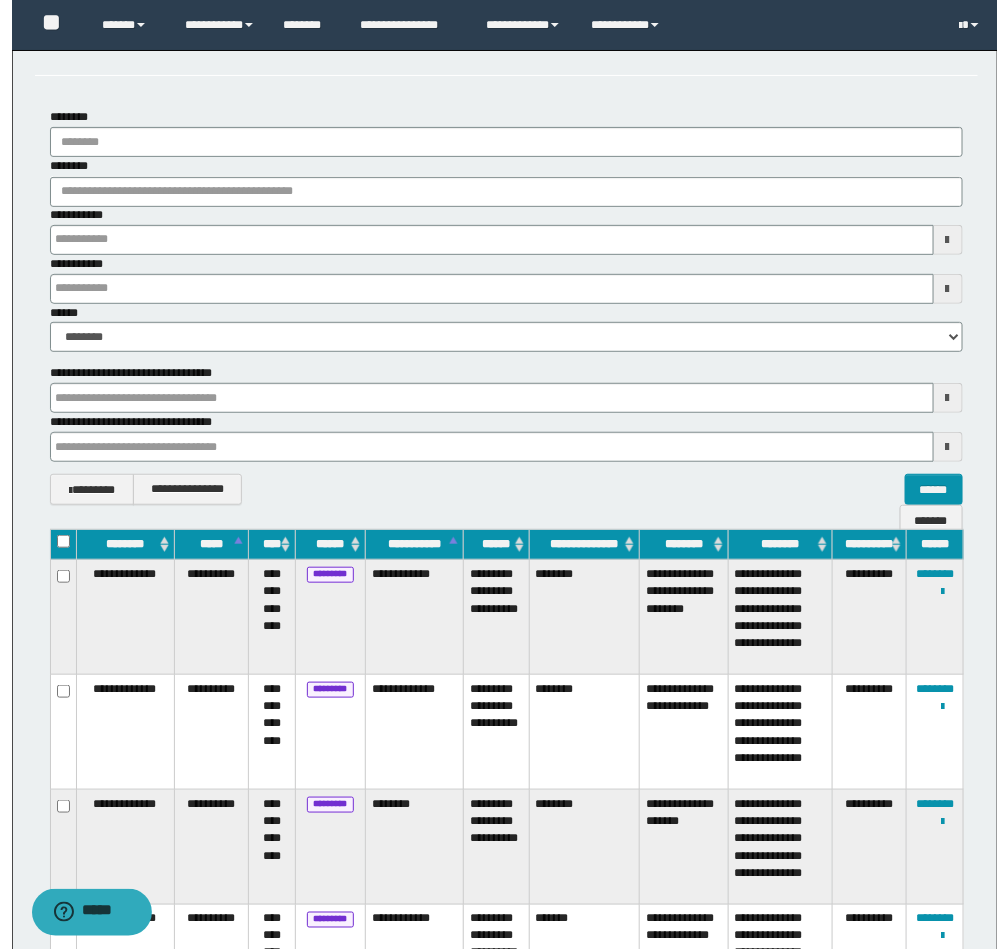 scroll, scrollTop: 0, scrollLeft: 0, axis: both 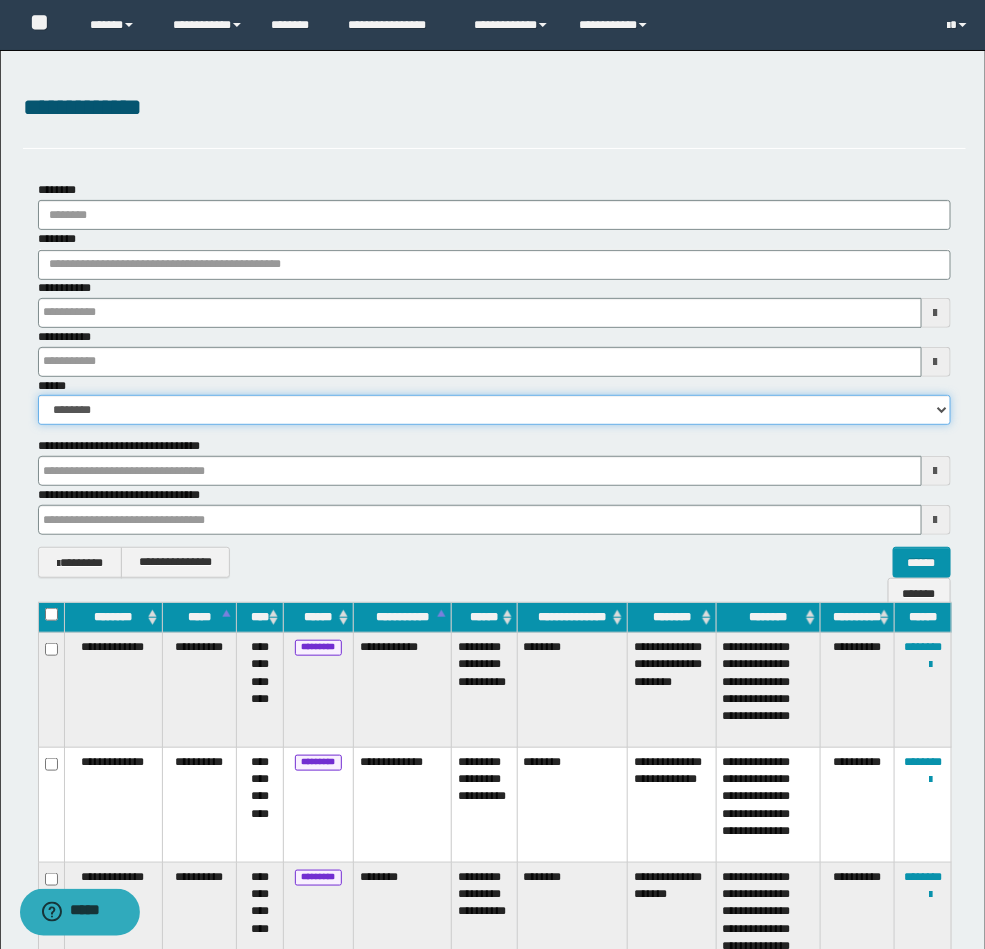 click on "**********" at bounding box center [494, 410] 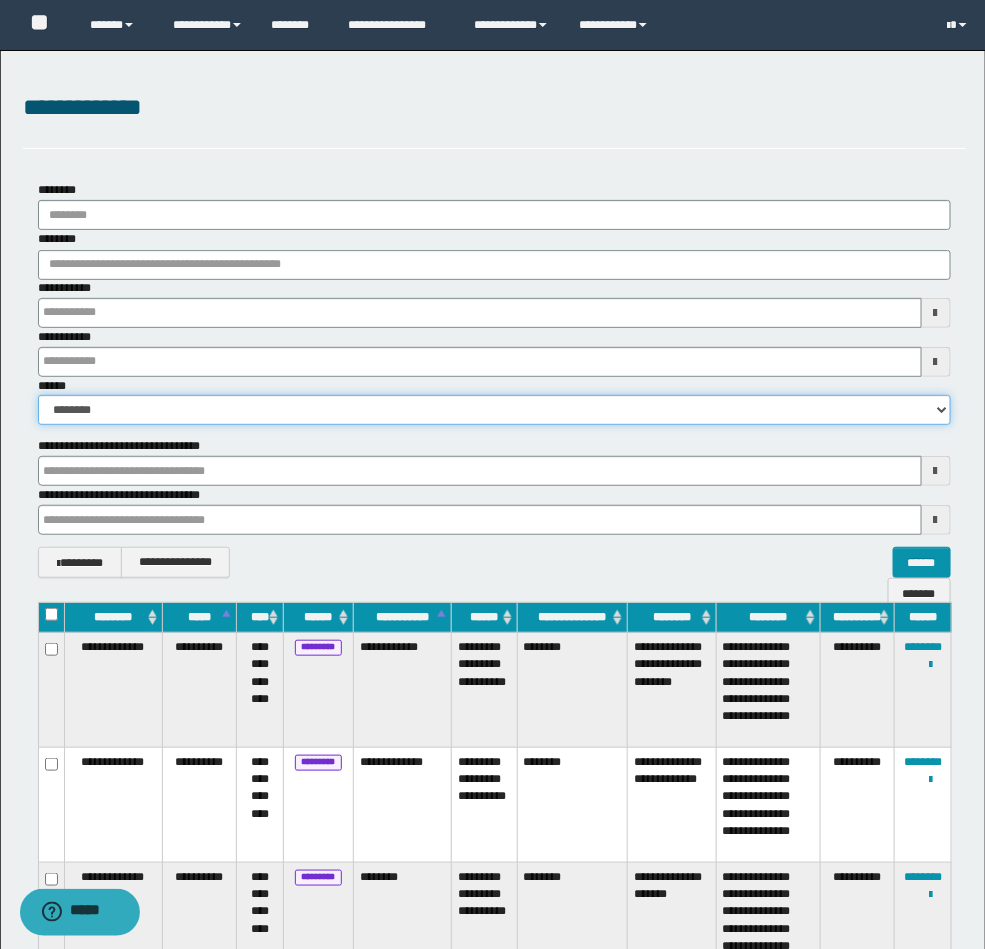 select on "**" 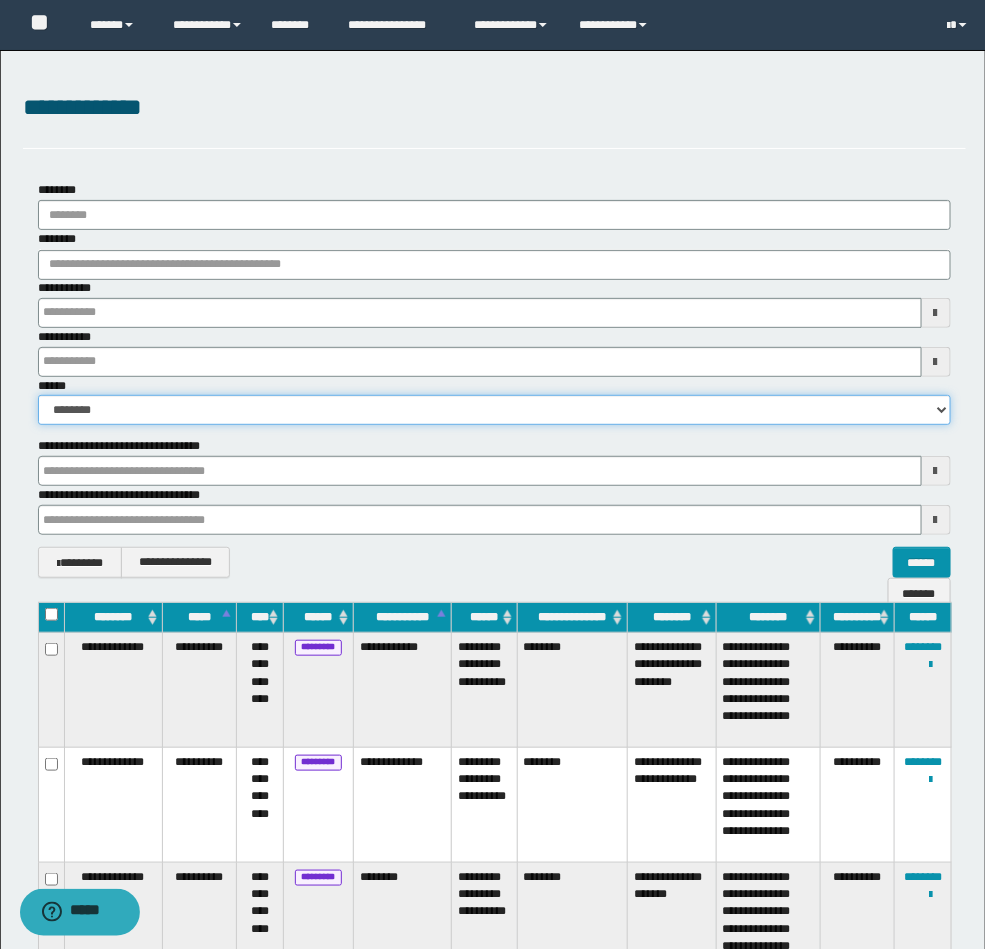 click on "**********" at bounding box center (494, 410) 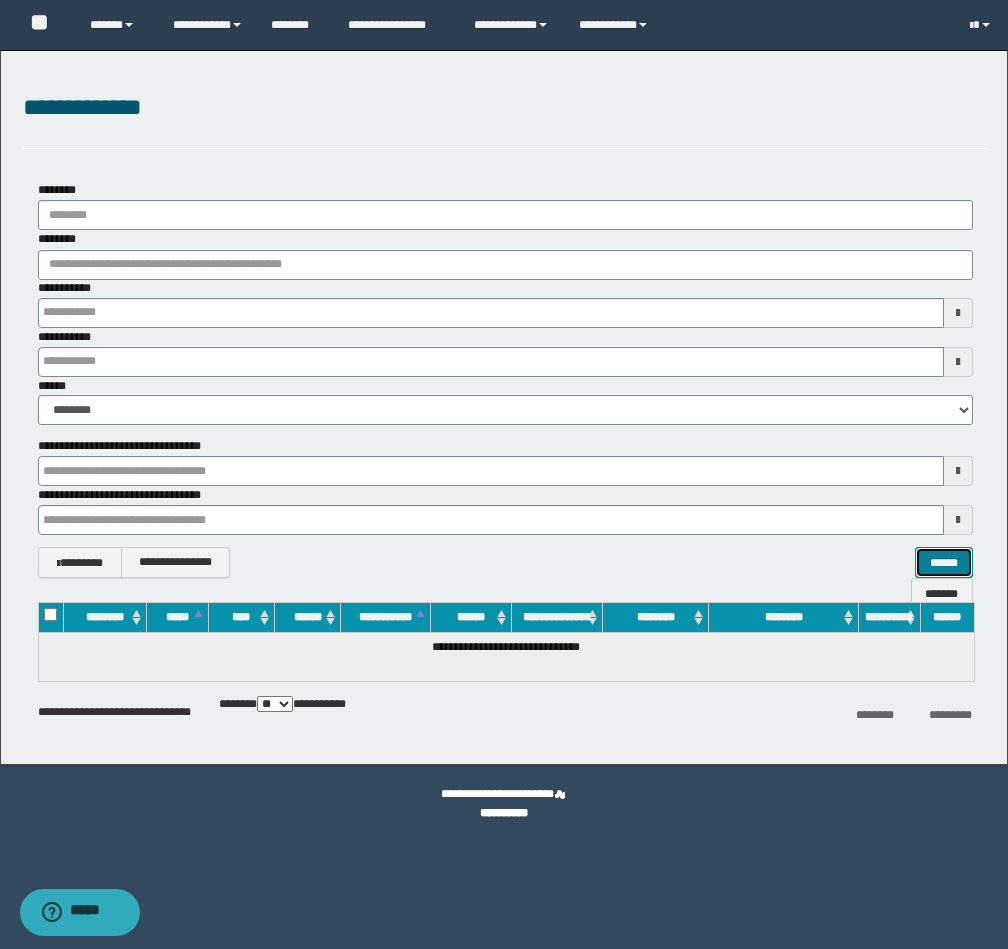 click on "******" at bounding box center (944, 562) 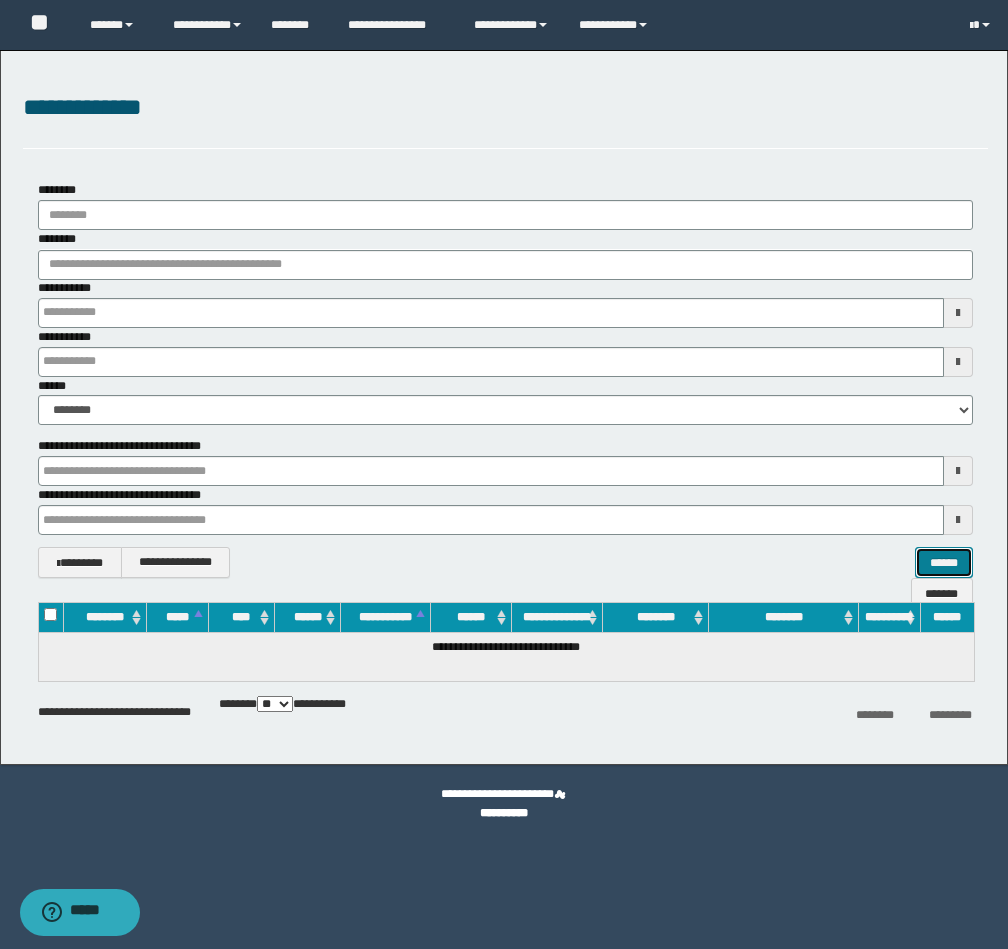 click on "******" at bounding box center (944, 562) 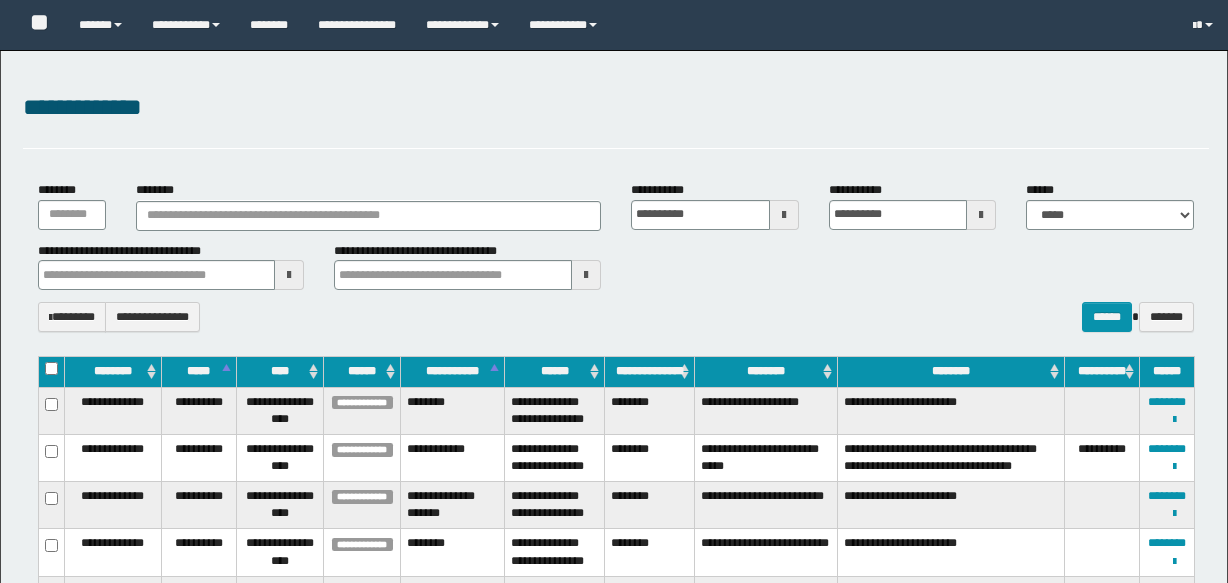 select 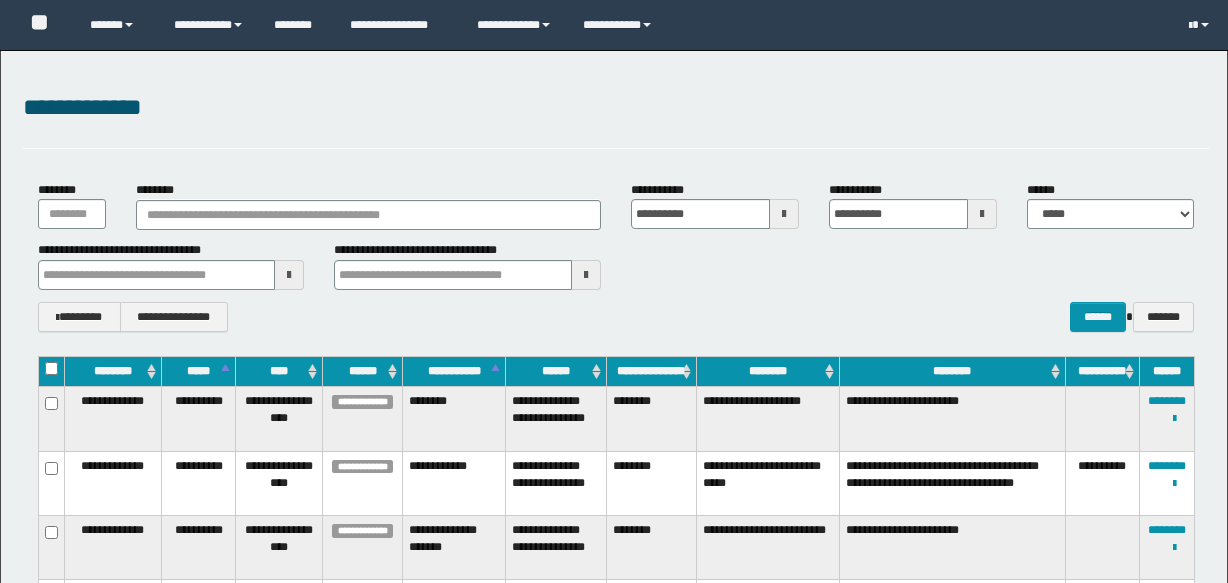 scroll, scrollTop: 909, scrollLeft: 0, axis: vertical 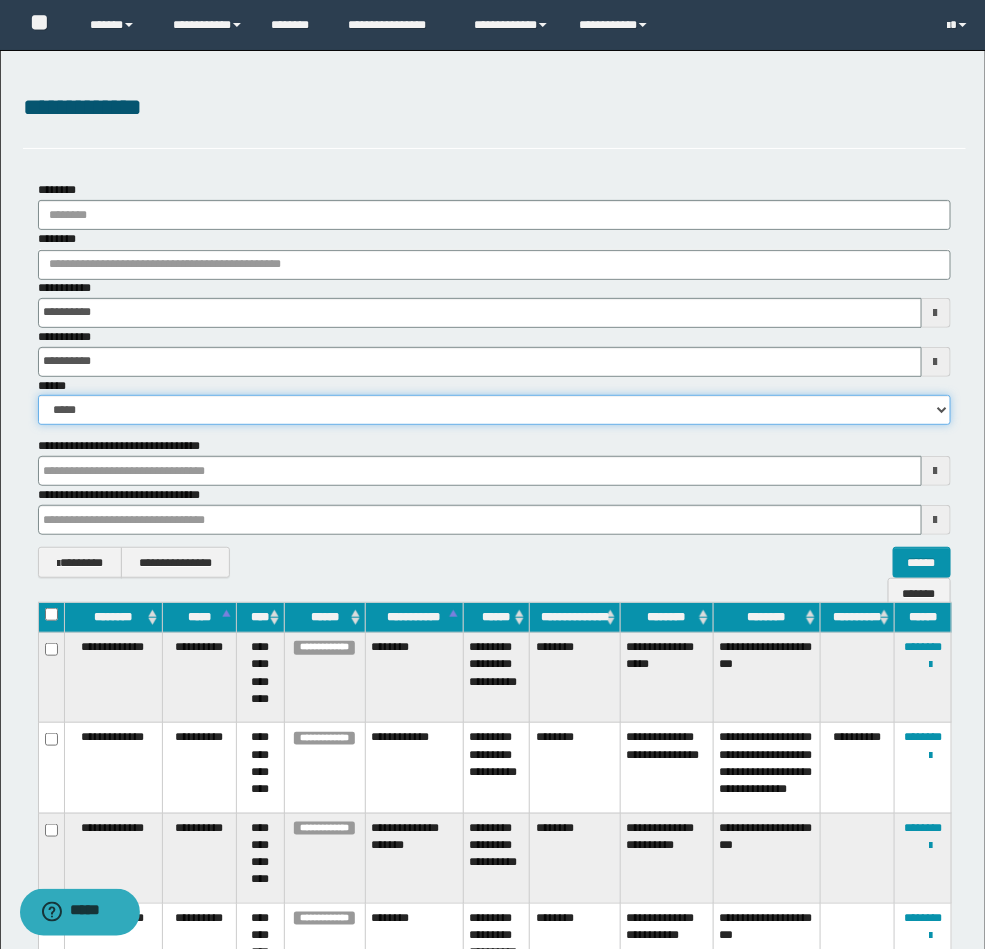 click on "**********" at bounding box center (494, 410) 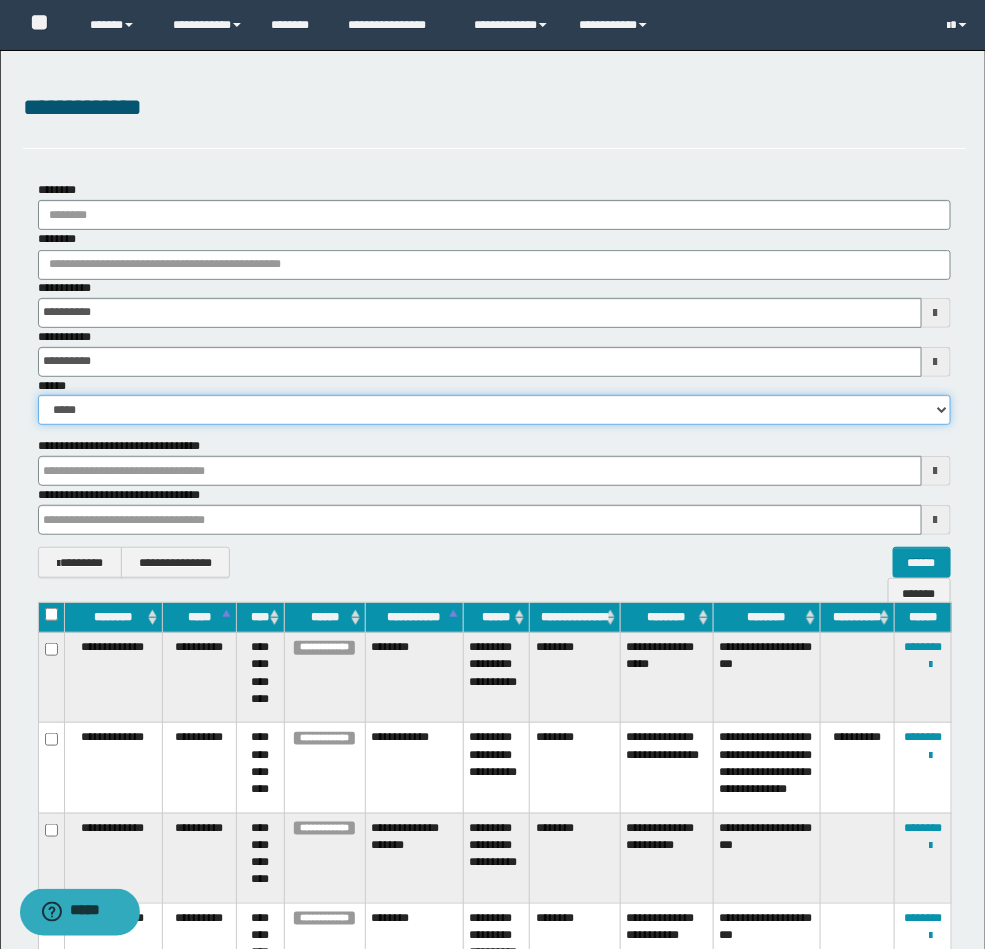 select on "**" 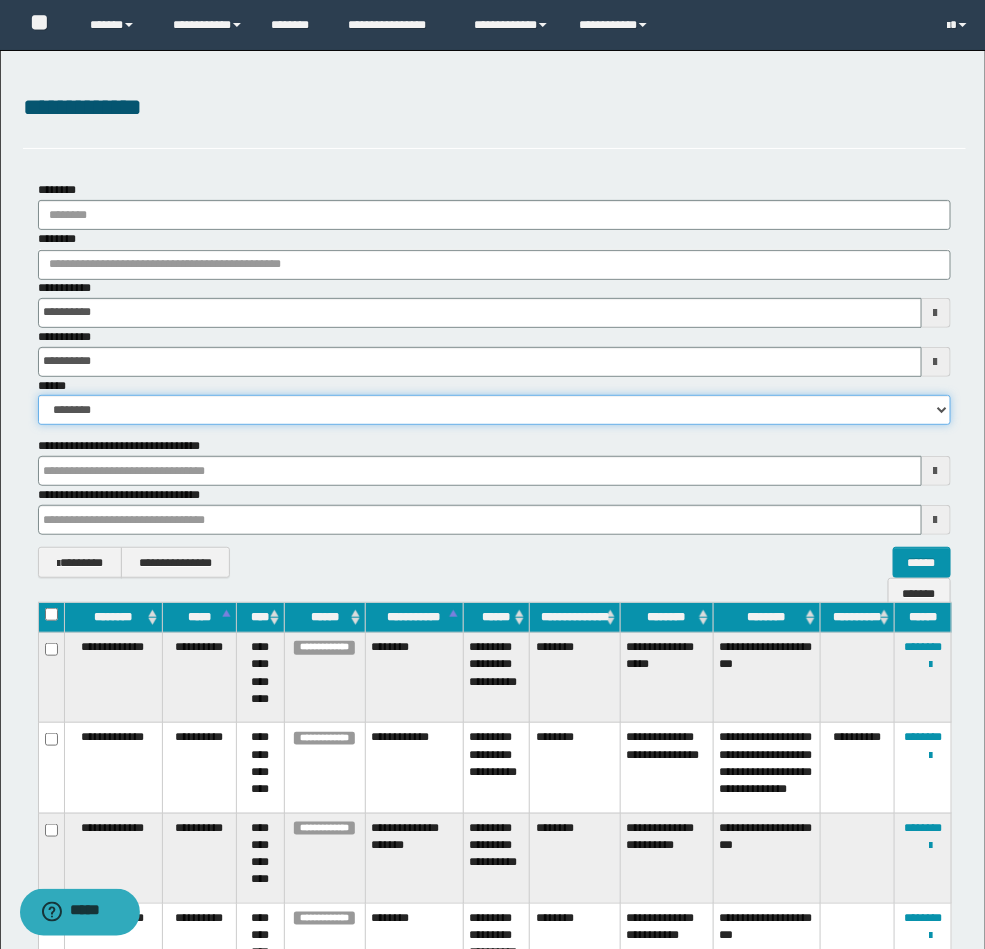 click on "**********" at bounding box center (494, 410) 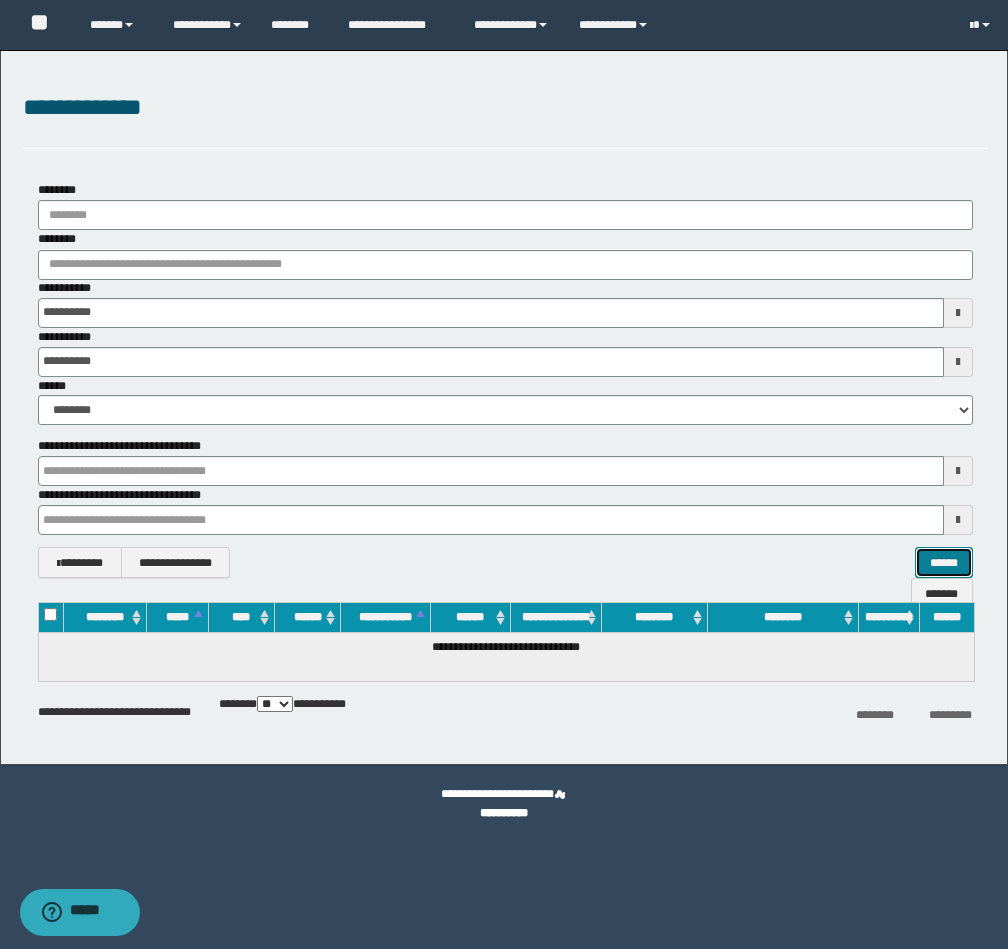 click on "******" at bounding box center [944, 562] 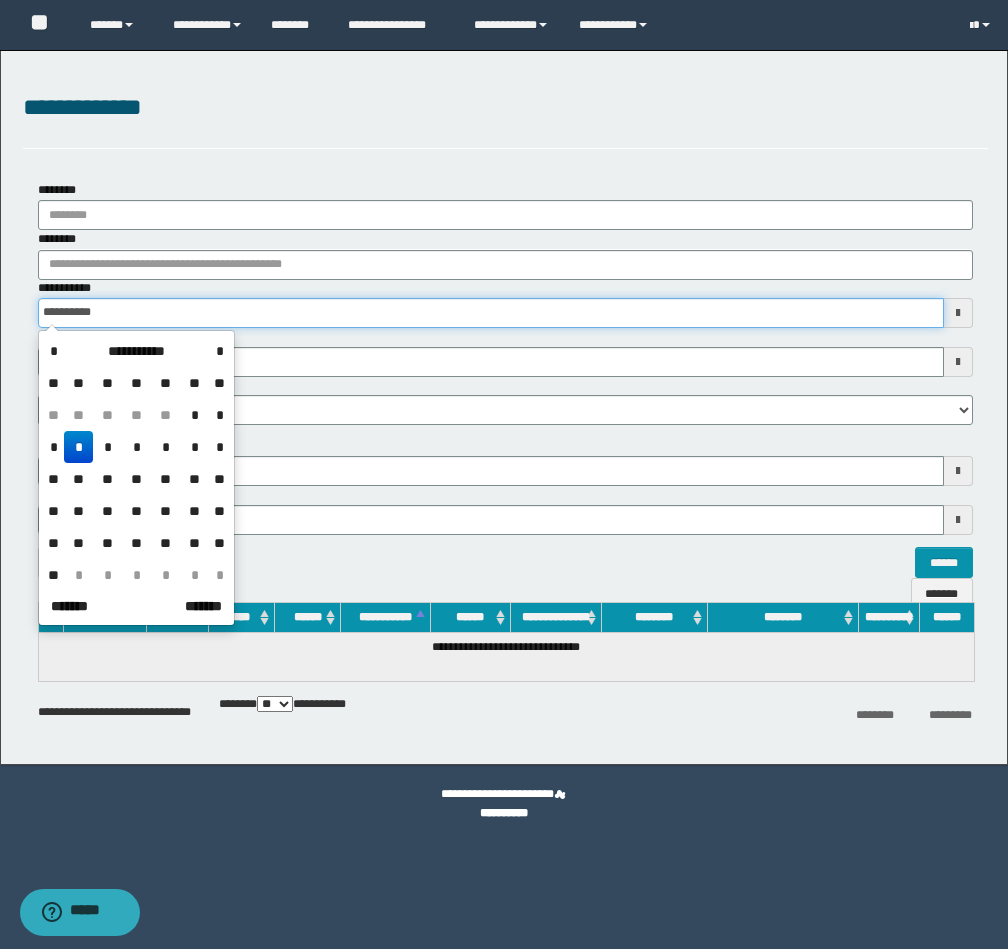 click on "**********" at bounding box center [491, 313] 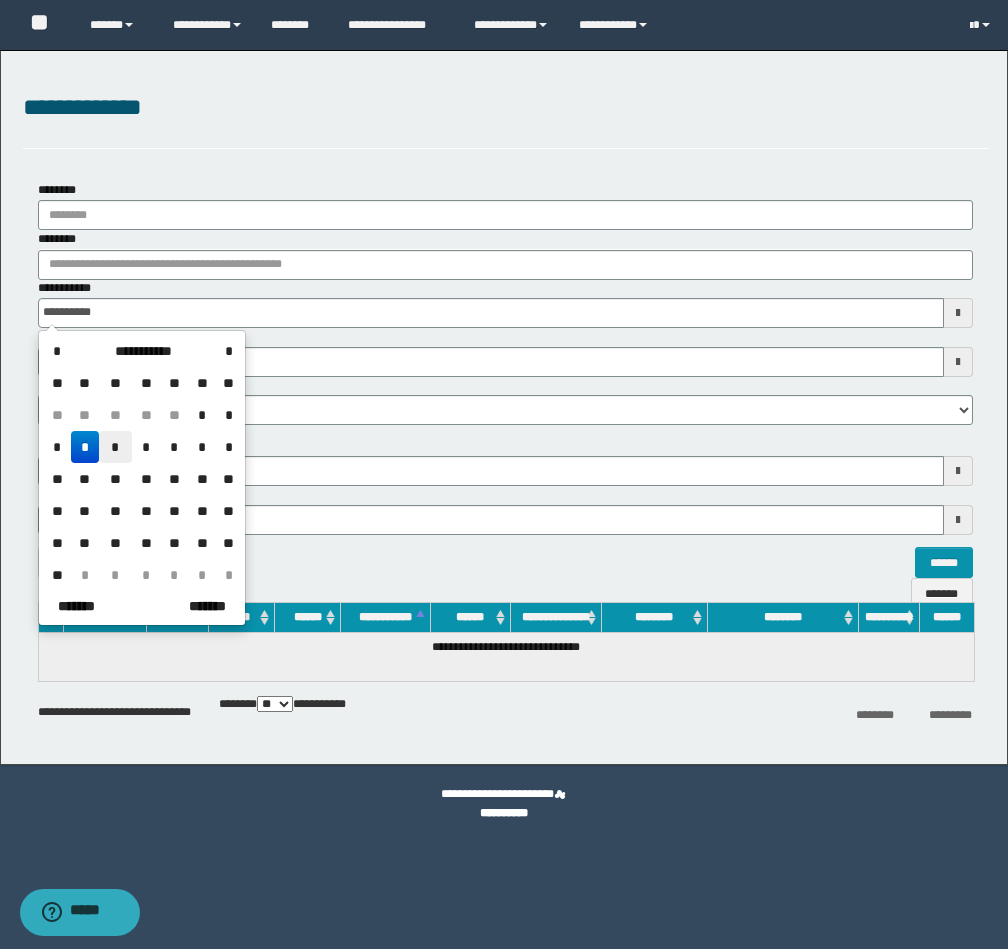 click on "*" at bounding box center (115, 447) 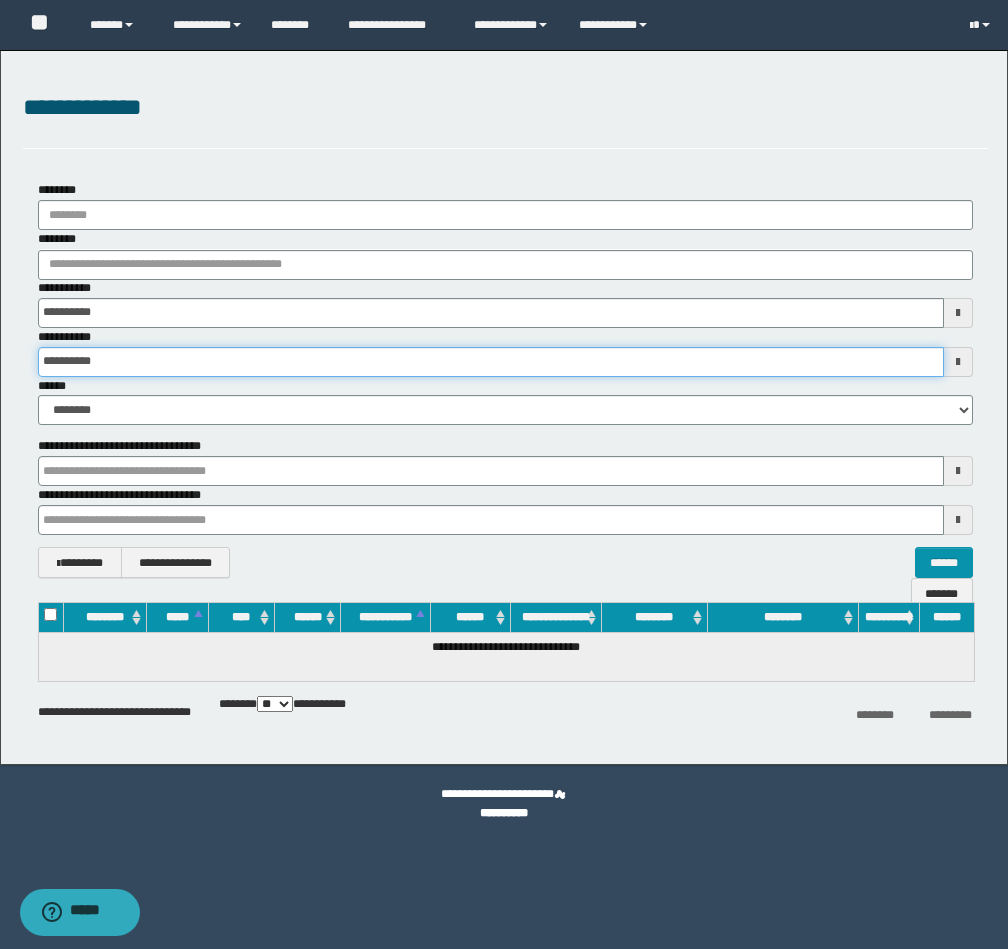click on "**********" at bounding box center [491, 362] 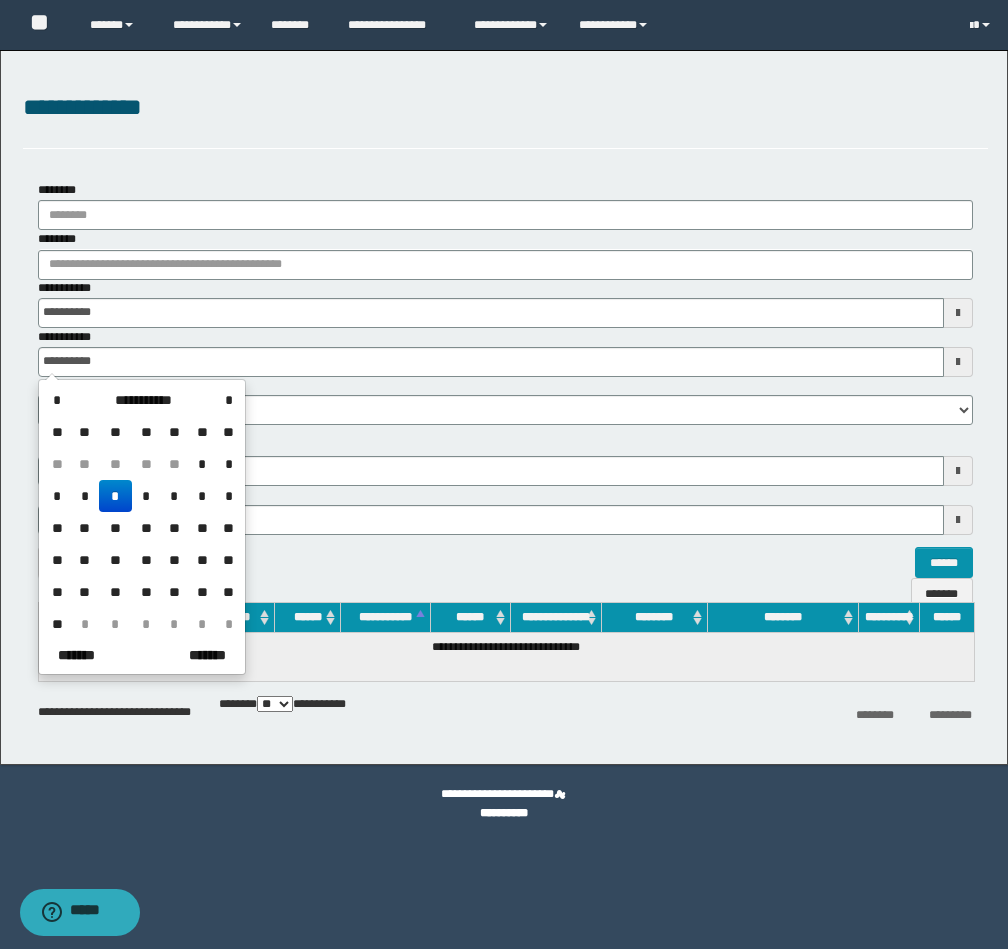click on "*" at bounding box center [115, 496] 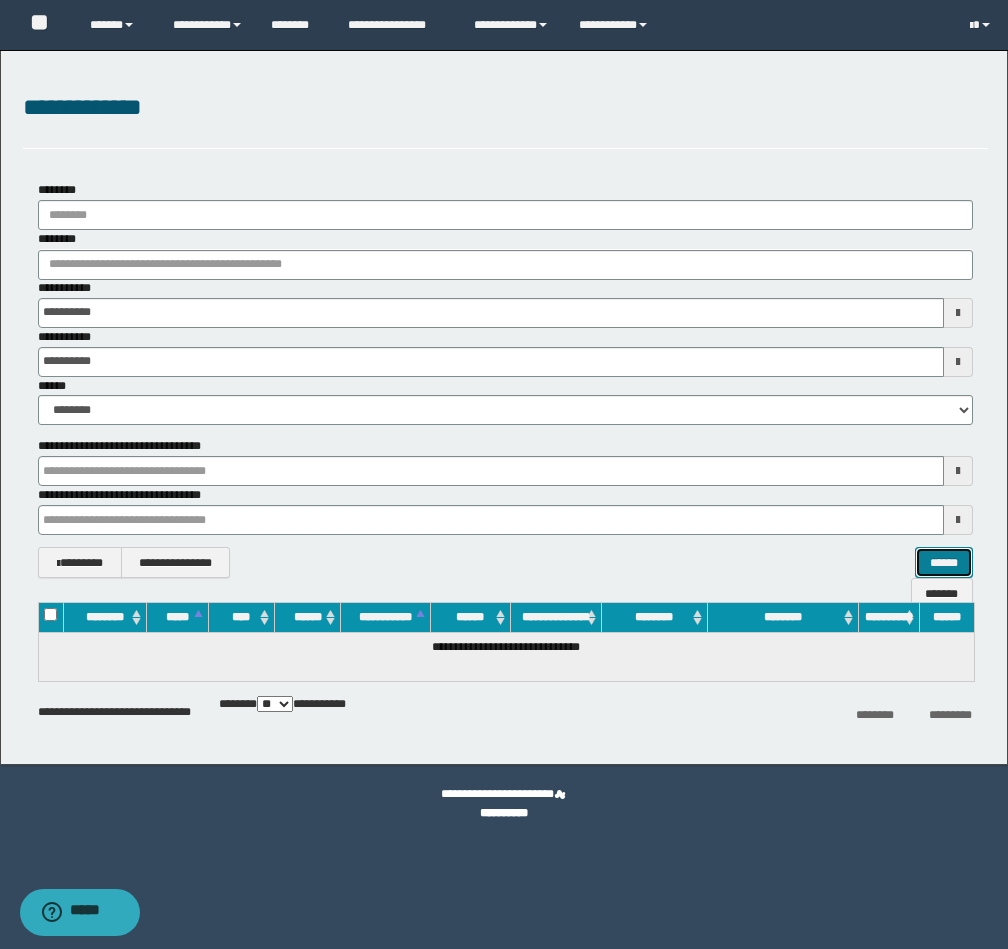 click on "******" at bounding box center [944, 562] 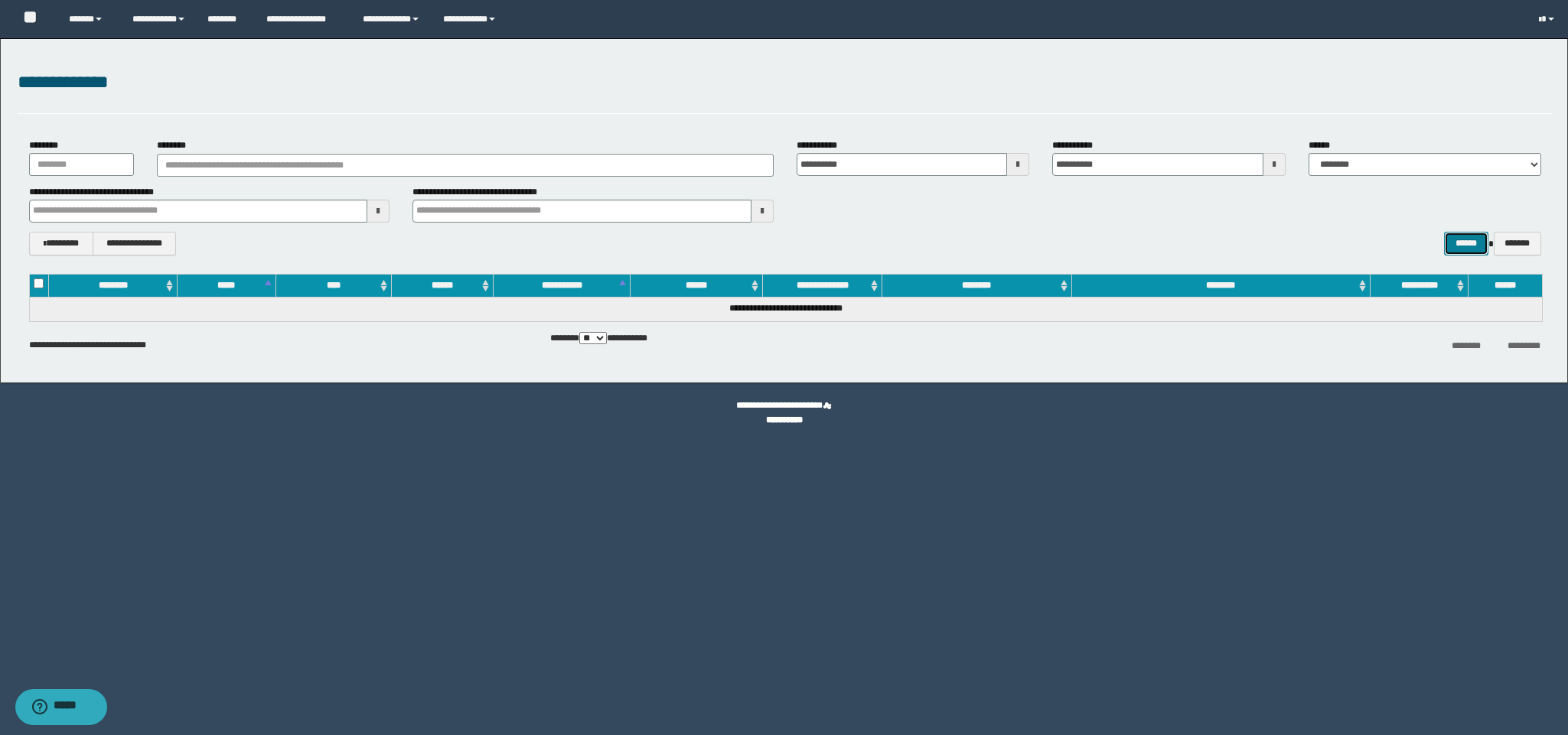 click on "******" at bounding box center (1466, 243) 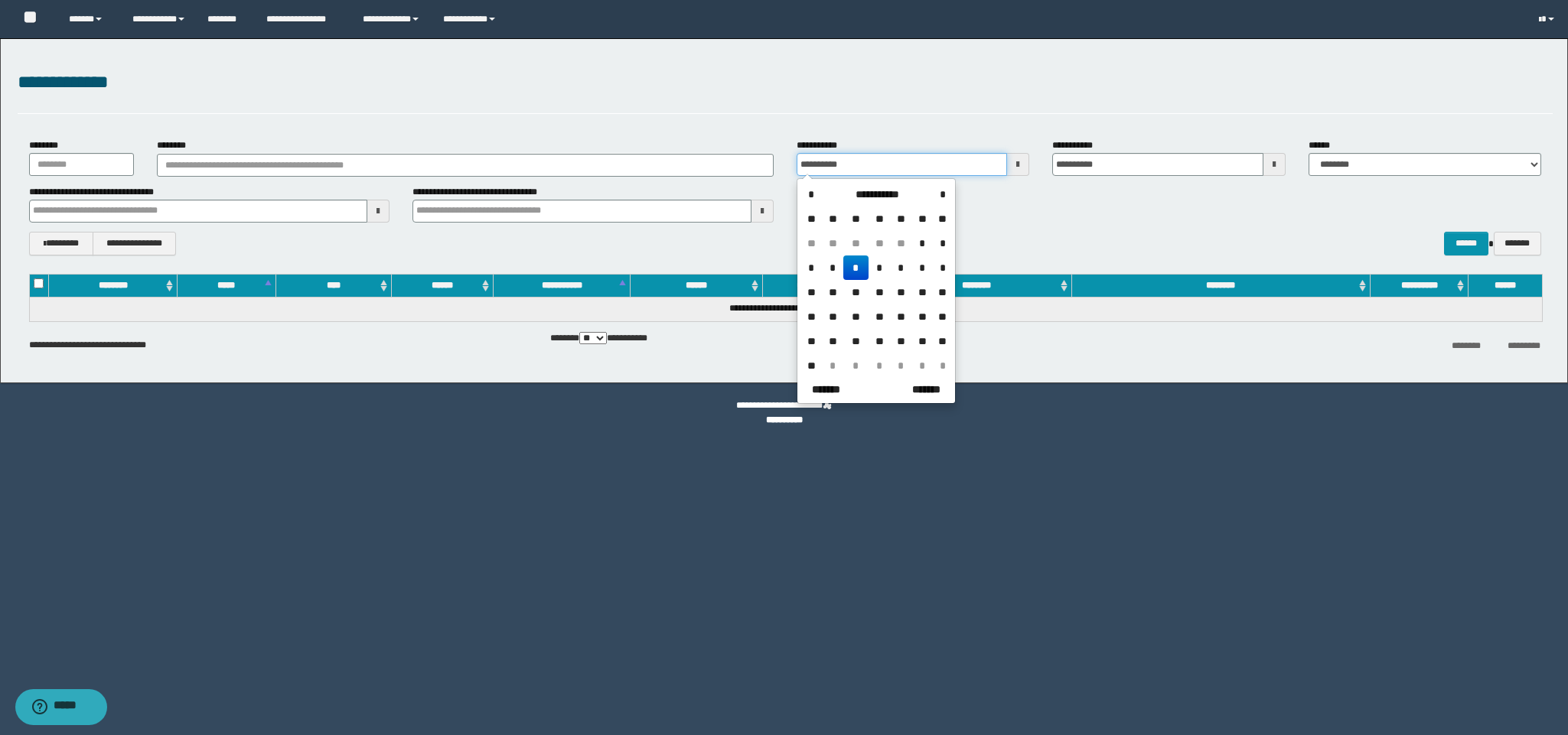 click on "**********" at bounding box center (901, 164) 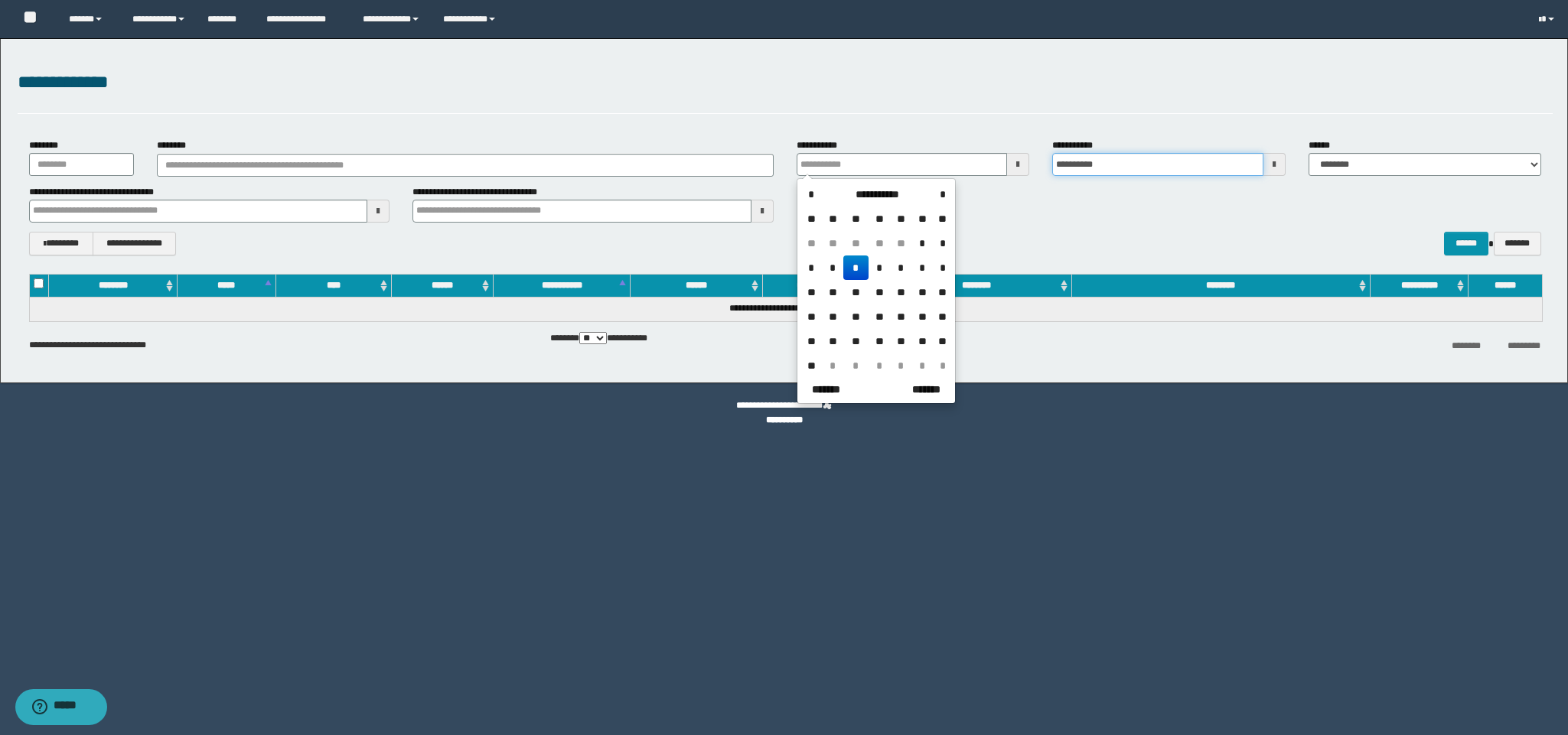 click on "**********" at bounding box center (1157, 164) 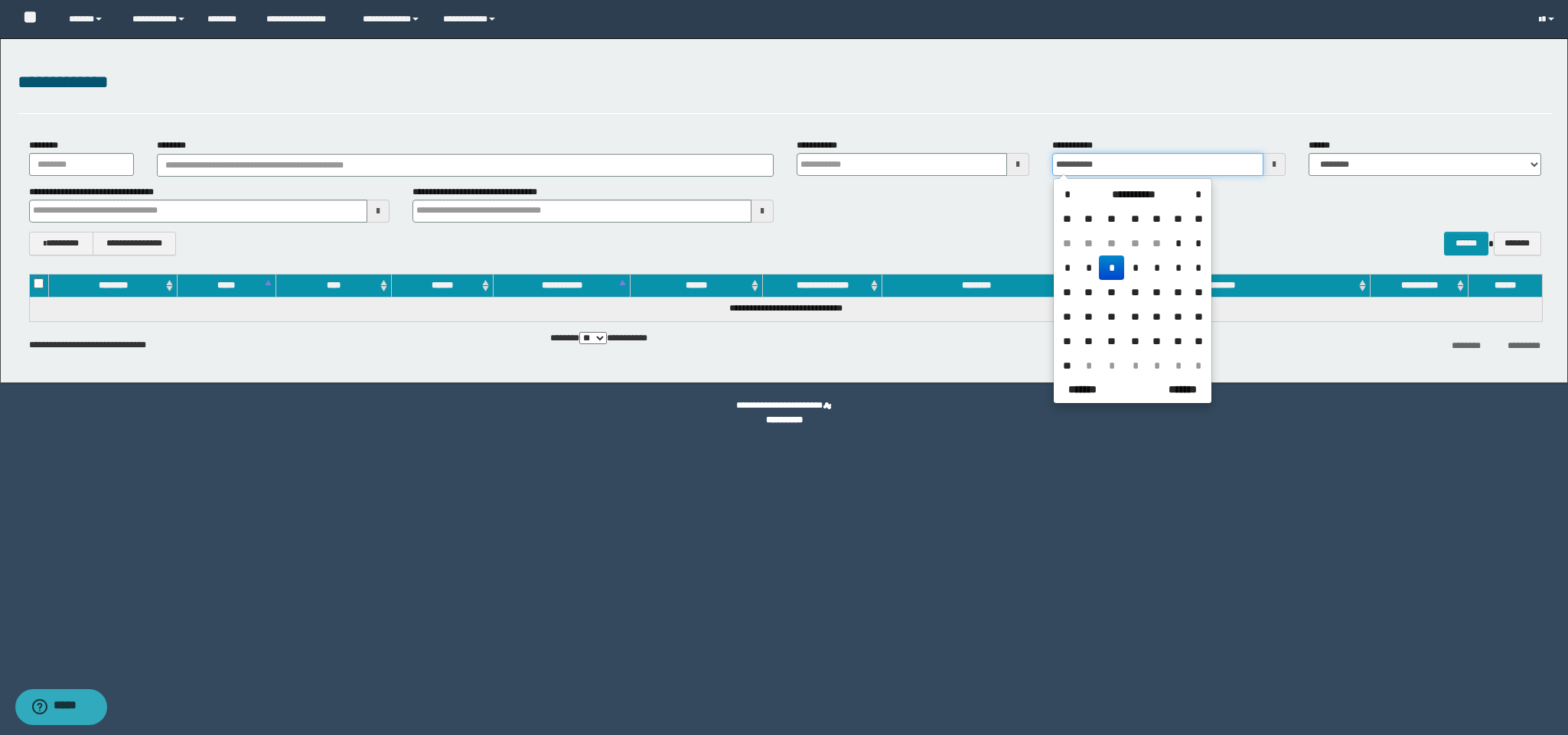 type on "**********" 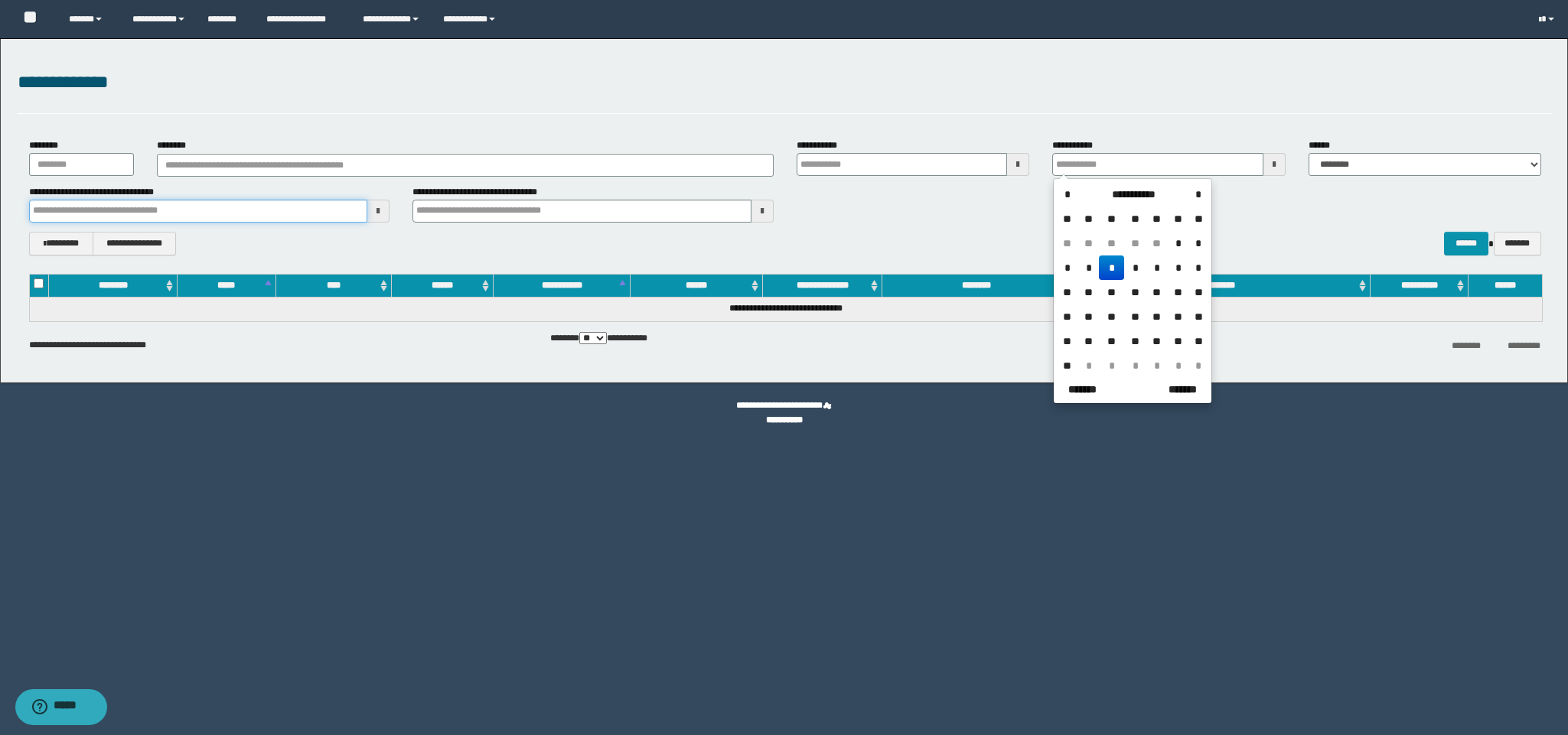 click at bounding box center [198, 211] 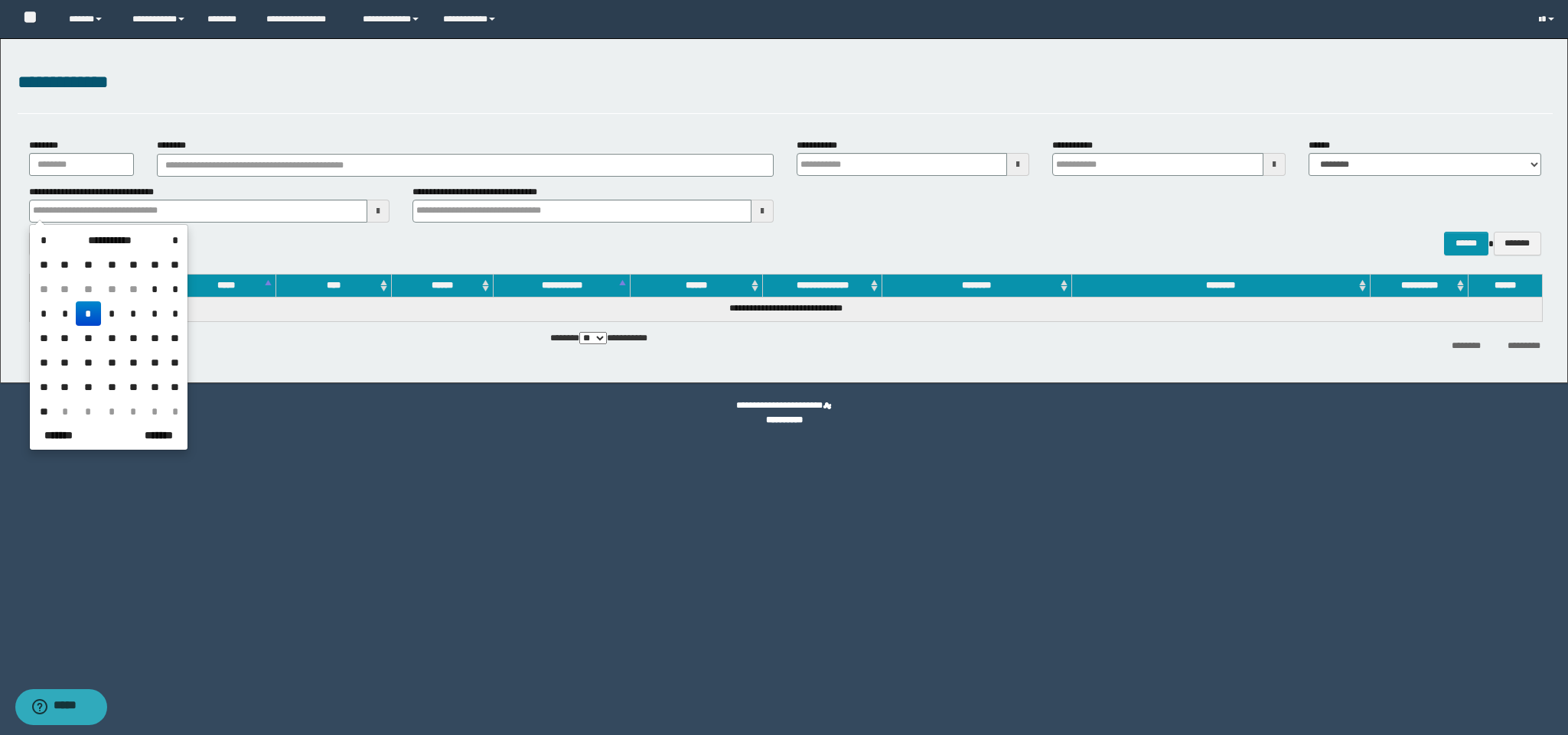 click on "*" at bounding box center (88, 314) 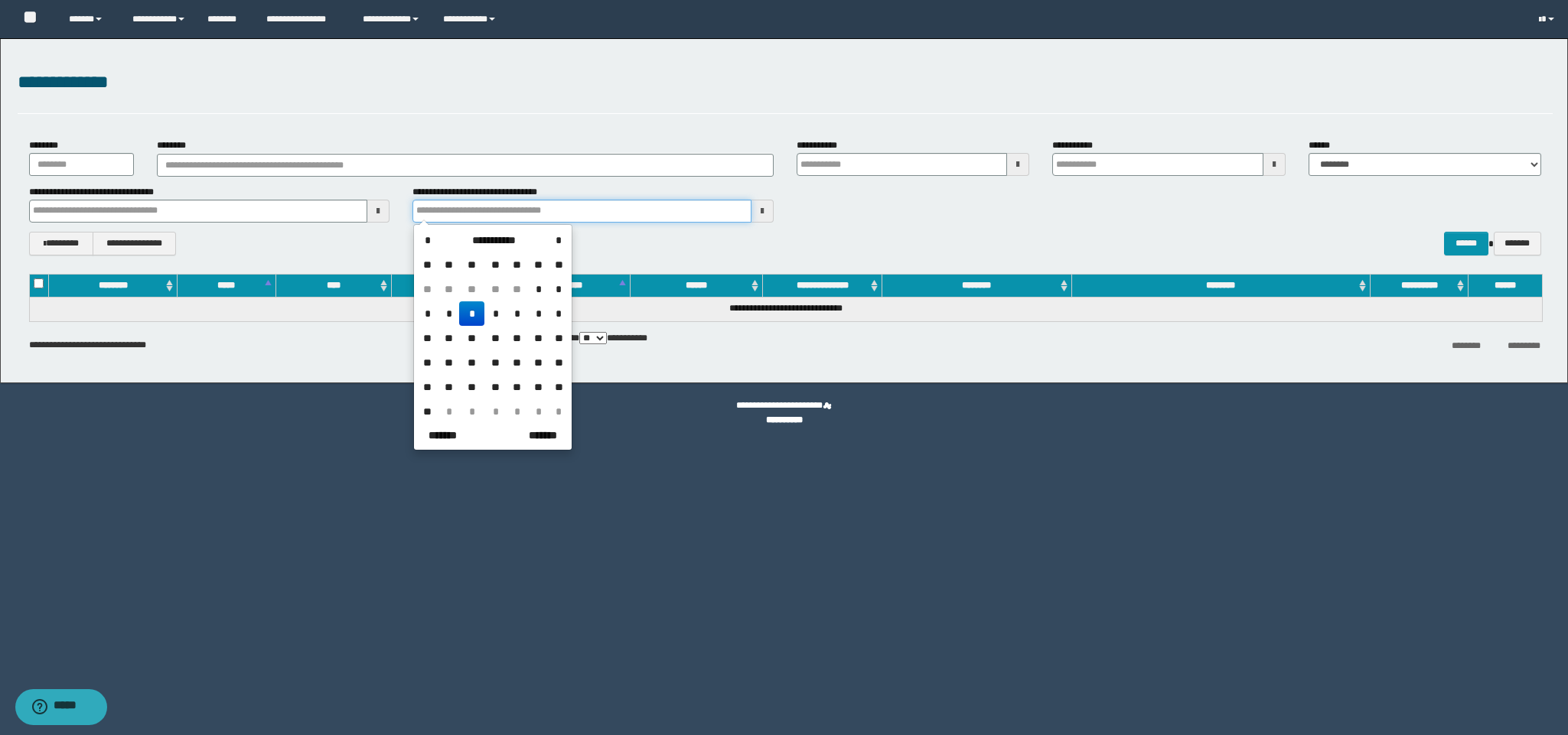 click at bounding box center (582, 211) 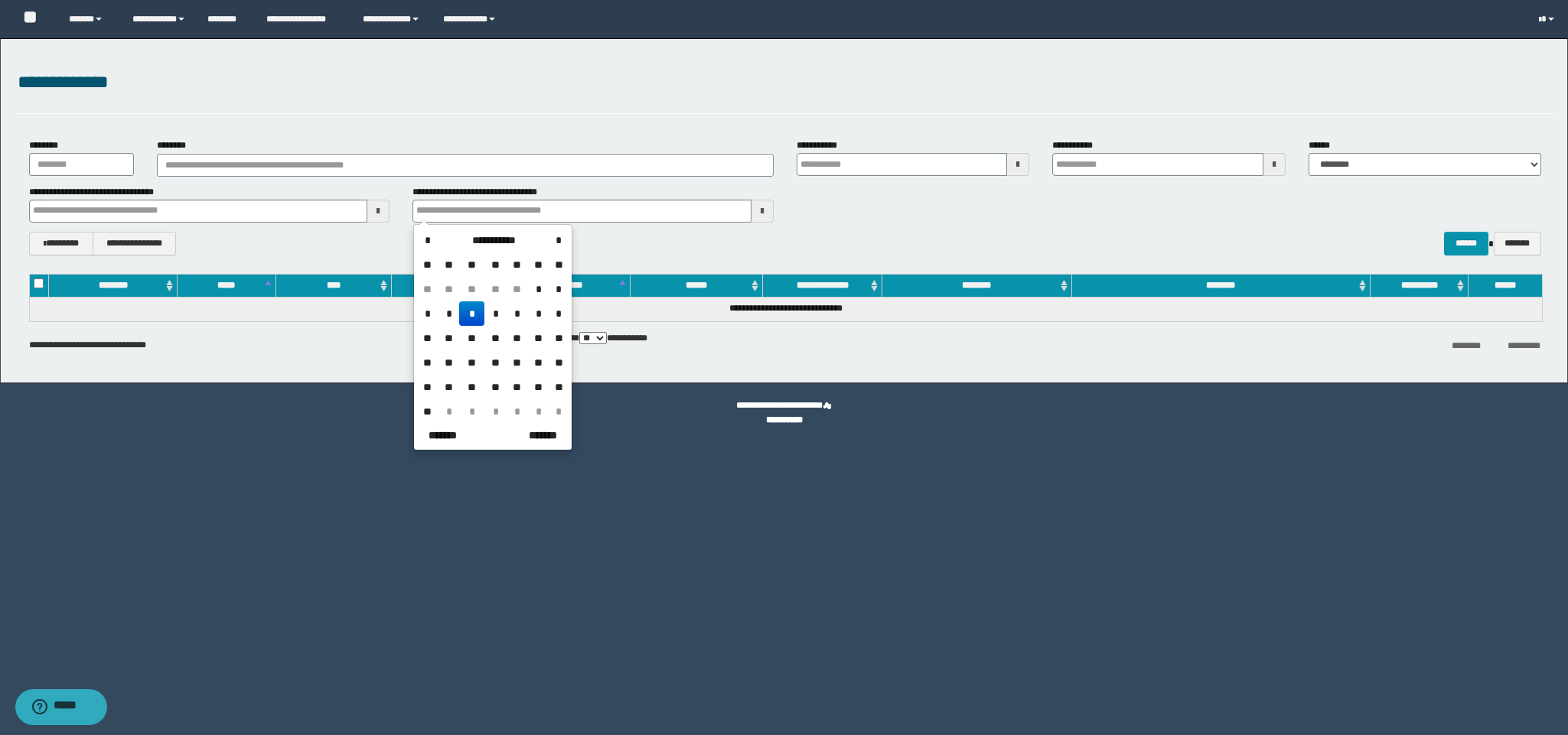 click on "*" at bounding box center (471, 314) 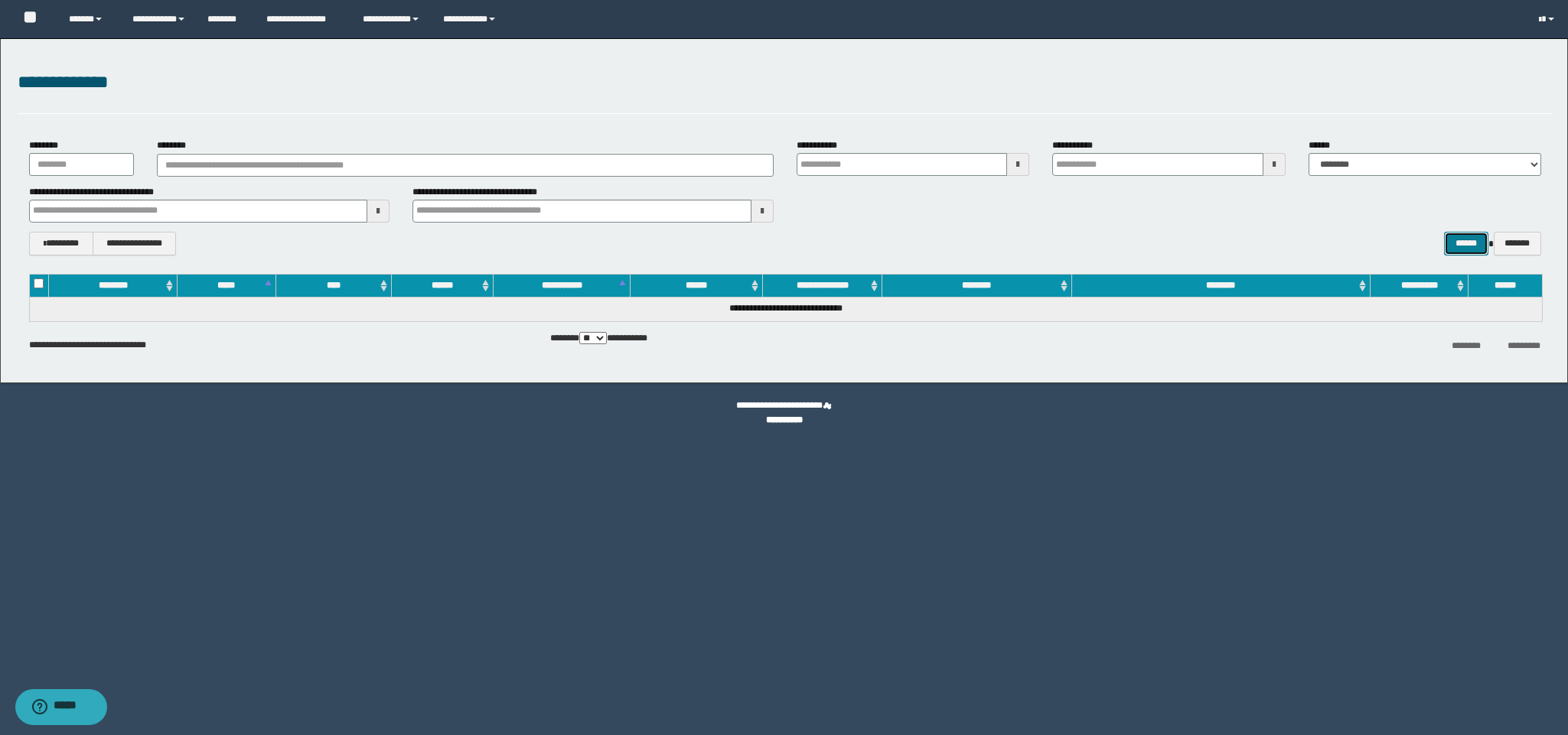 click on "******" at bounding box center [1466, 243] 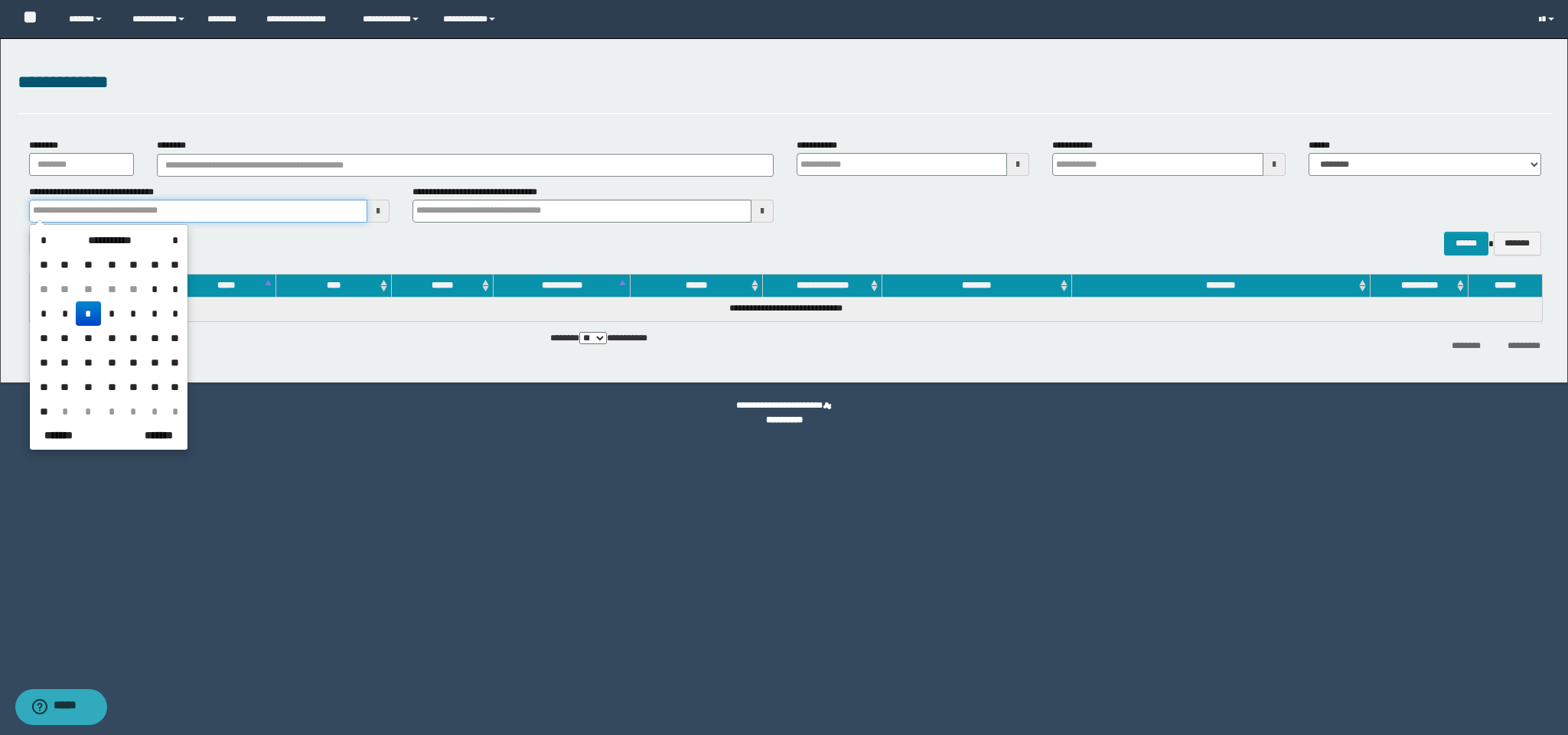 click at bounding box center (198, 211) 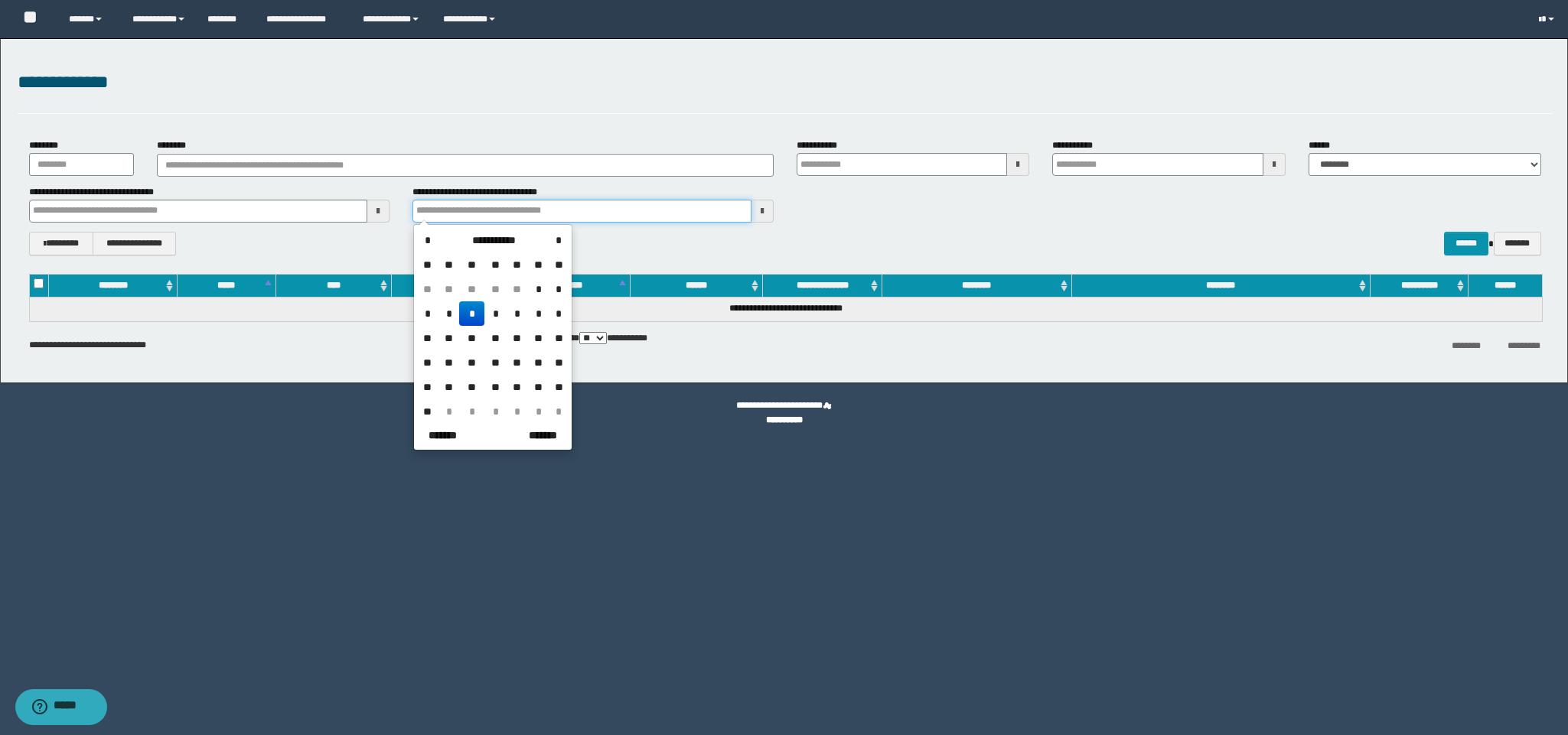 click at bounding box center (582, 211) 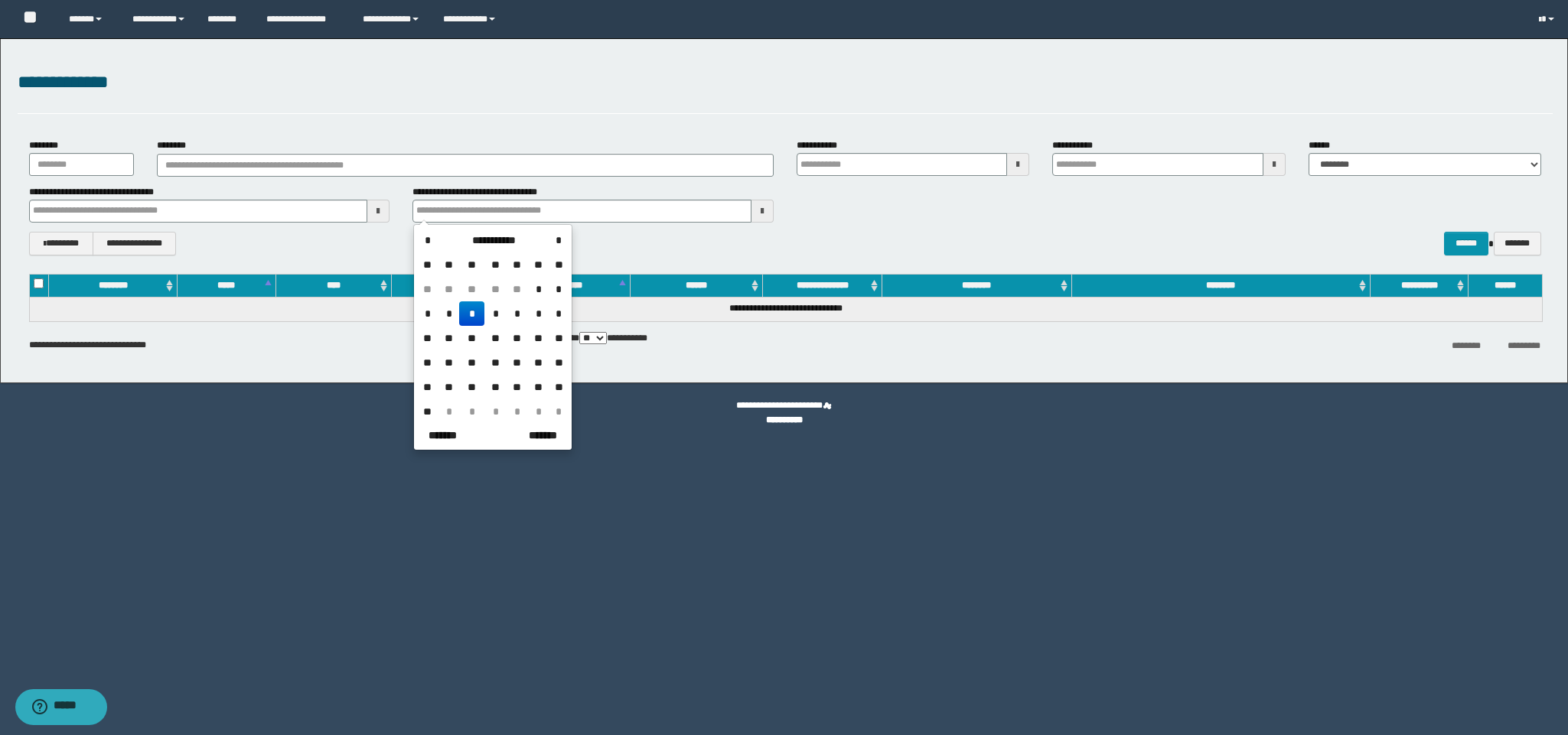 click on "**********" at bounding box center (784, 368) 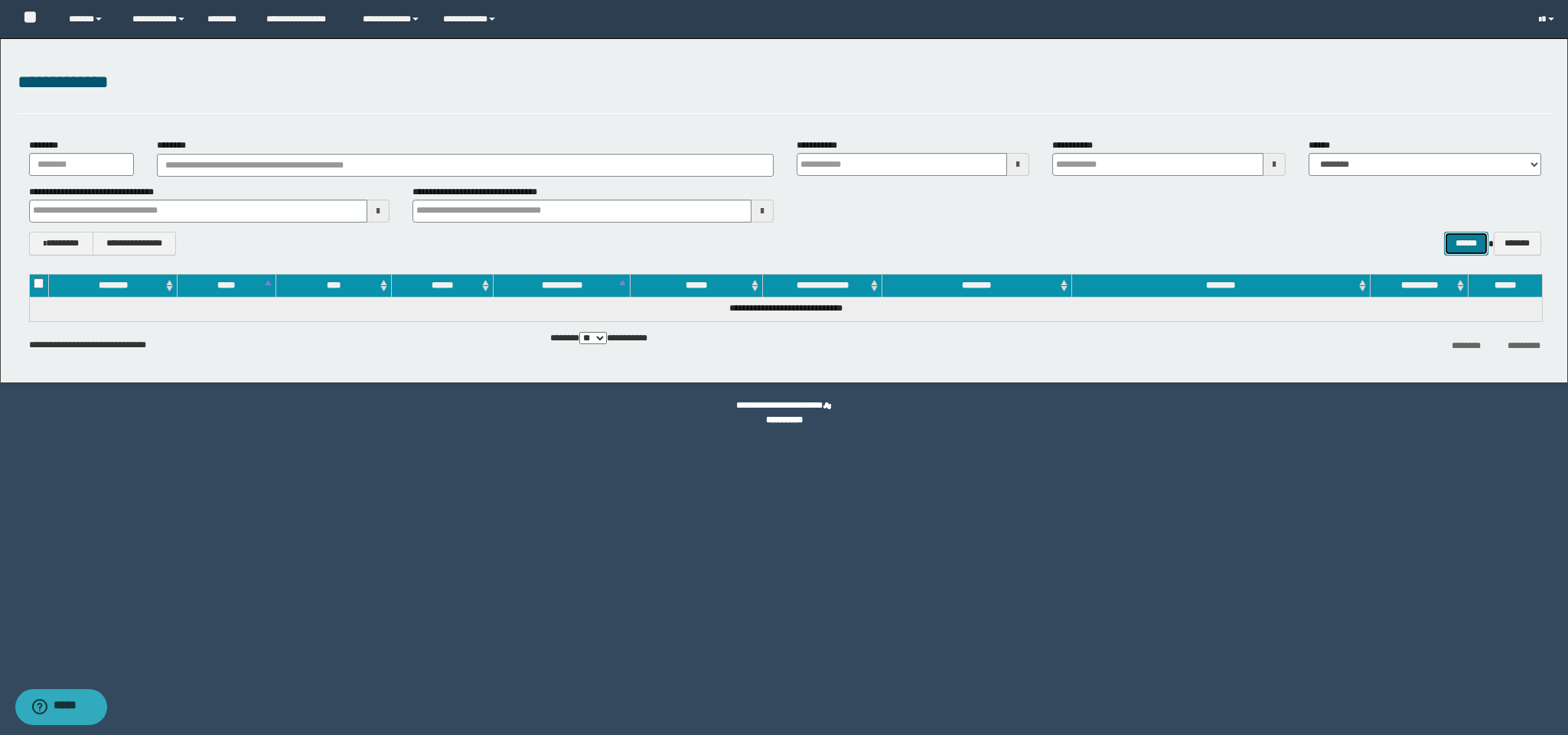 click on "******" at bounding box center [1466, 243] 